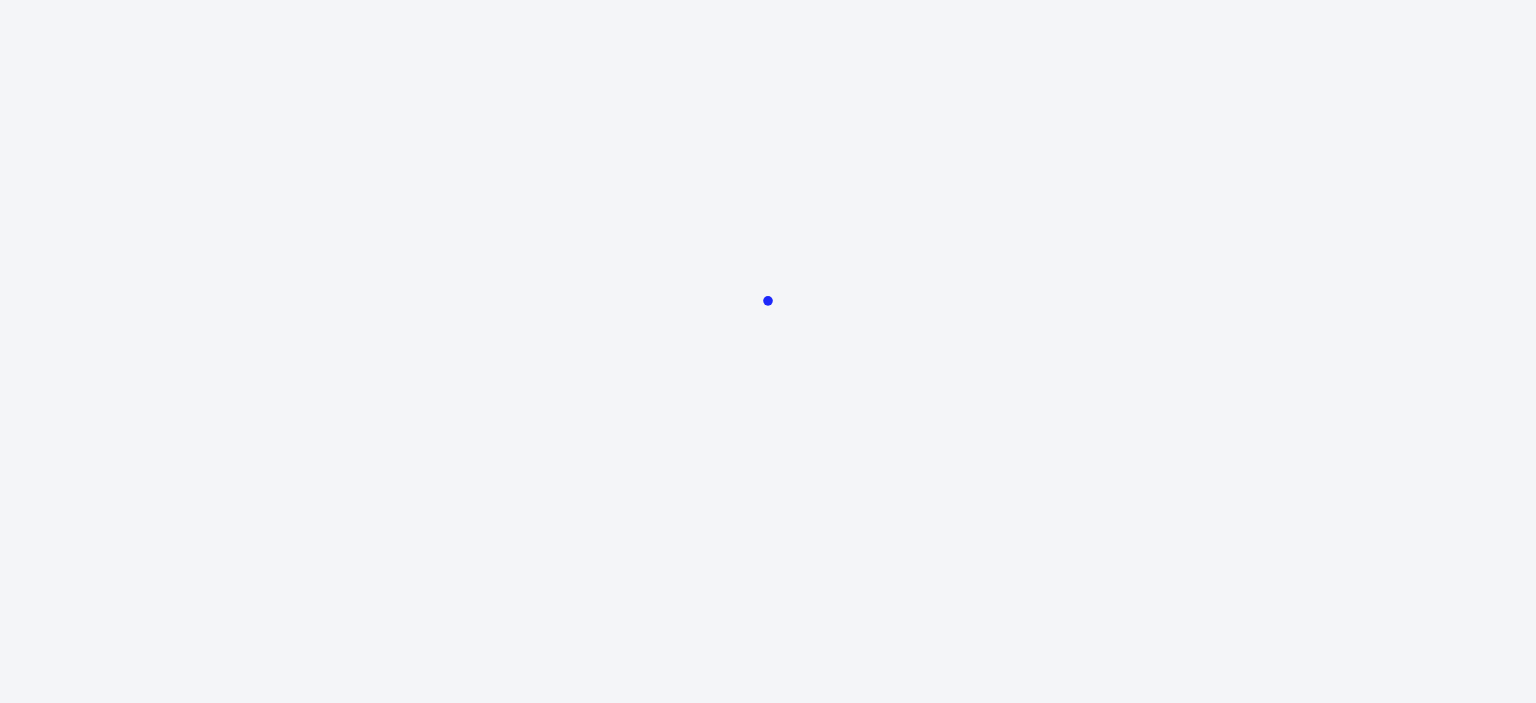 scroll, scrollTop: 0, scrollLeft: 0, axis: both 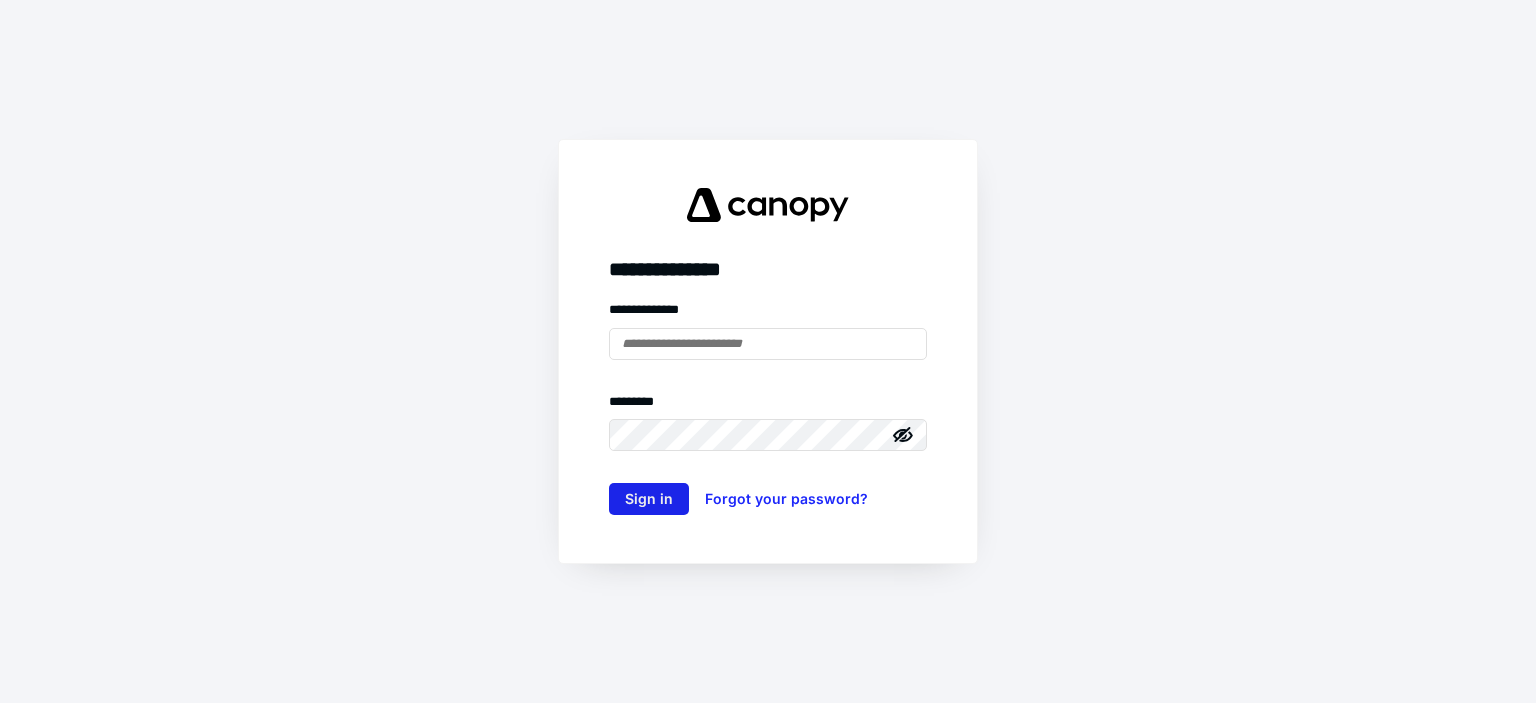 type on "**********" 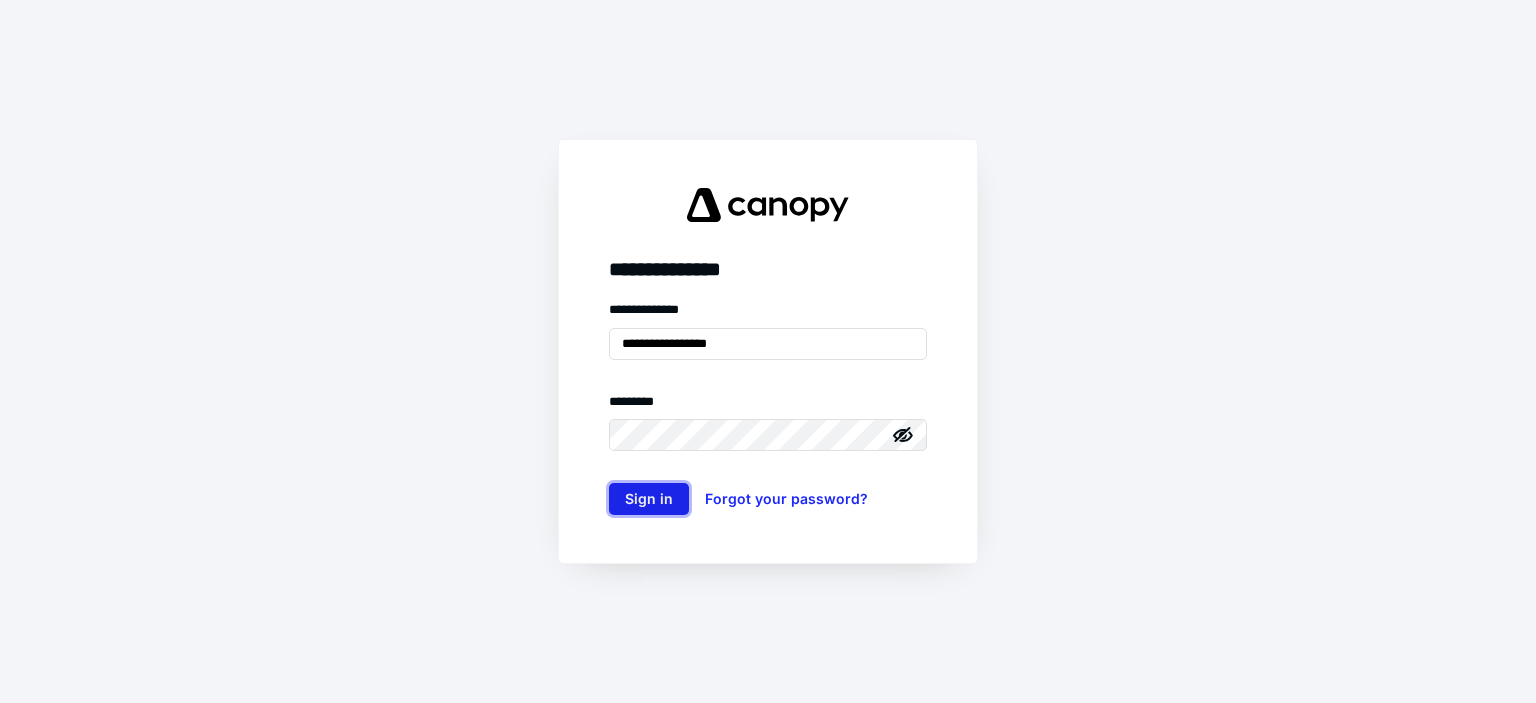 click on "Sign in" at bounding box center [649, 499] 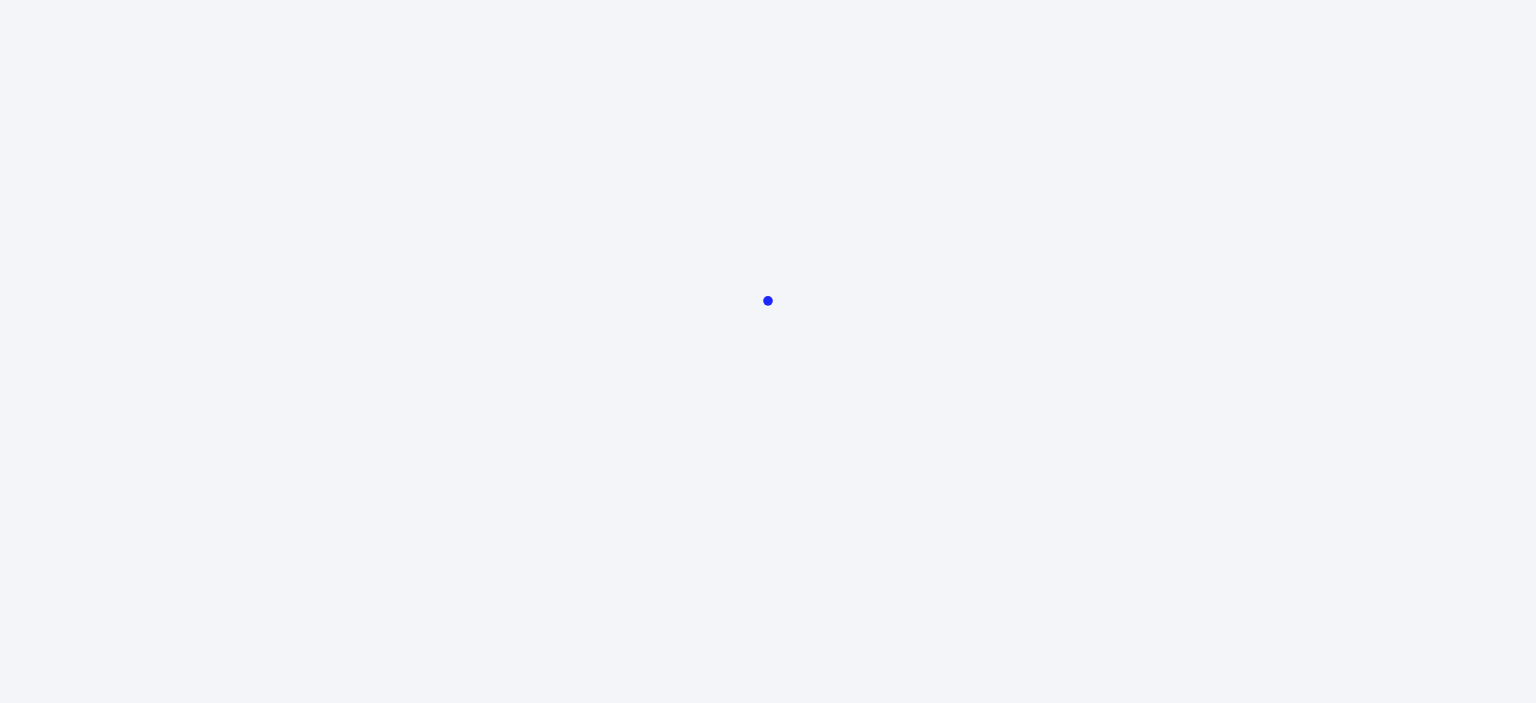 scroll, scrollTop: 0, scrollLeft: 0, axis: both 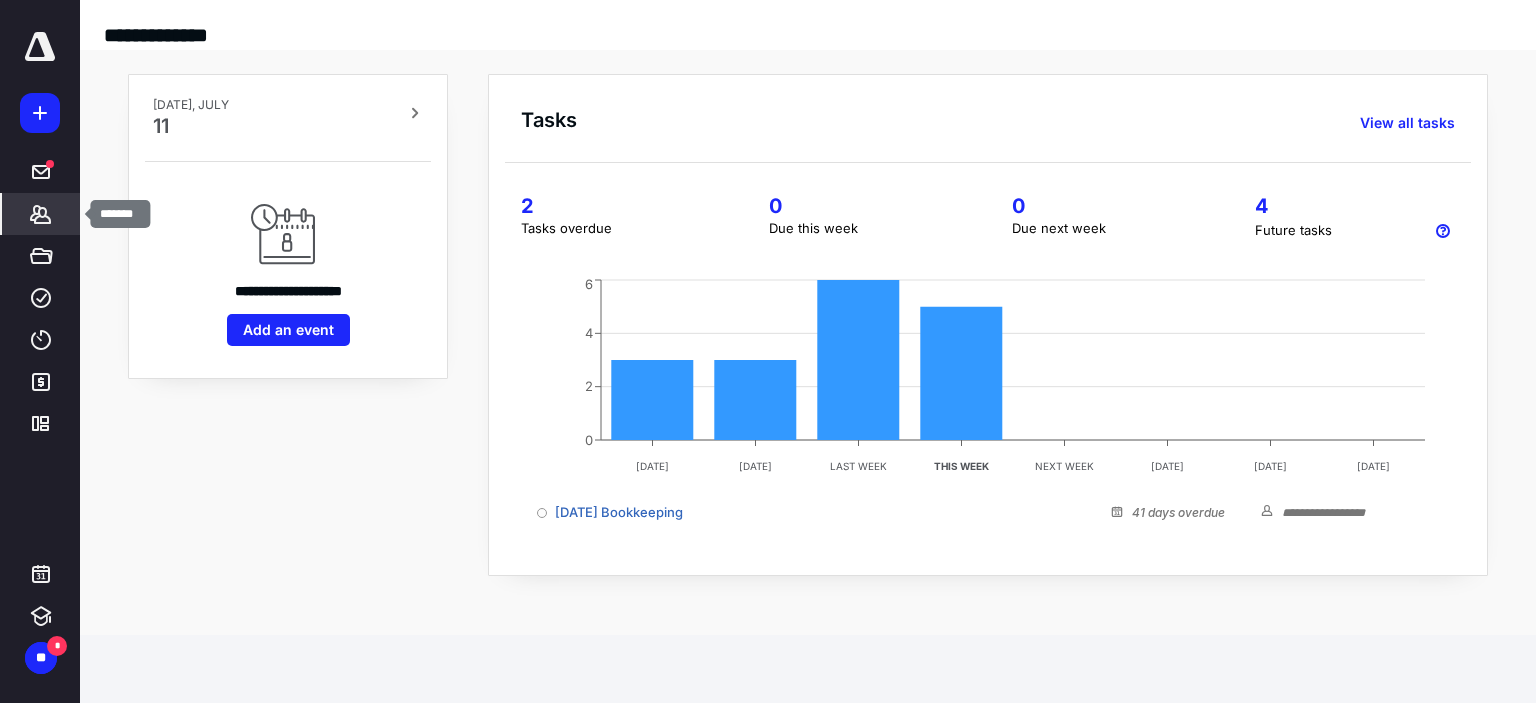 drag, startPoint x: 39, startPoint y: 213, endPoint x: 36, endPoint y: 201, distance: 12.369317 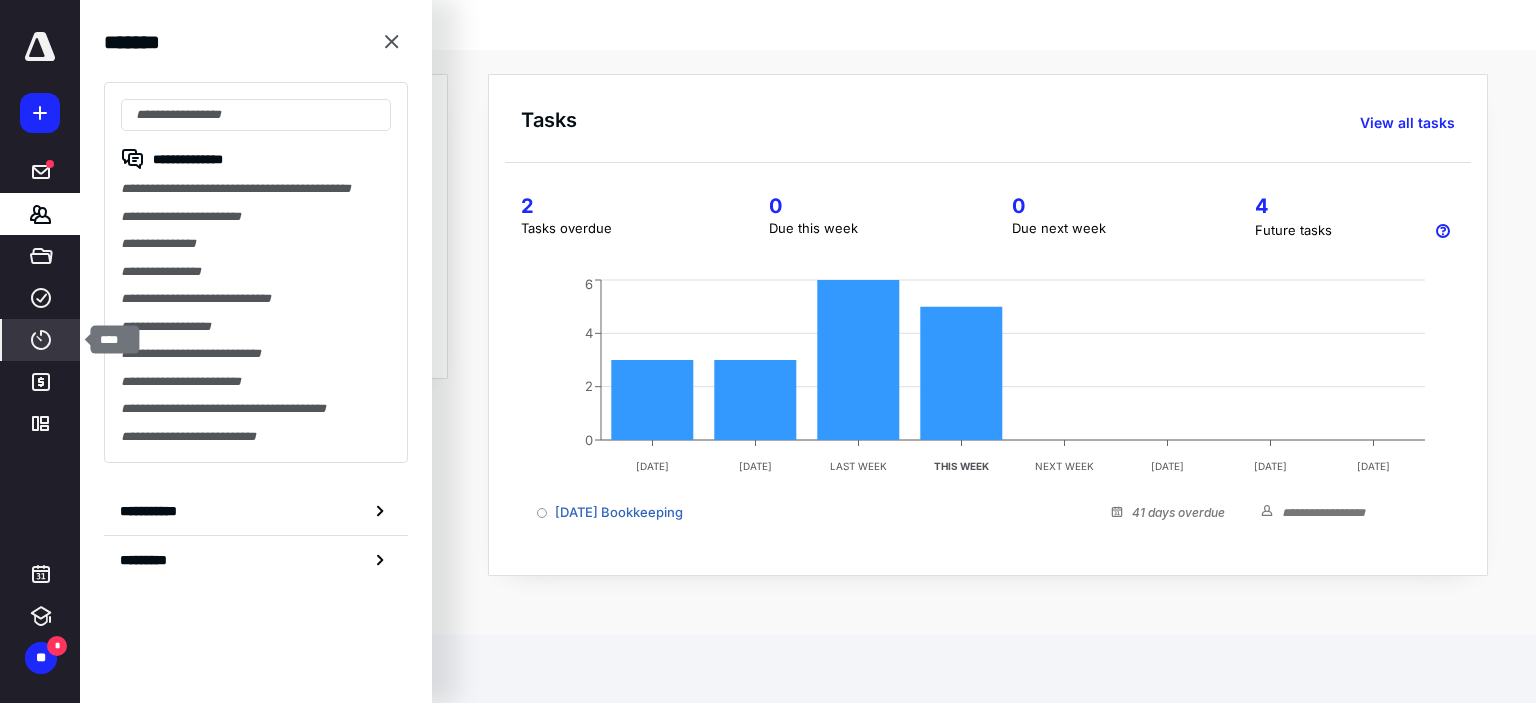click 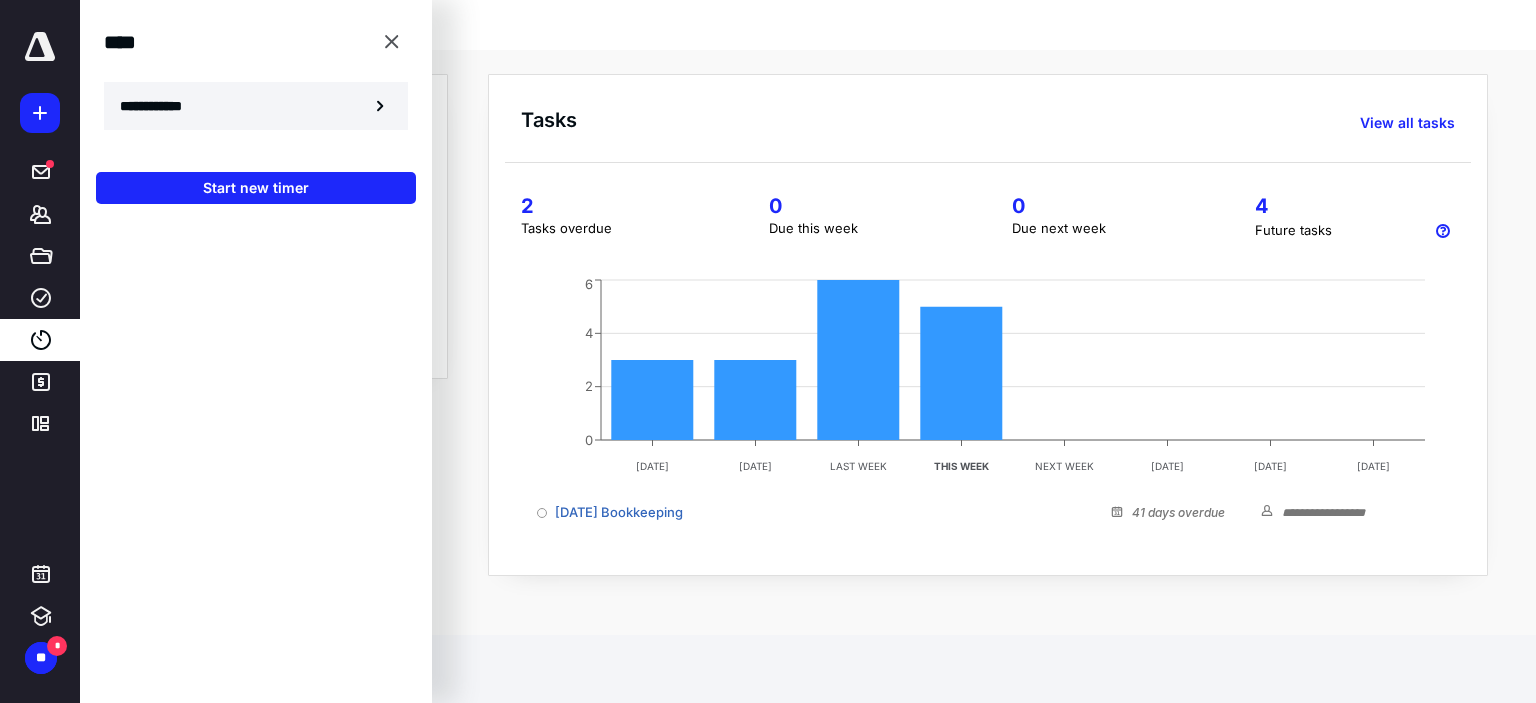 click on "**********" at bounding box center (162, 106) 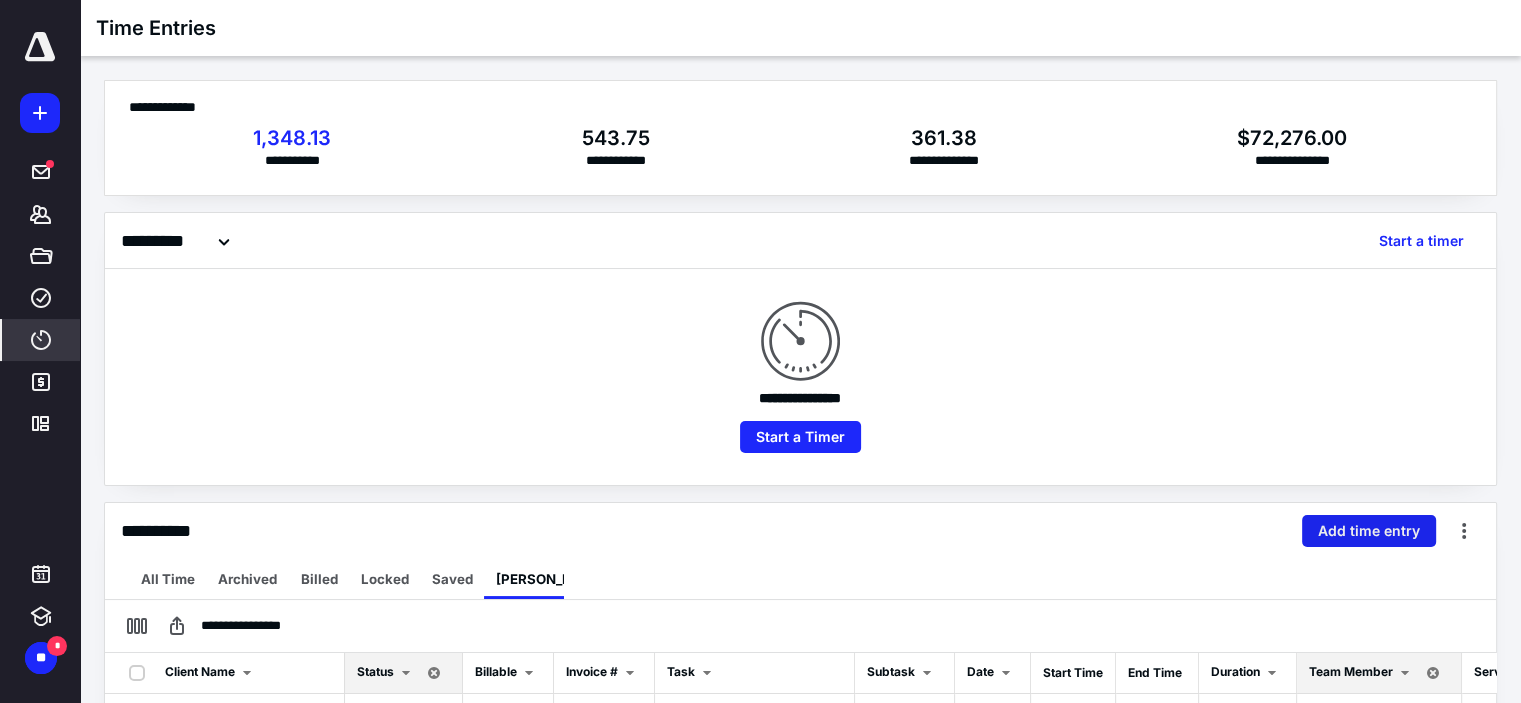 click on "Add time entry" at bounding box center [1369, 531] 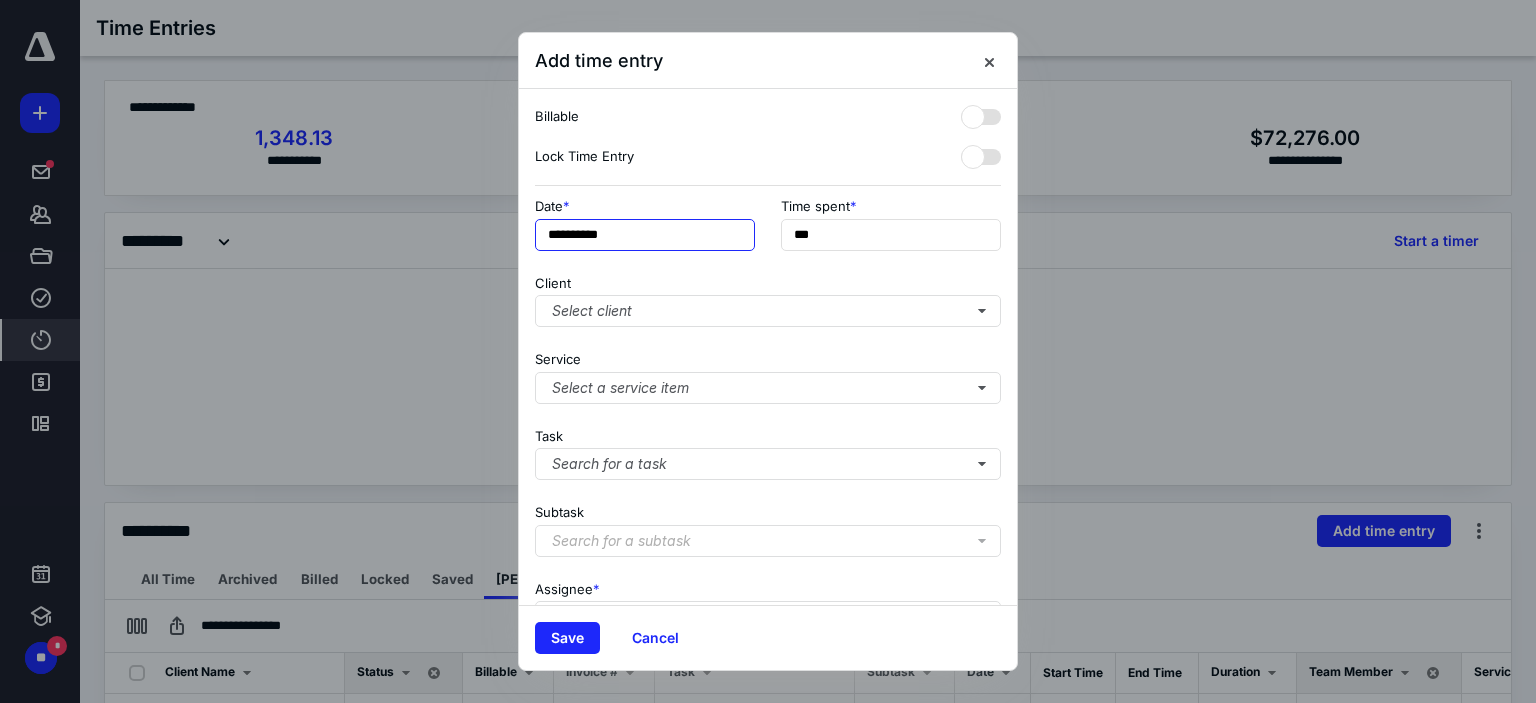 click on "**********" at bounding box center [645, 235] 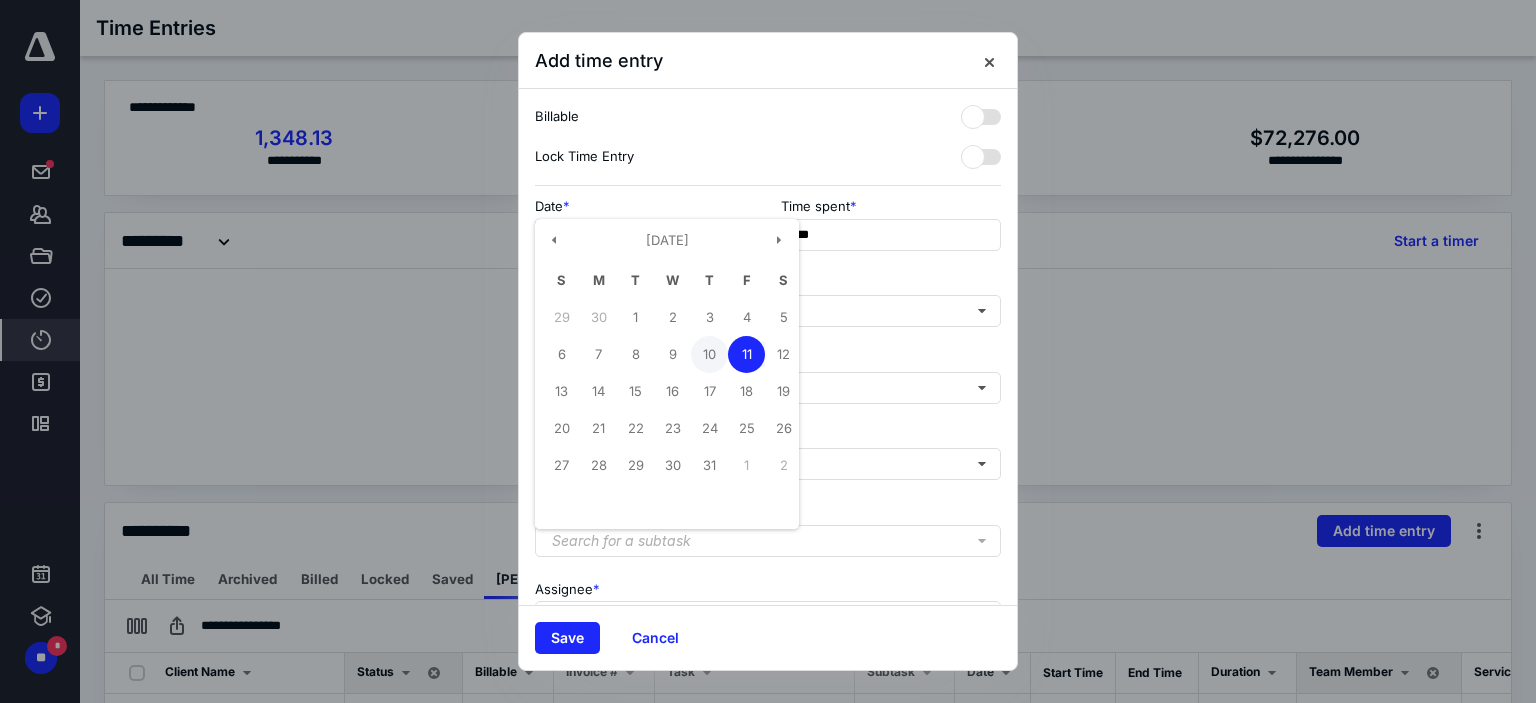 click on "10" at bounding box center [709, 354] 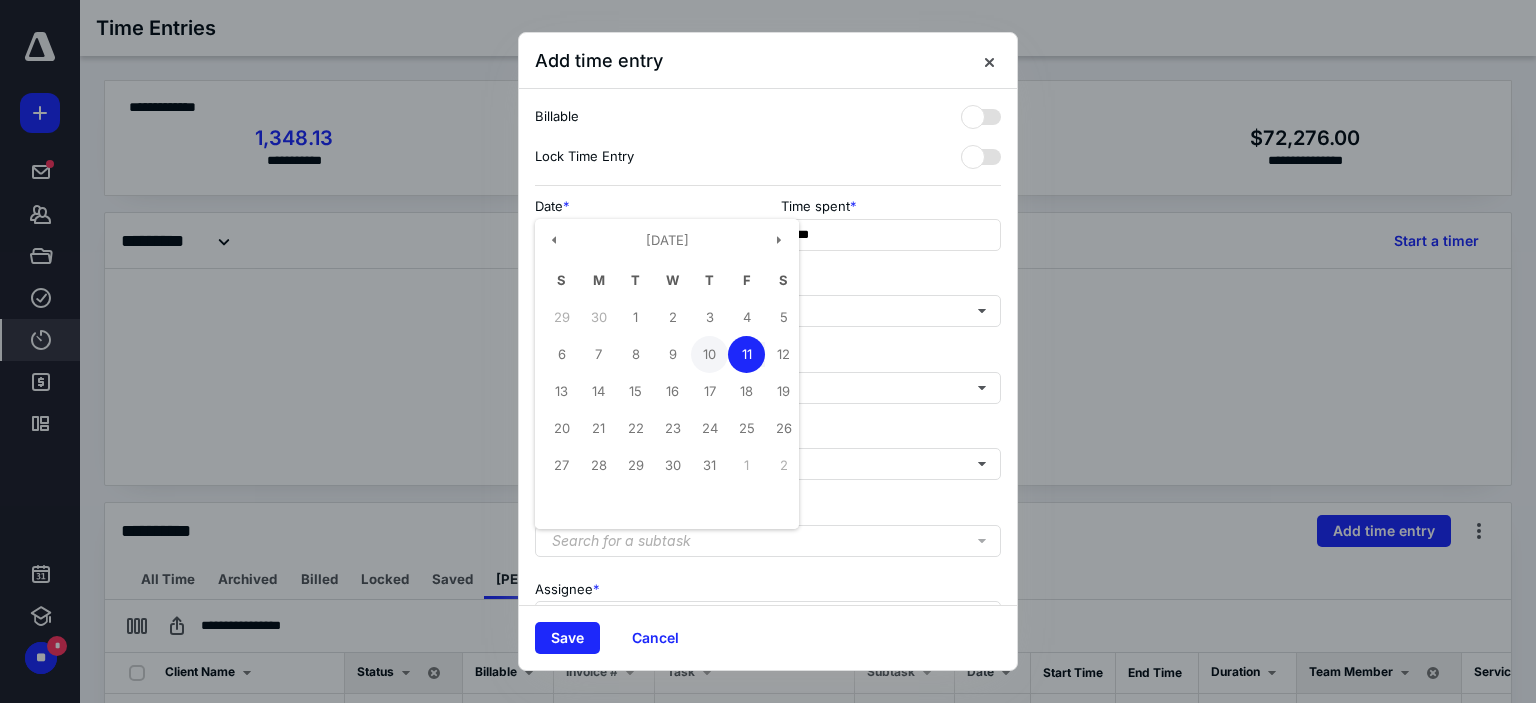 type on "**********" 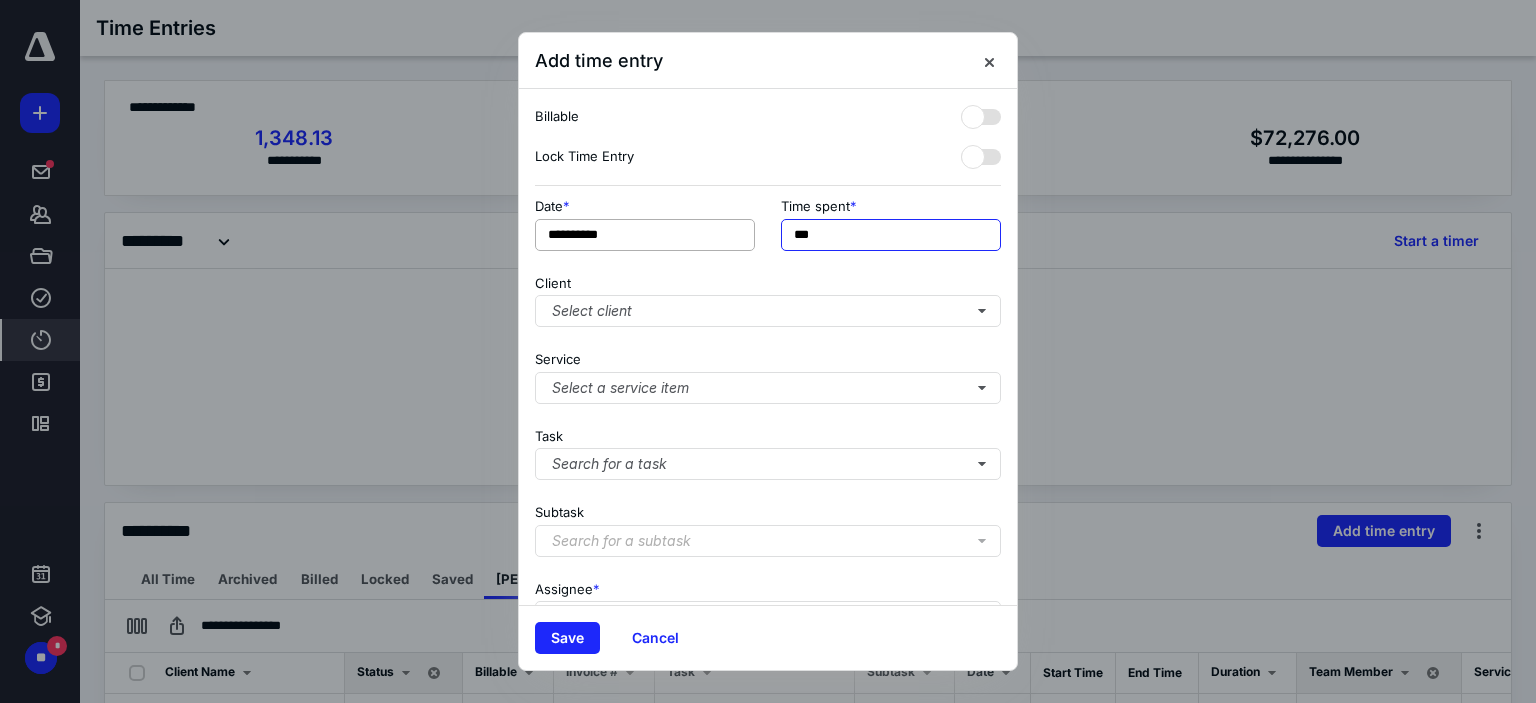 drag, startPoint x: 871, startPoint y: 235, endPoint x: 612, endPoint y: 225, distance: 259.193 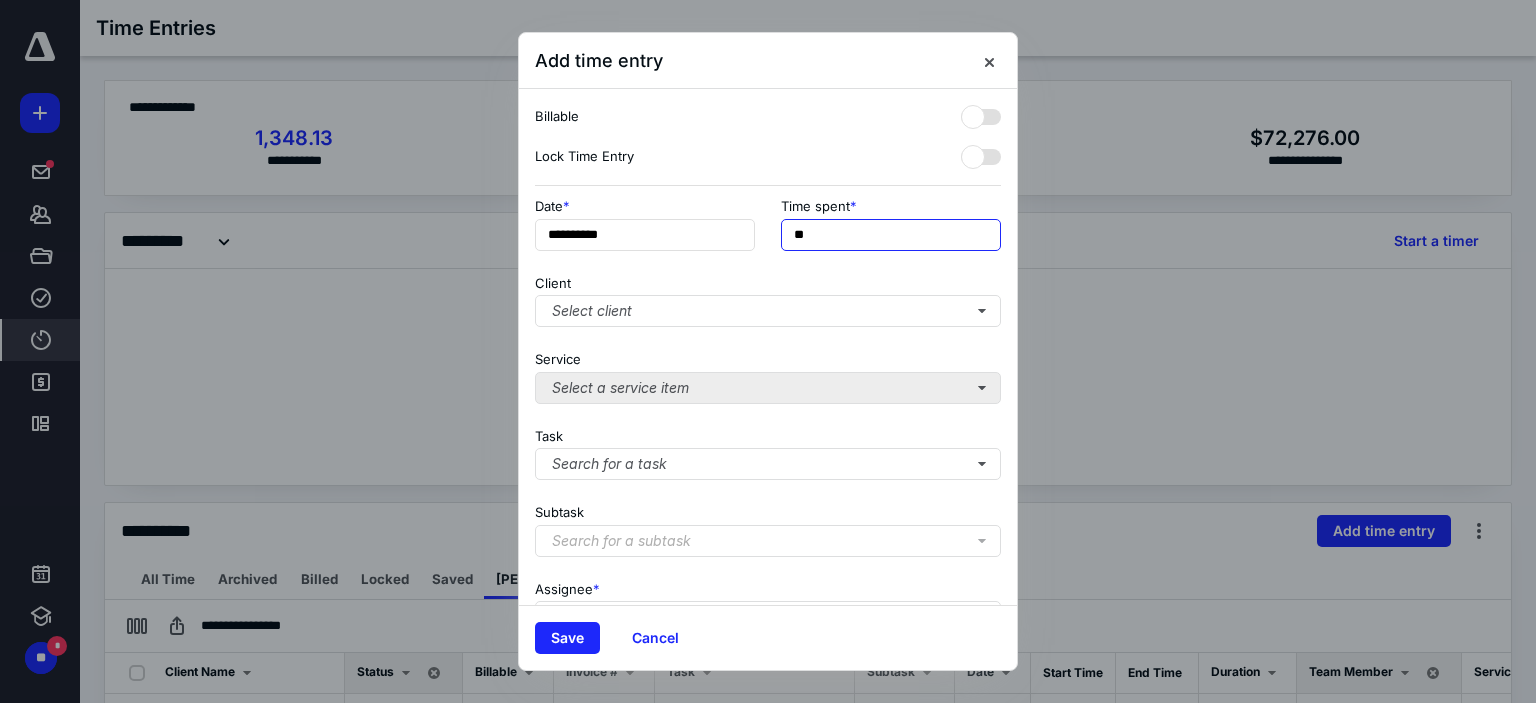 type on "**" 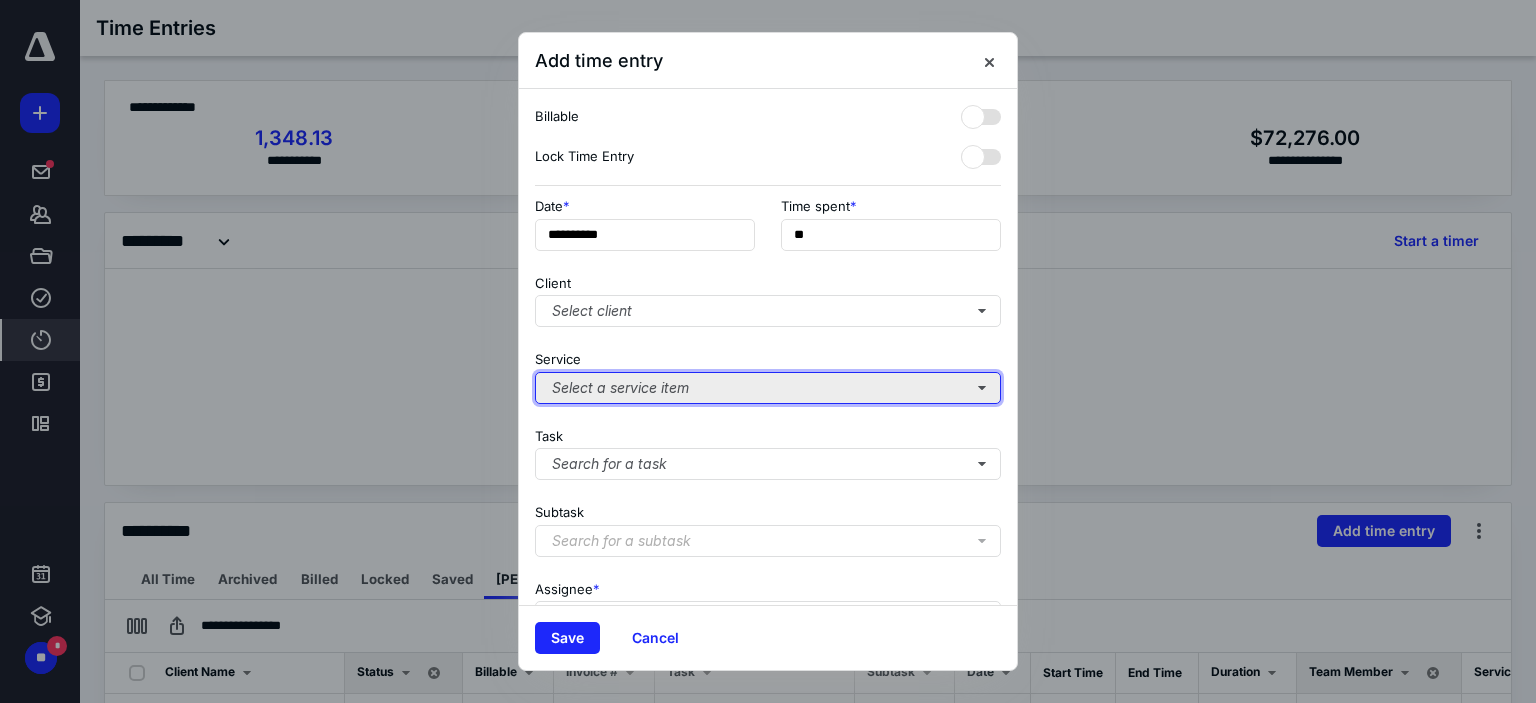 click on "Select a service item" at bounding box center [768, 388] 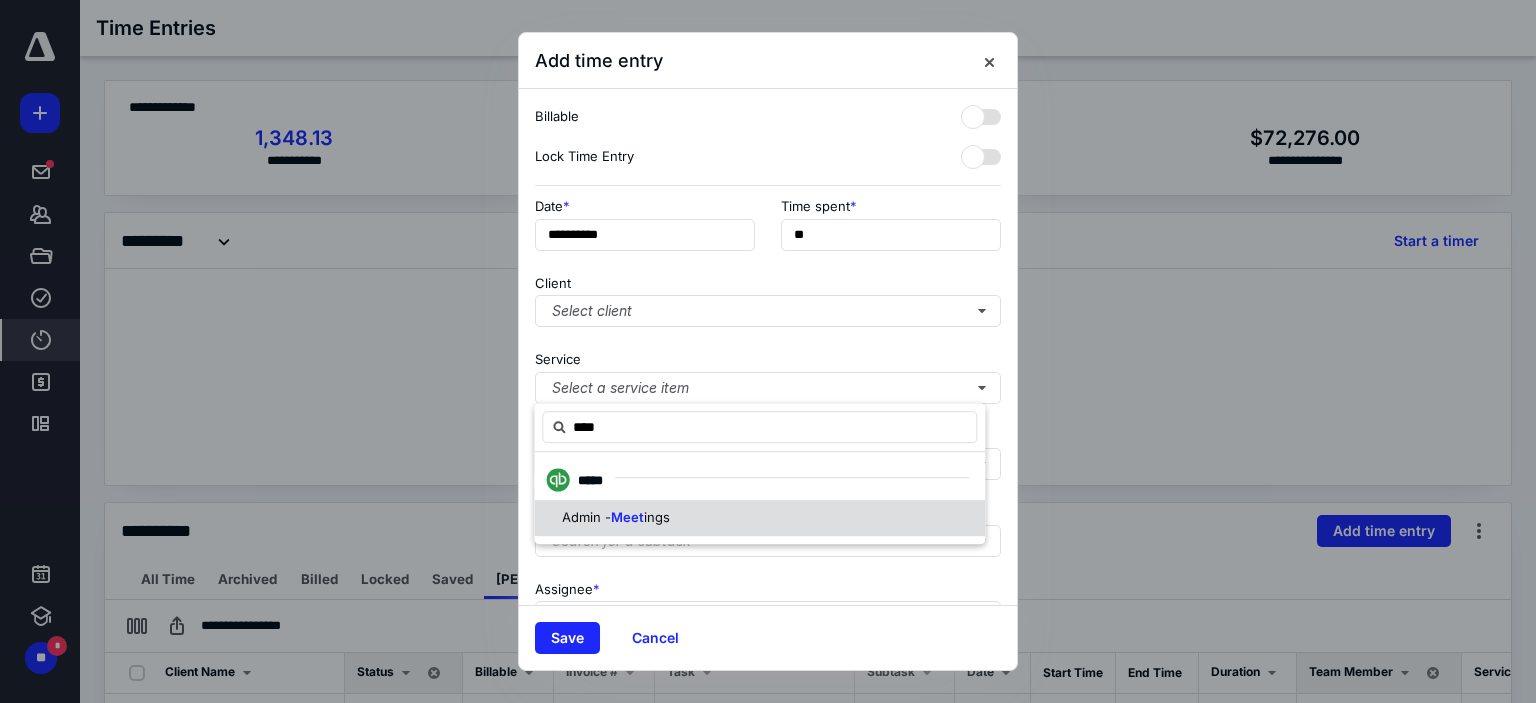 click on "Admin -" at bounding box center [586, 517] 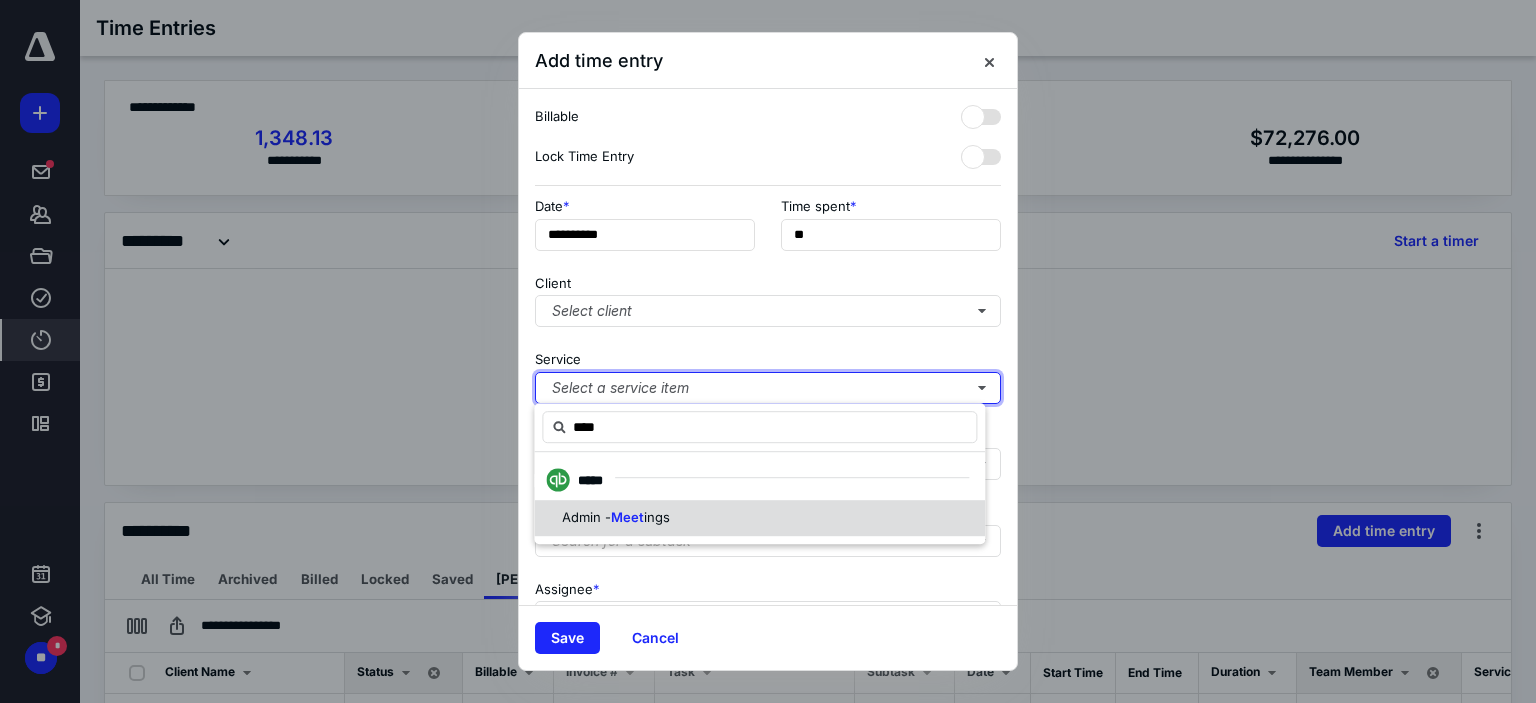 type 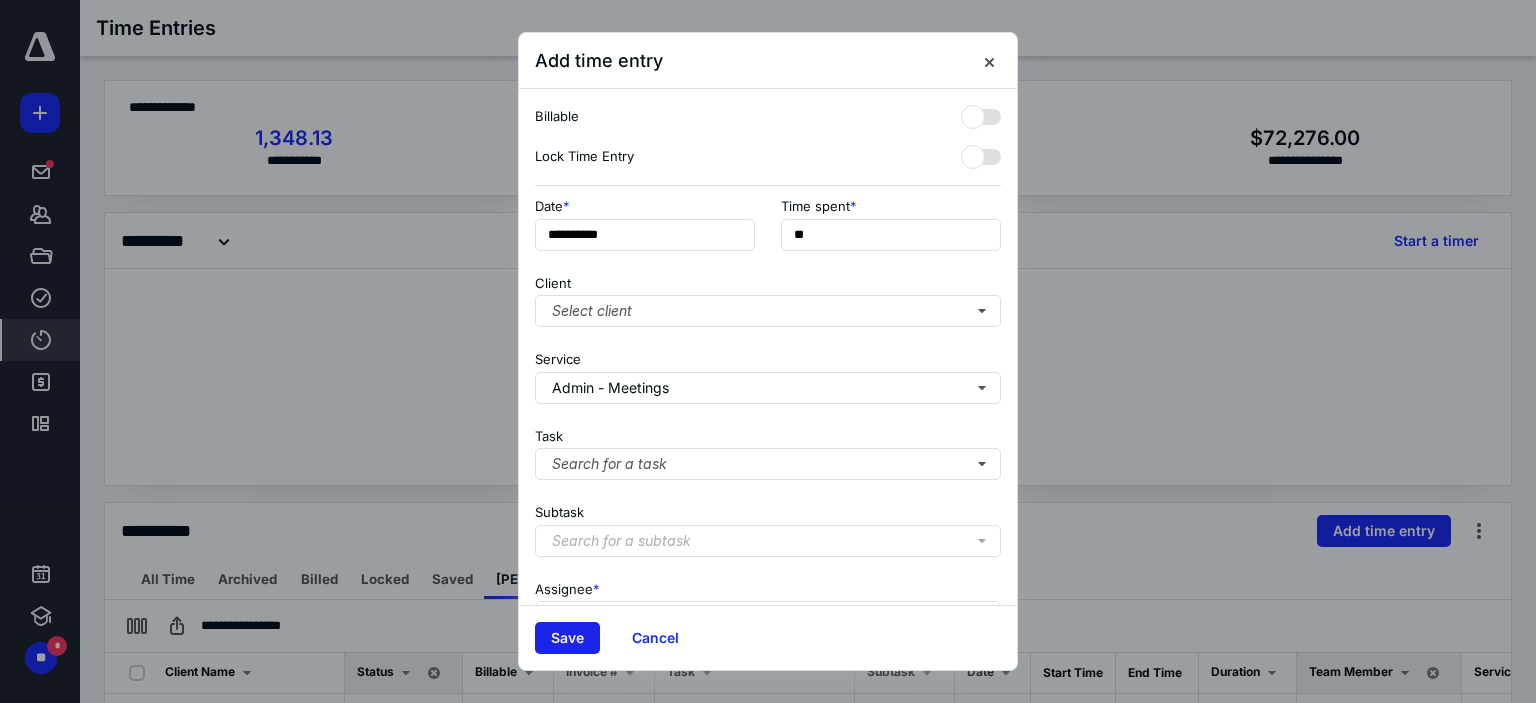 click on "Save" at bounding box center [567, 638] 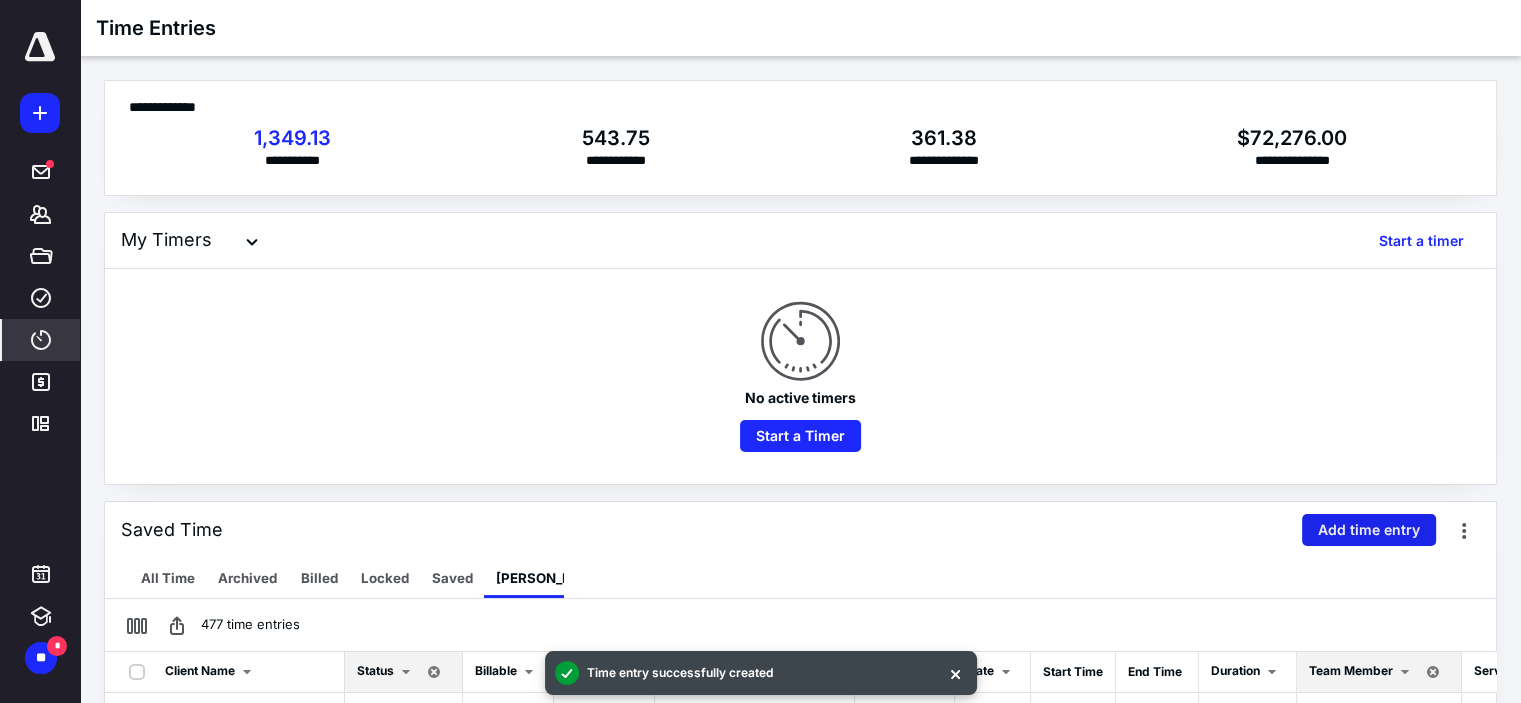 click on "Add time entry" at bounding box center [1369, 530] 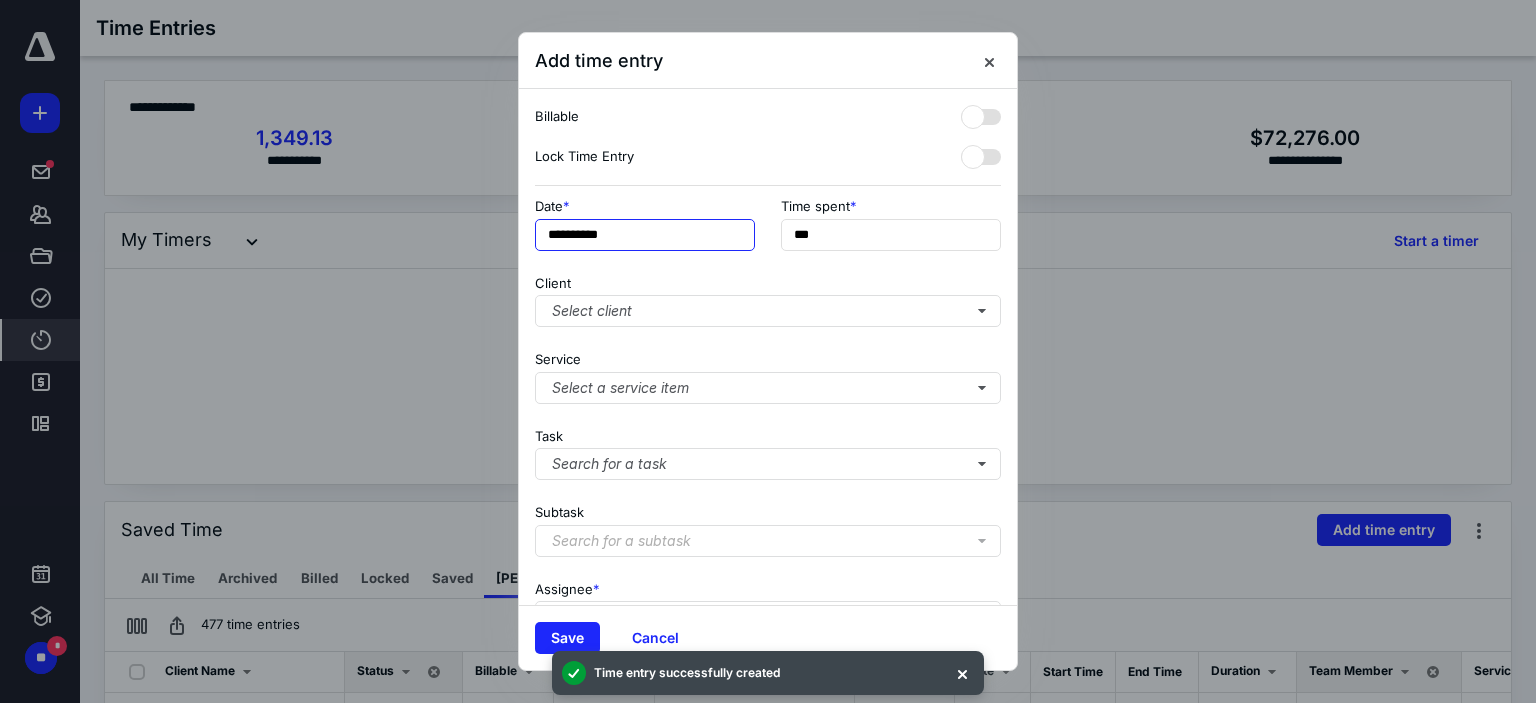 click on "**********" at bounding box center (645, 235) 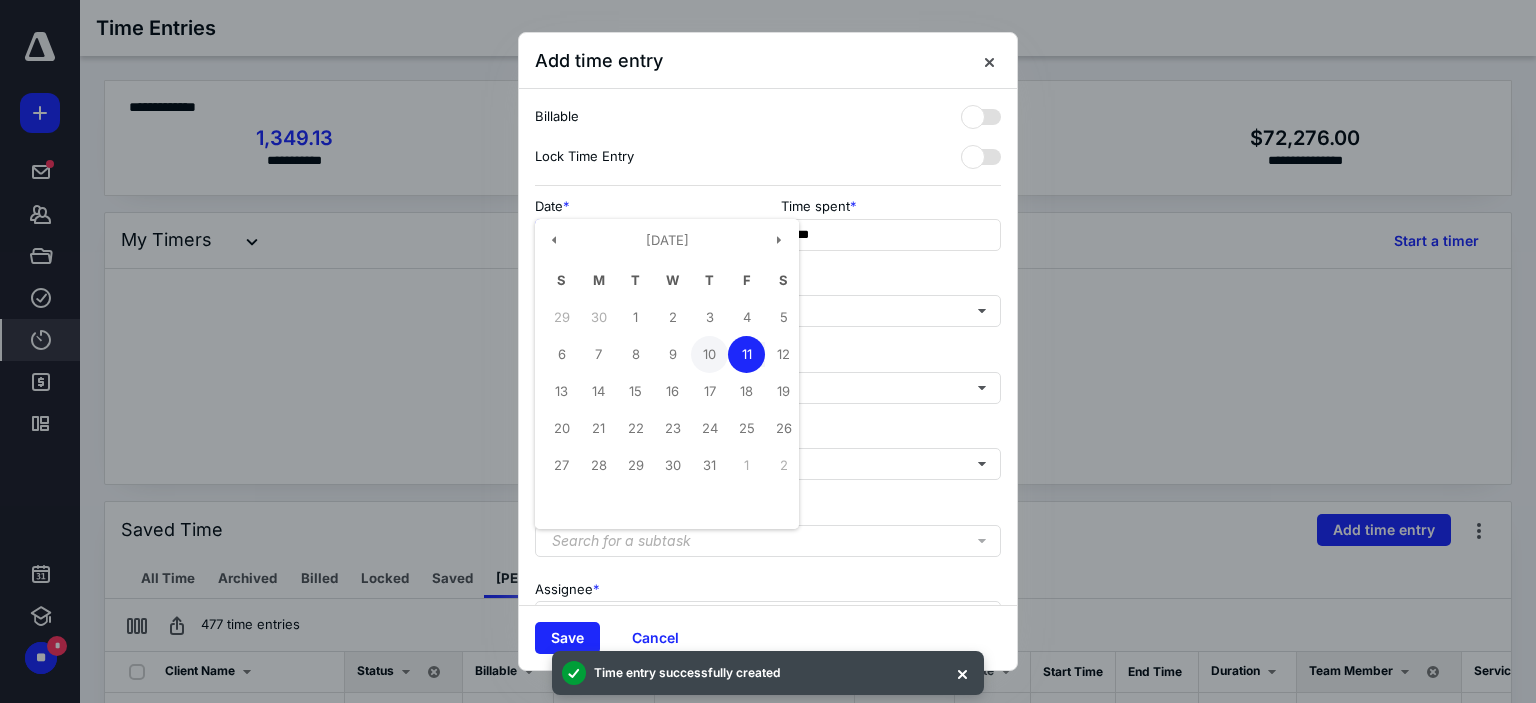 drag, startPoint x: 707, startPoint y: 348, endPoint x: 718, endPoint y: 328, distance: 22.825424 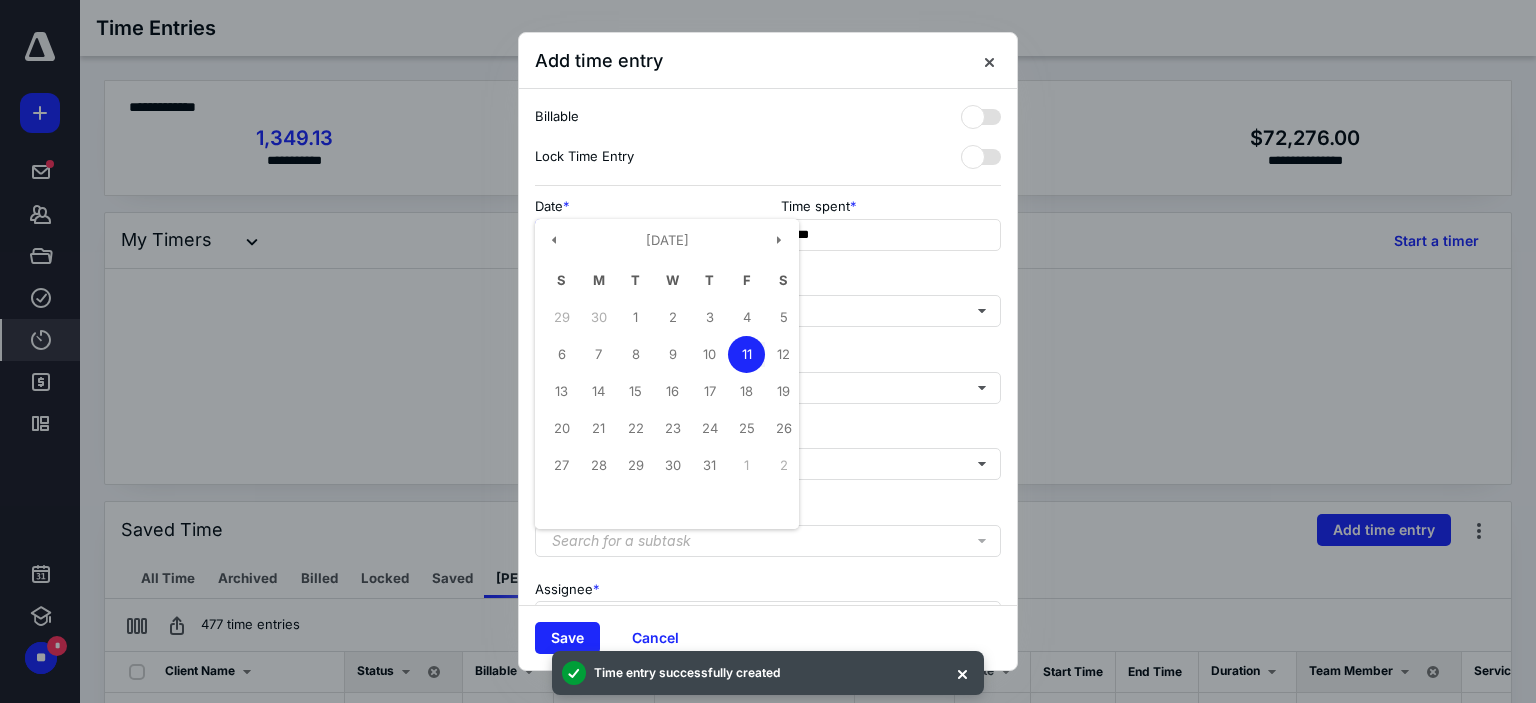 click on "10" at bounding box center (709, 354) 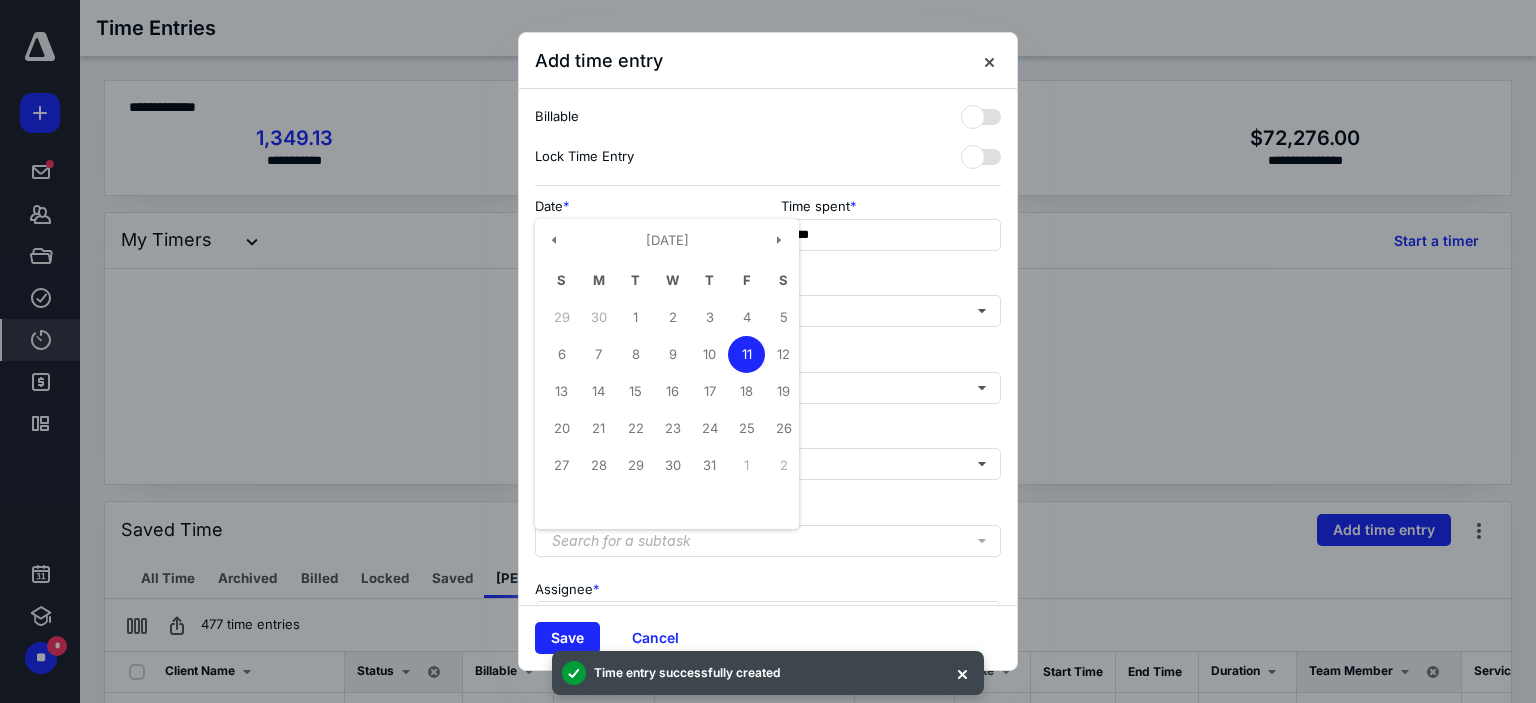 type on "**********" 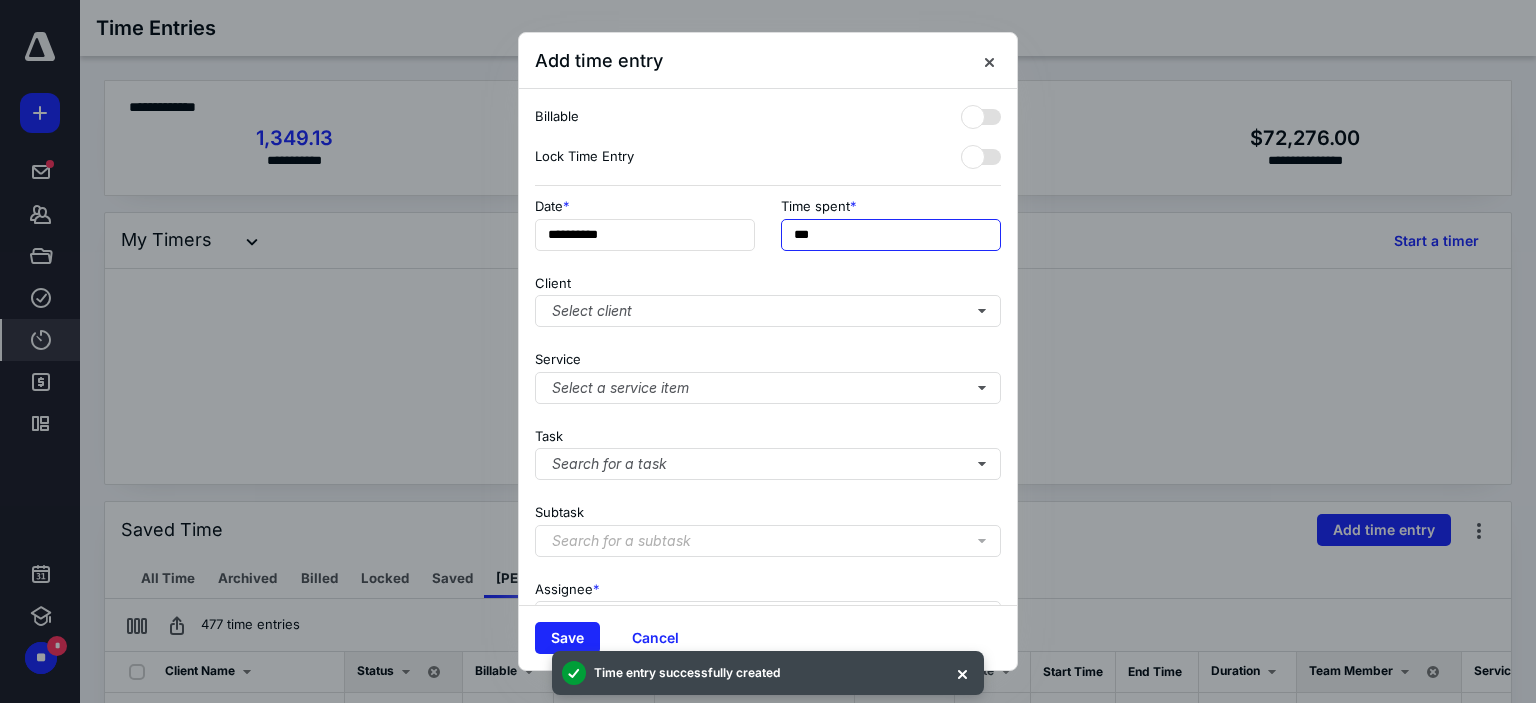 drag, startPoint x: 791, startPoint y: 239, endPoint x: 660, endPoint y: 262, distance: 133.00375 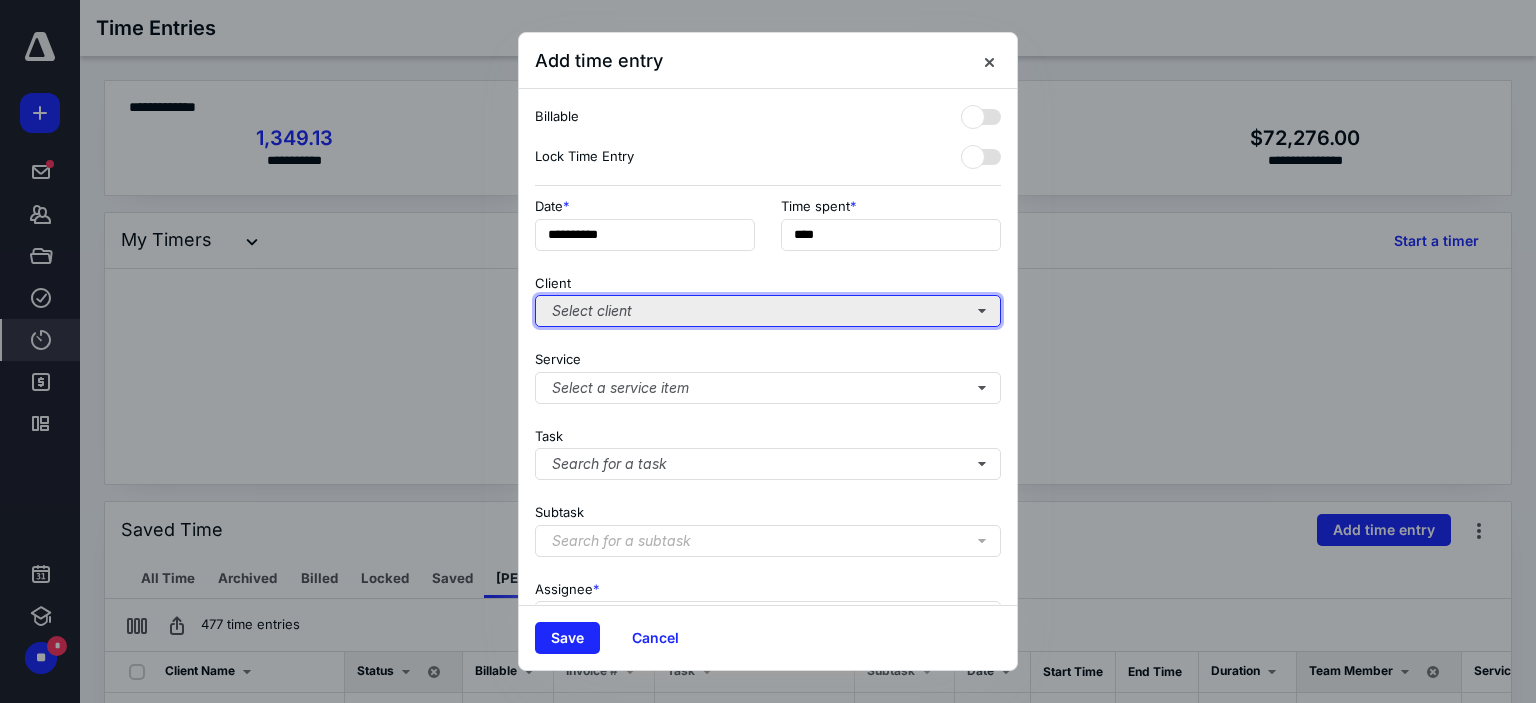 type on "******" 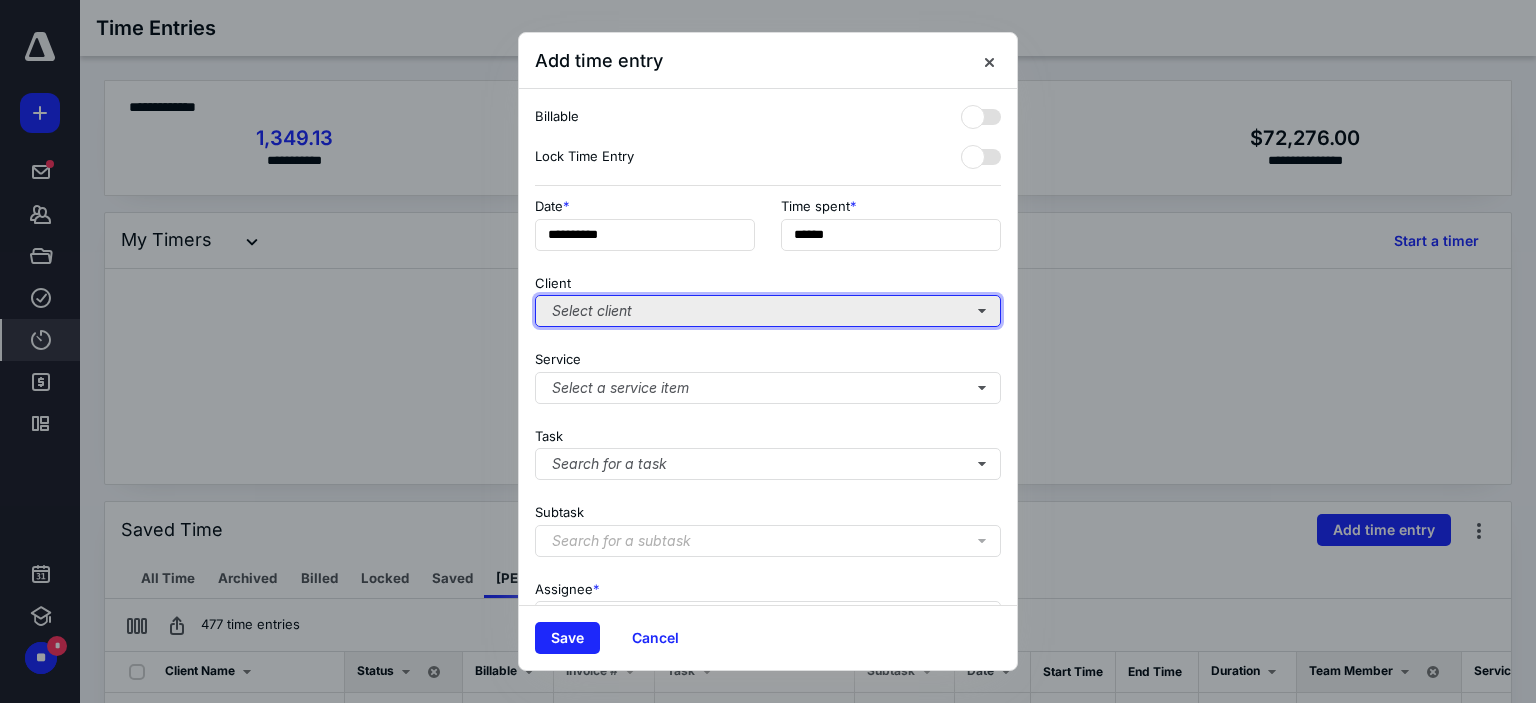 click on "Select client" at bounding box center [768, 311] 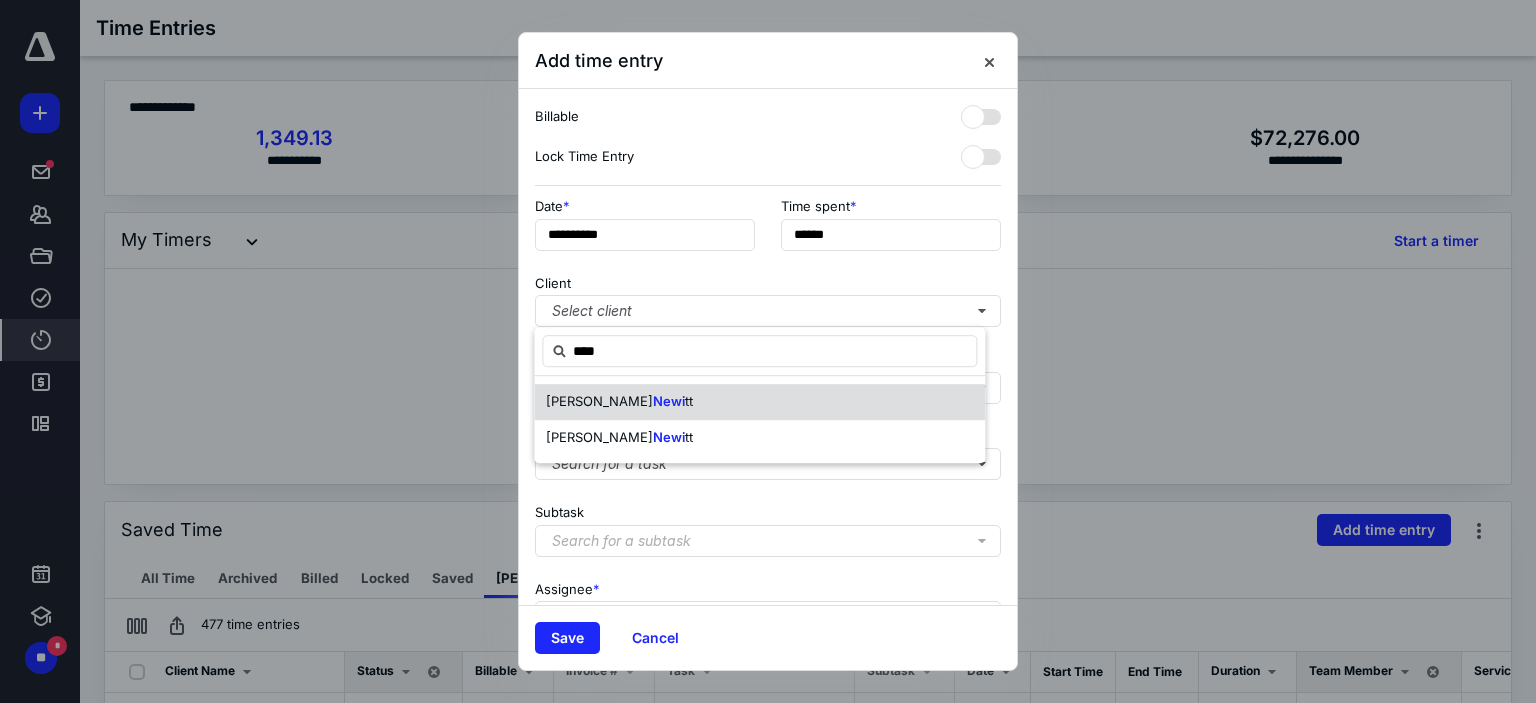 click on "Avery  Newi tt" at bounding box center (759, 402) 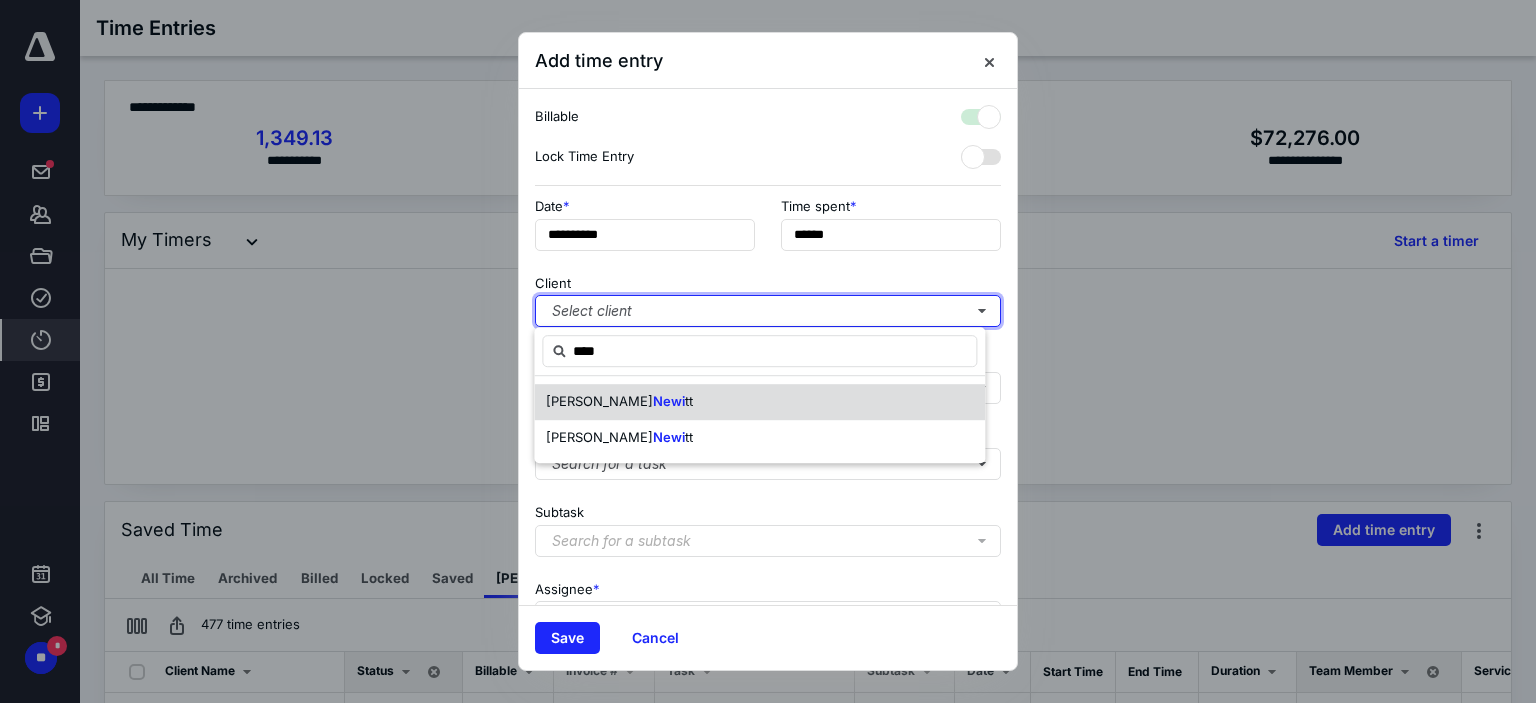 checkbox on "true" 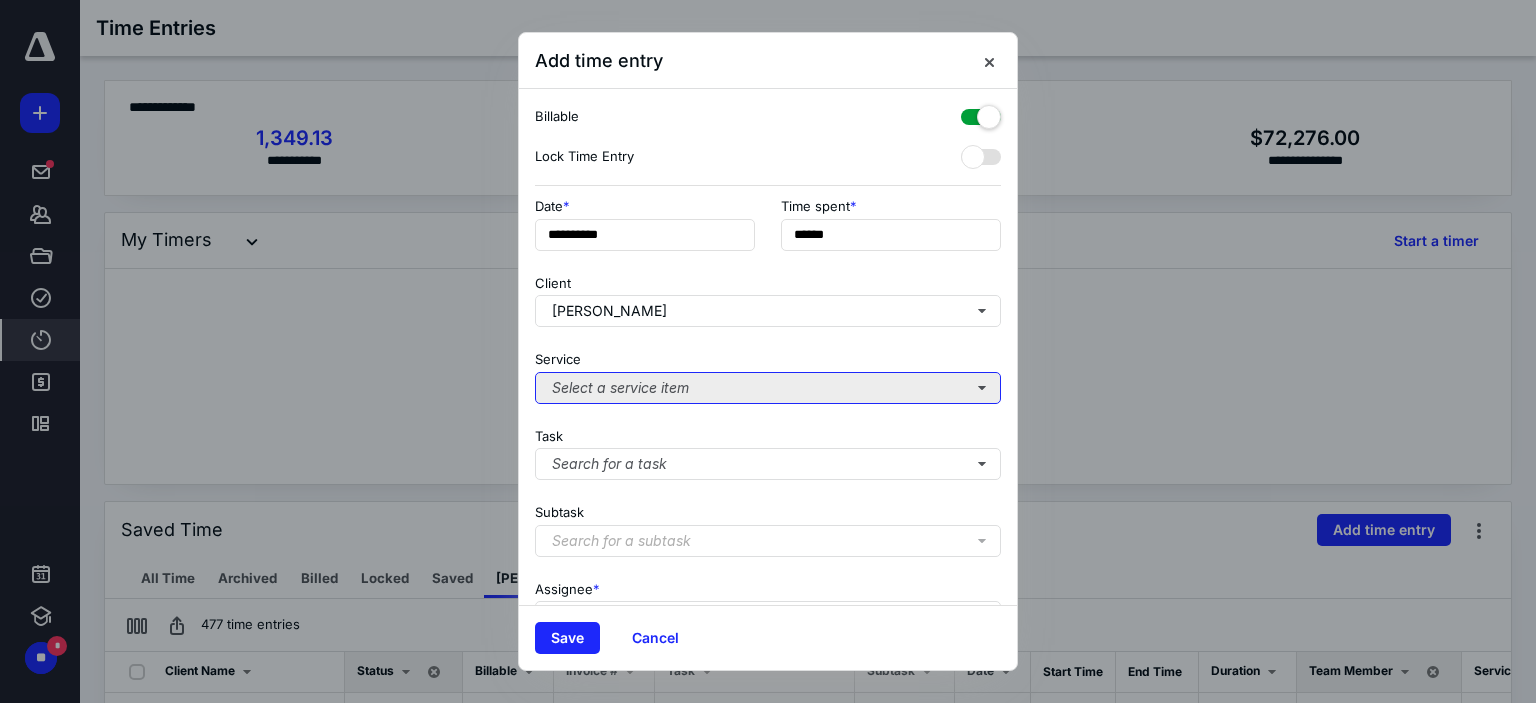click on "Select a service item" at bounding box center [768, 388] 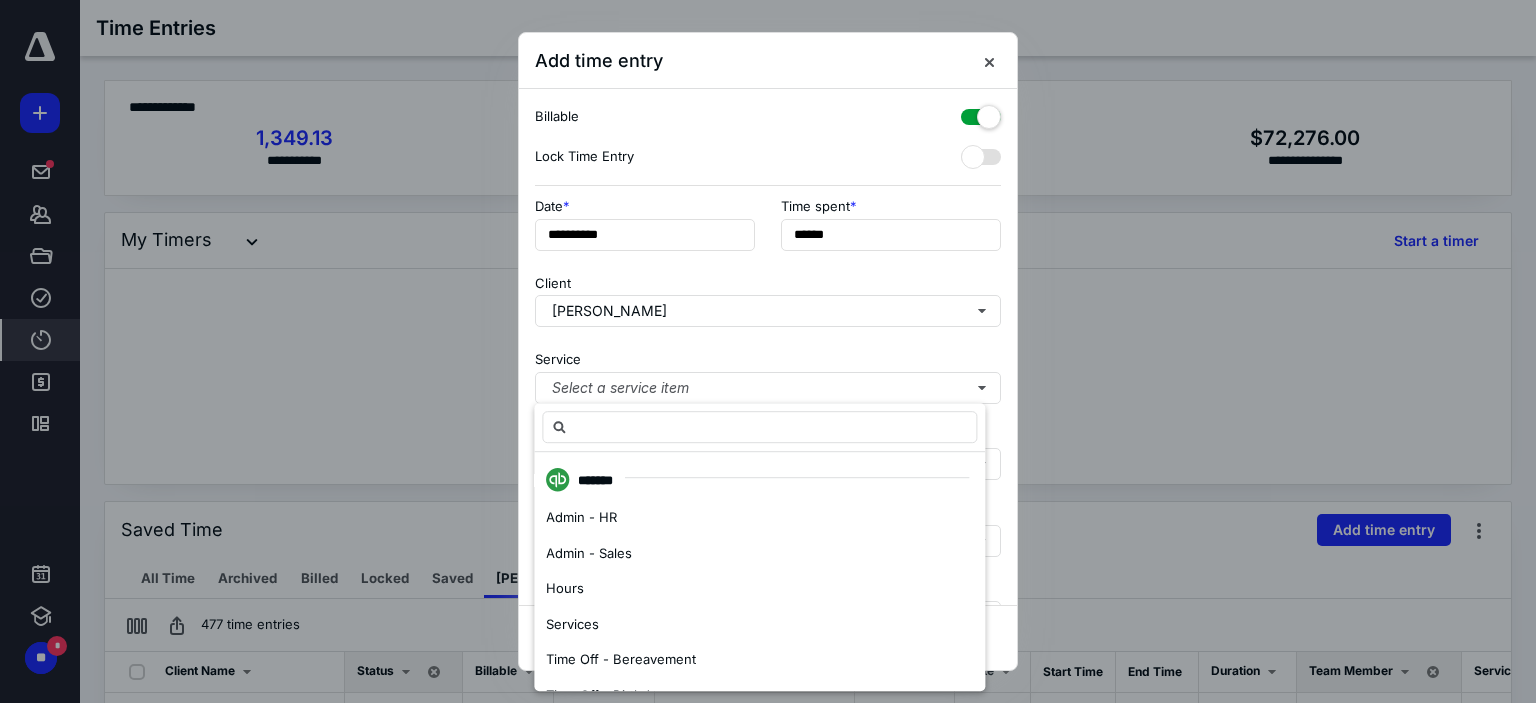 click on "**********" at bounding box center [768, 347] 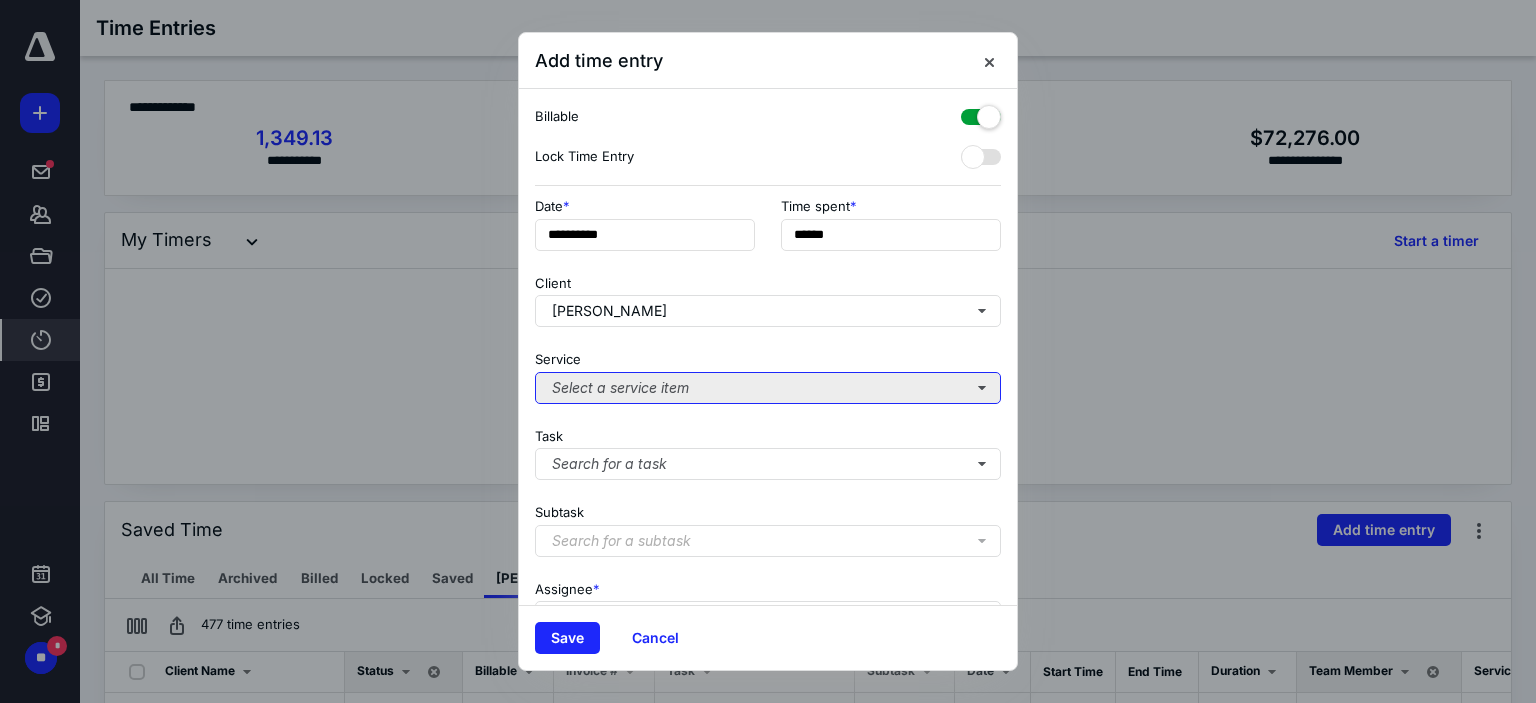 click on "Select a service item" at bounding box center (768, 388) 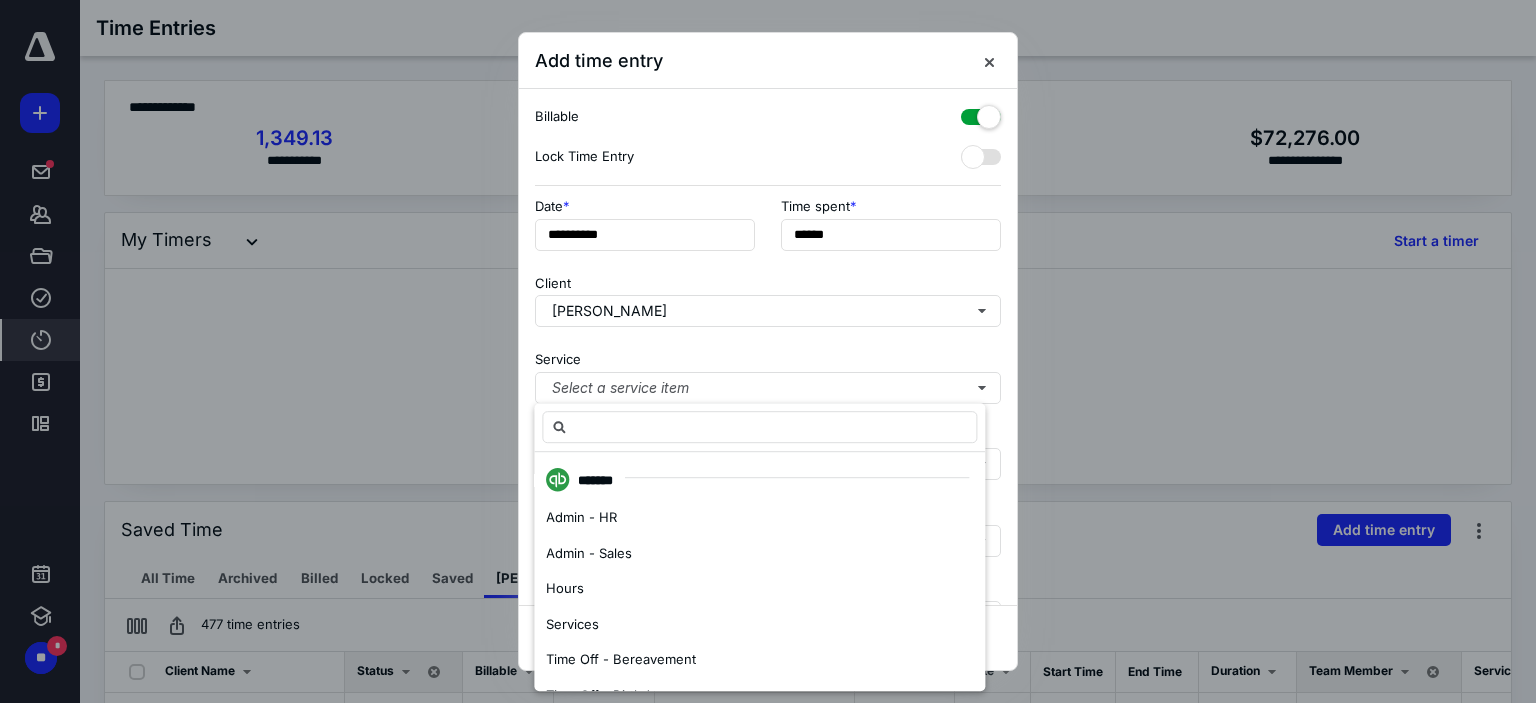 scroll, scrollTop: 197, scrollLeft: 0, axis: vertical 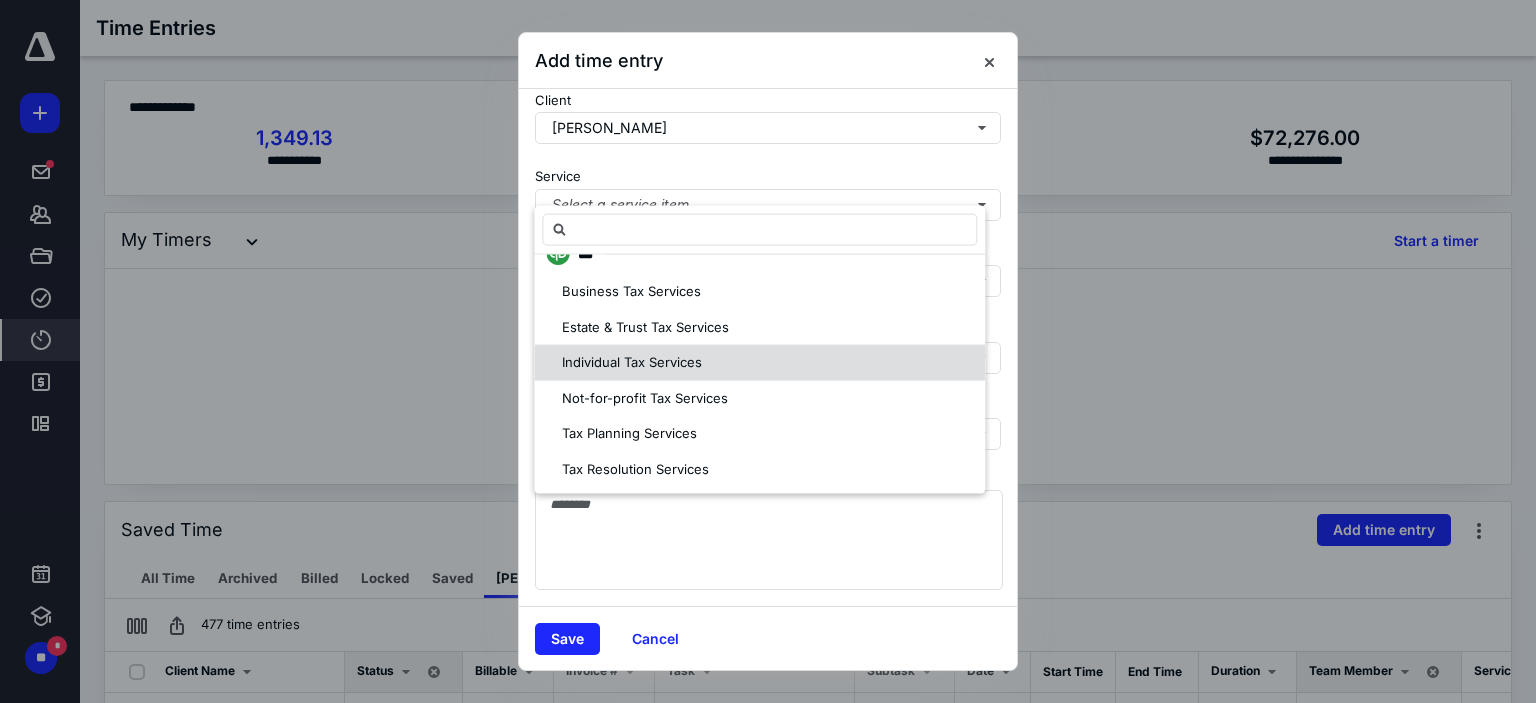 click on "Individual Tax Services" at bounding box center (759, 363) 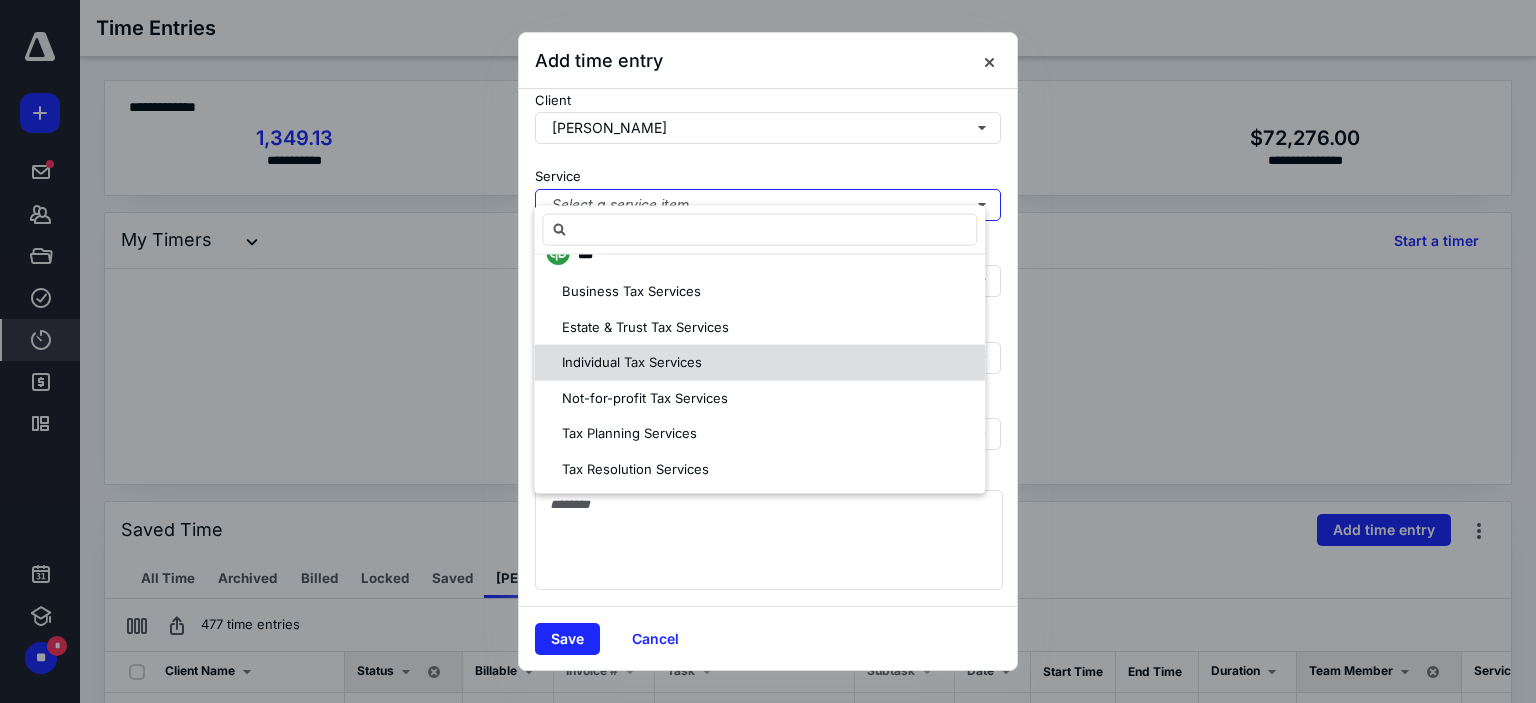 scroll, scrollTop: 0, scrollLeft: 0, axis: both 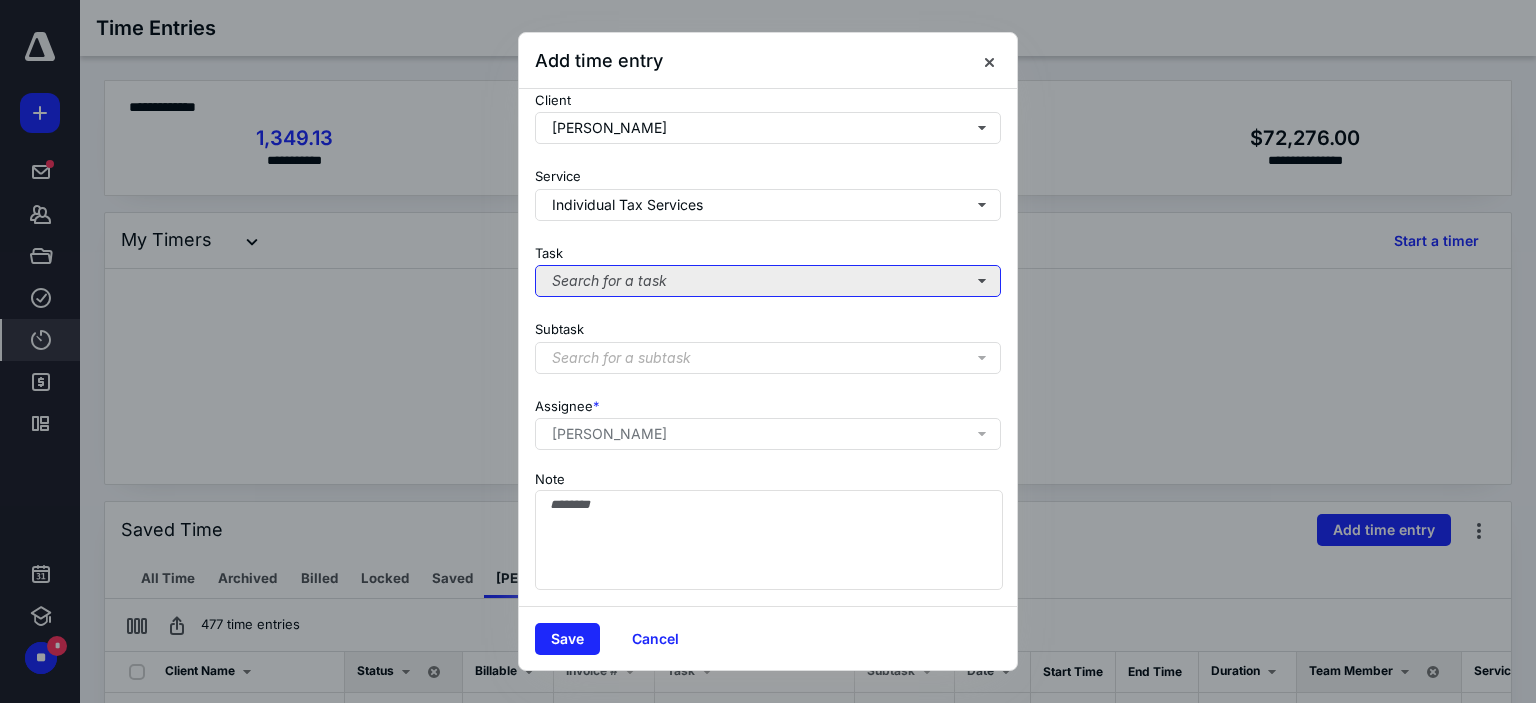 click on "Search for a task" at bounding box center [768, 281] 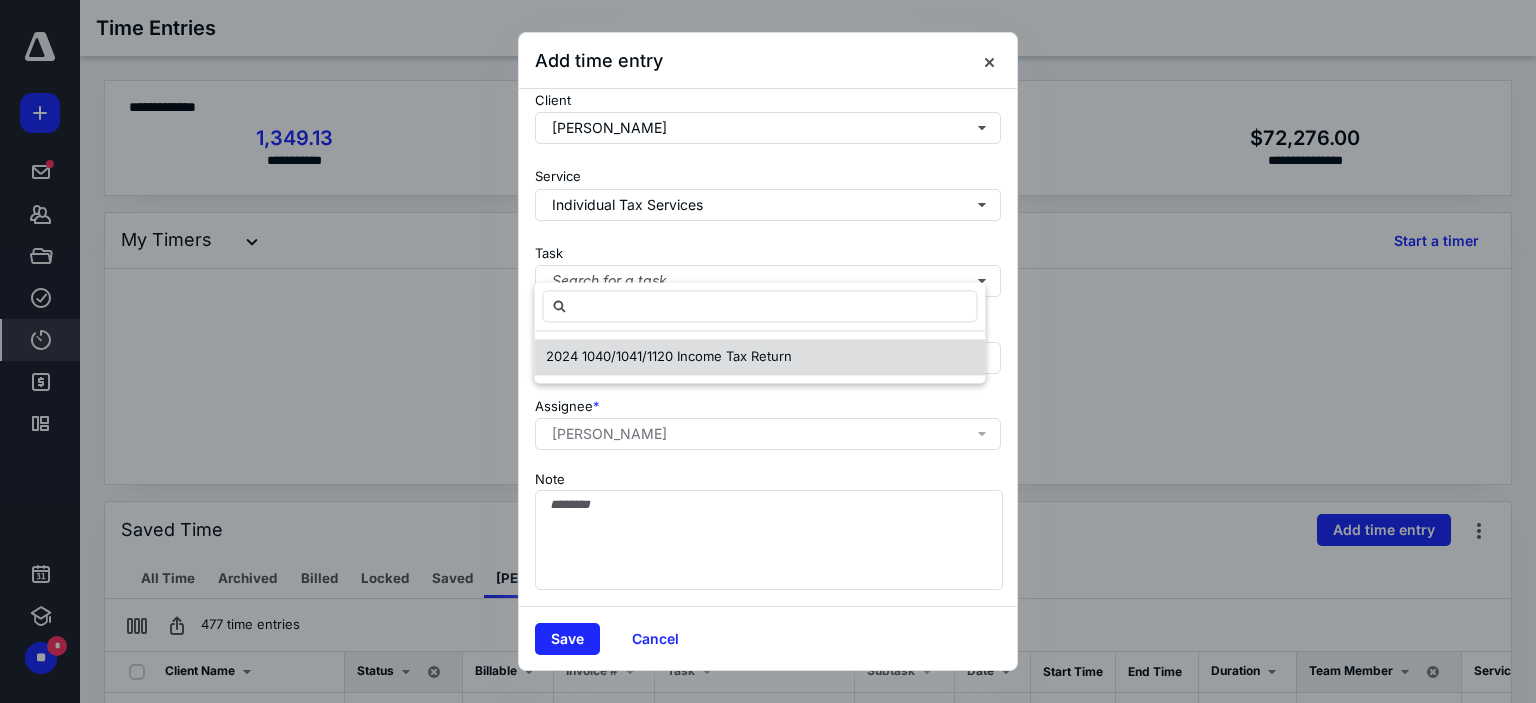 click on "2024  1040/1041/1120 Income Tax Return" at bounding box center (669, 356) 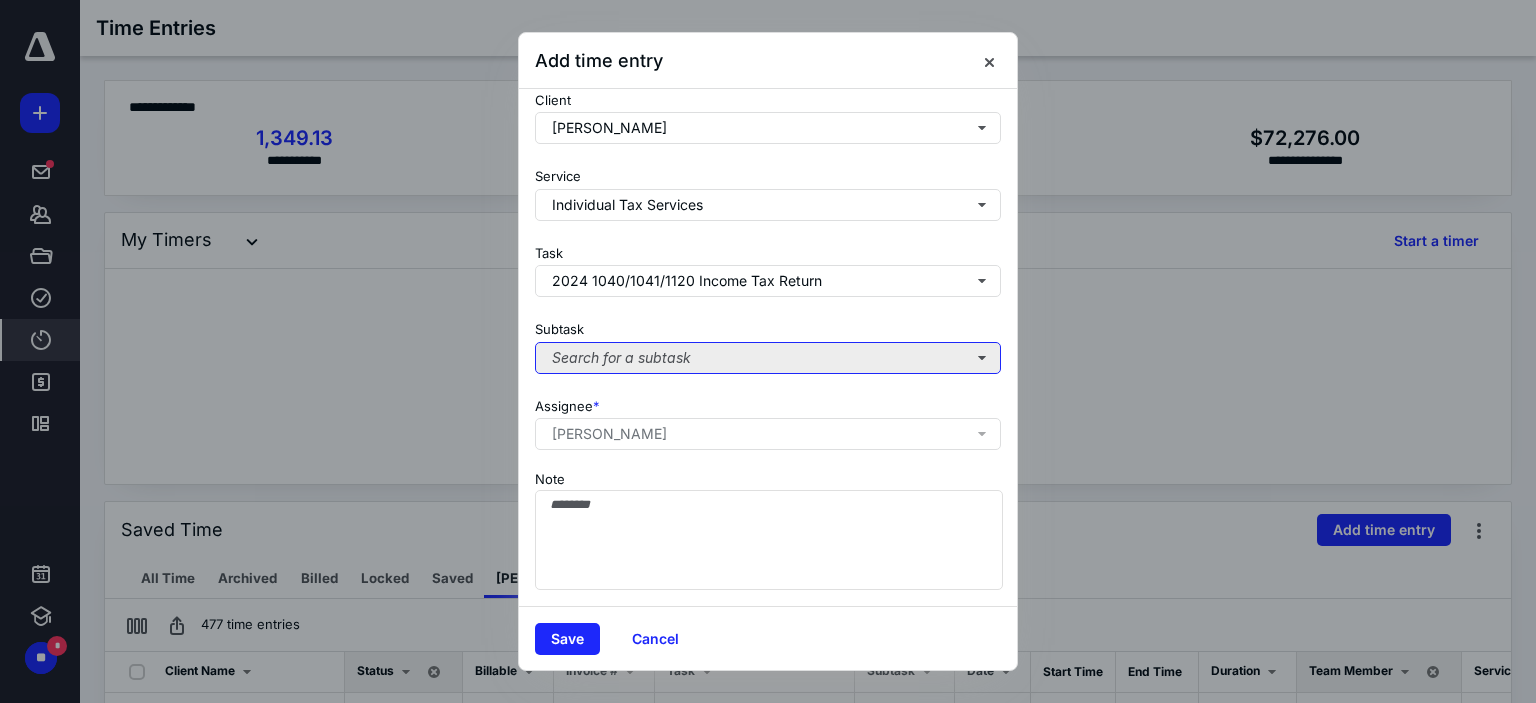 click on "Search for a subtask" at bounding box center [768, 358] 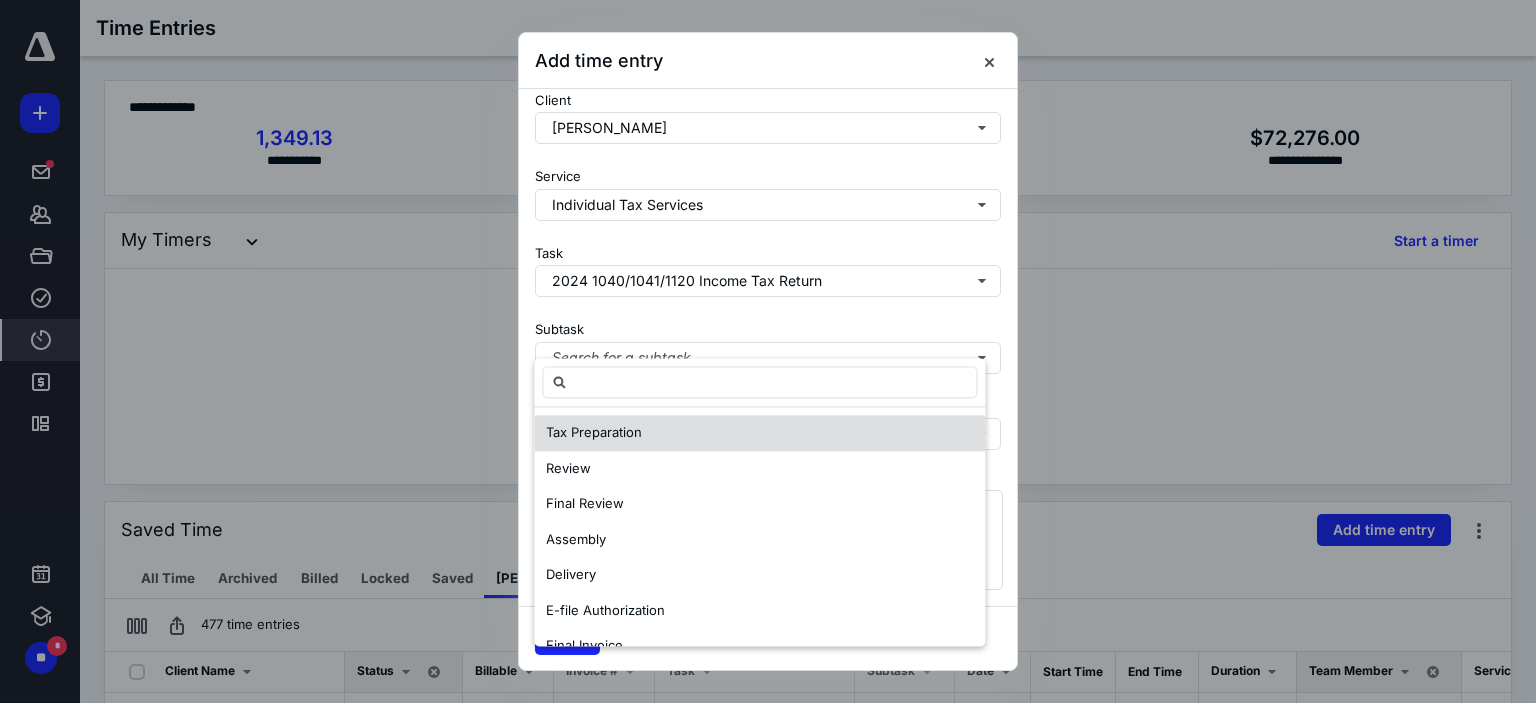 click on "Tax Preparation" at bounding box center (759, 433) 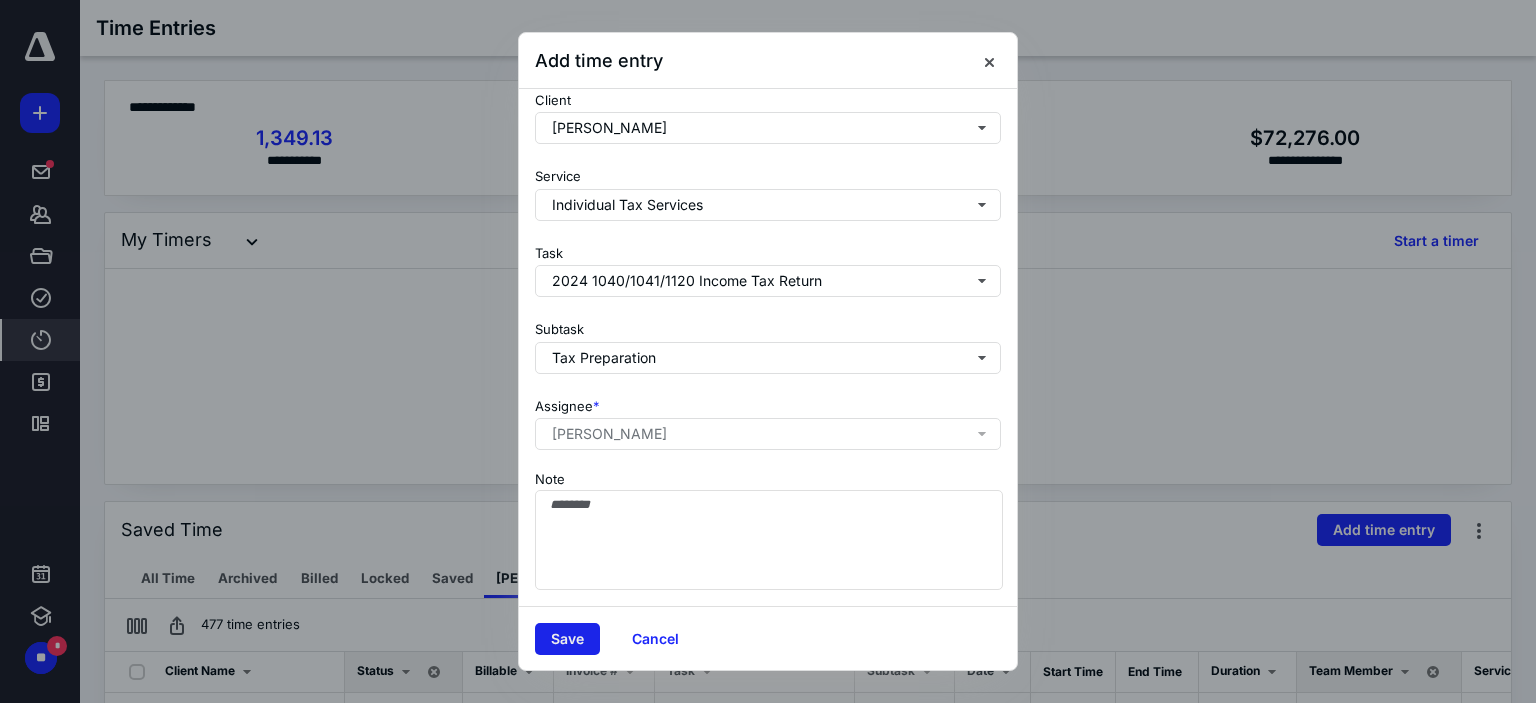 click on "Save" at bounding box center [567, 639] 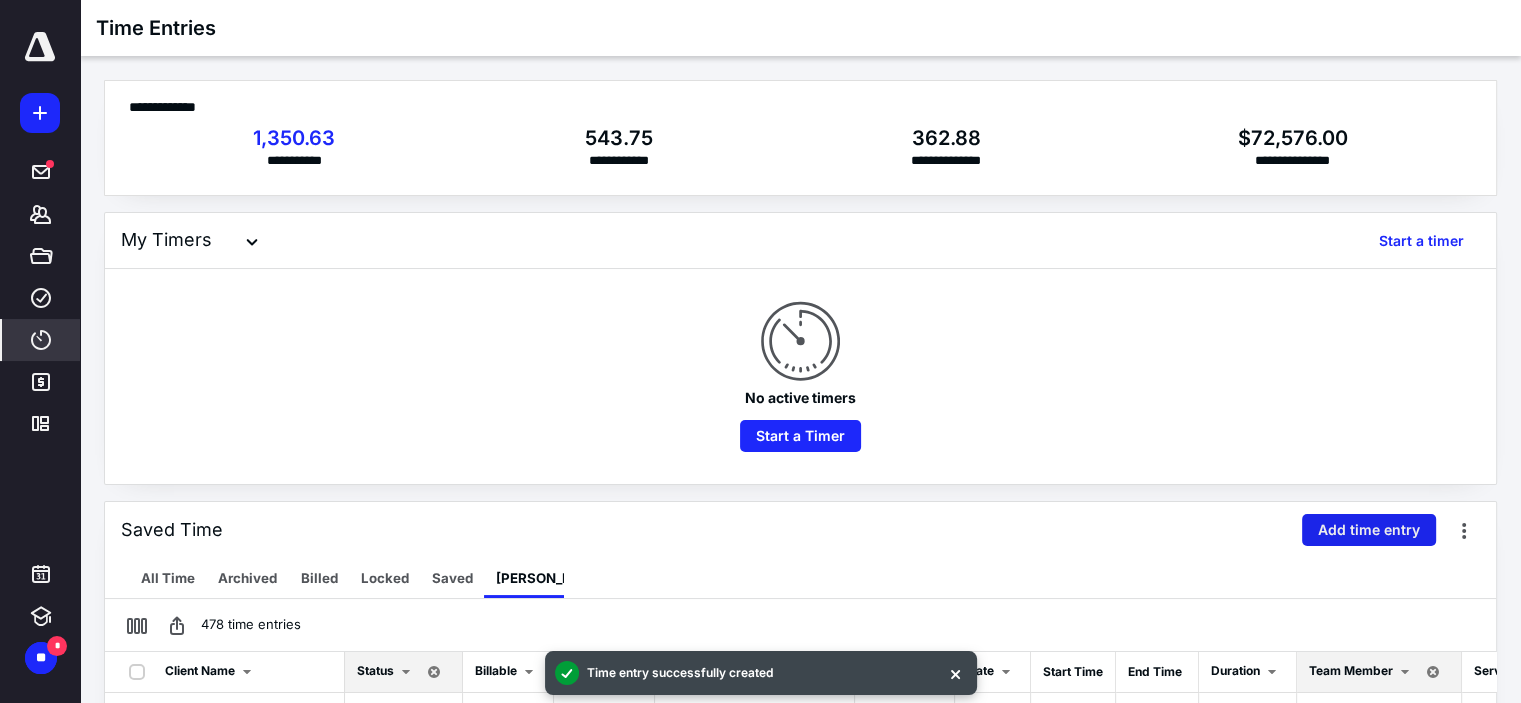 click on "Add time entry" at bounding box center [1369, 530] 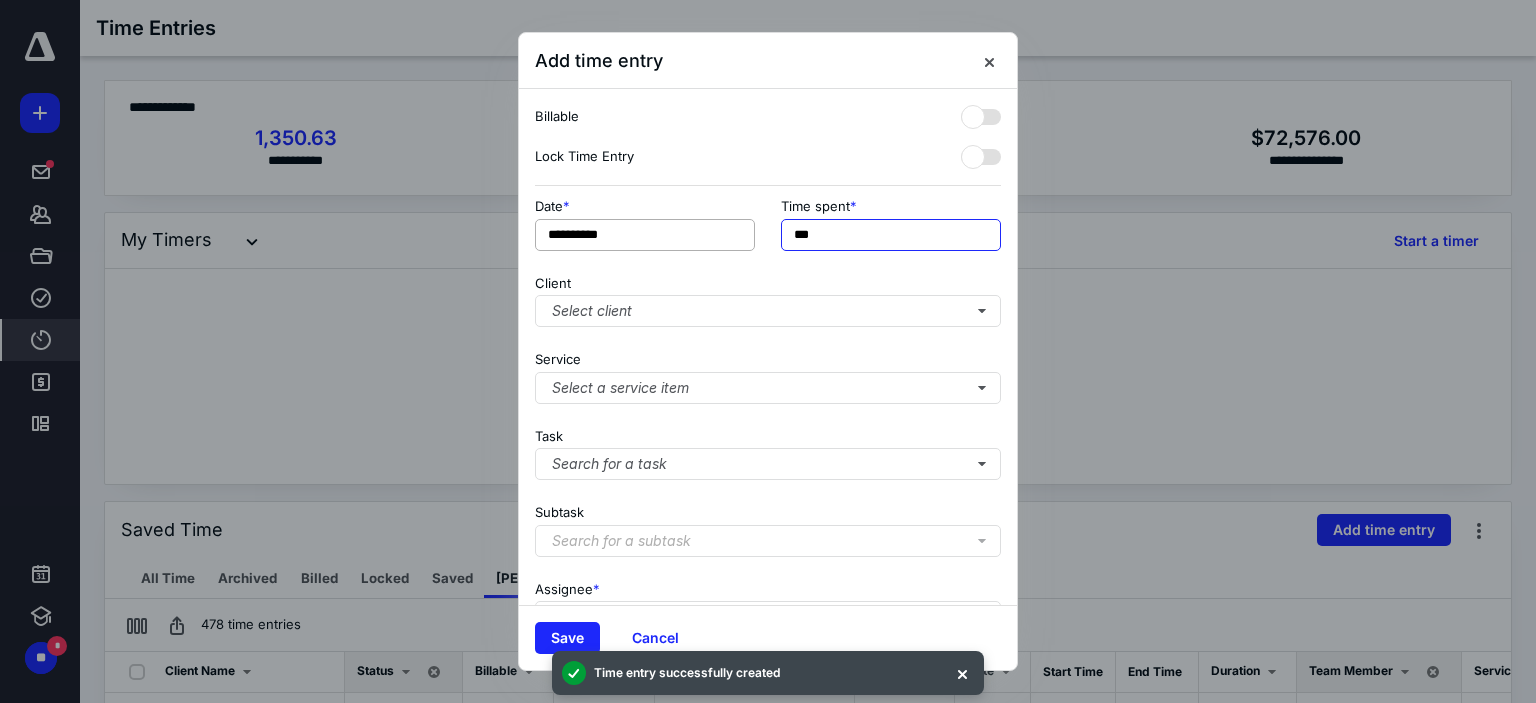drag, startPoint x: 724, startPoint y: 230, endPoint x: 636, endPoint y: 240, distance: 88.56636 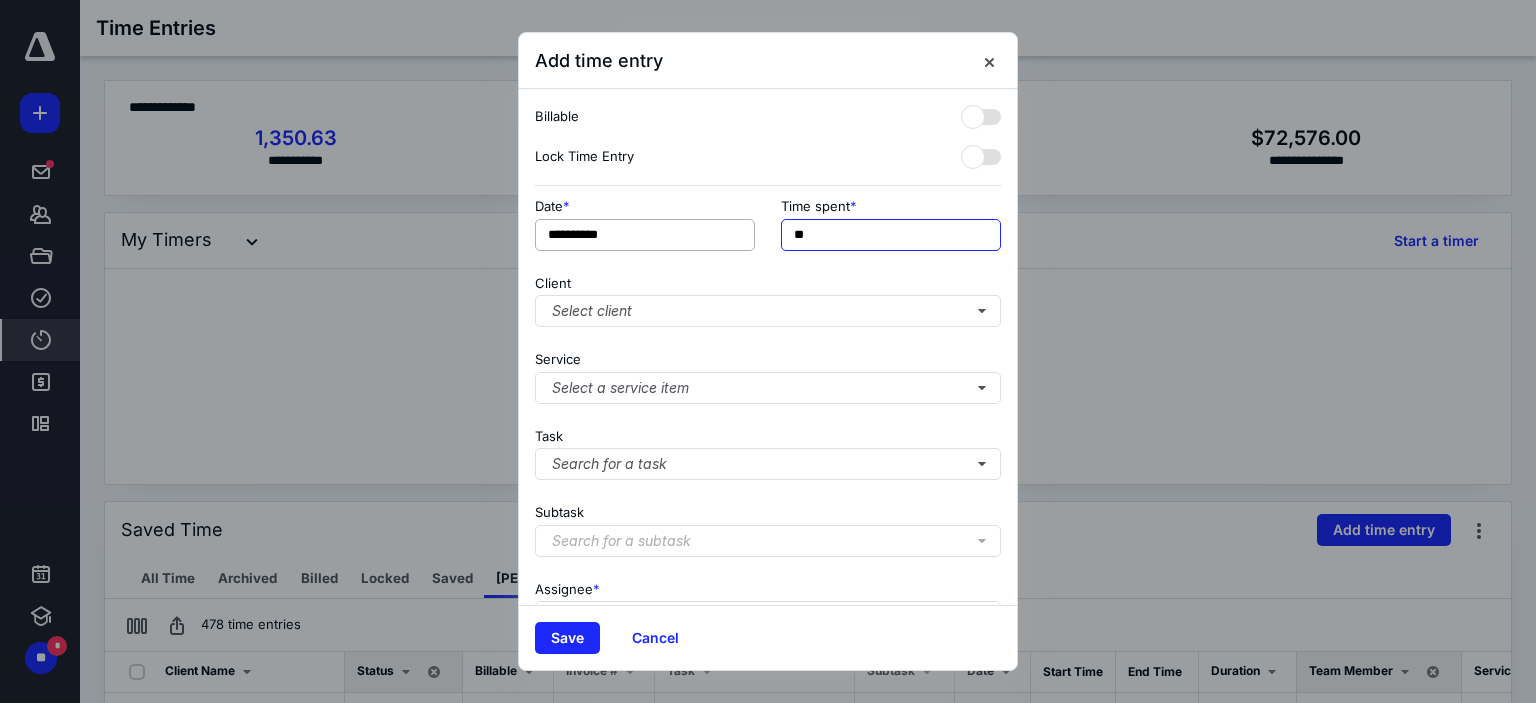 type on "**" 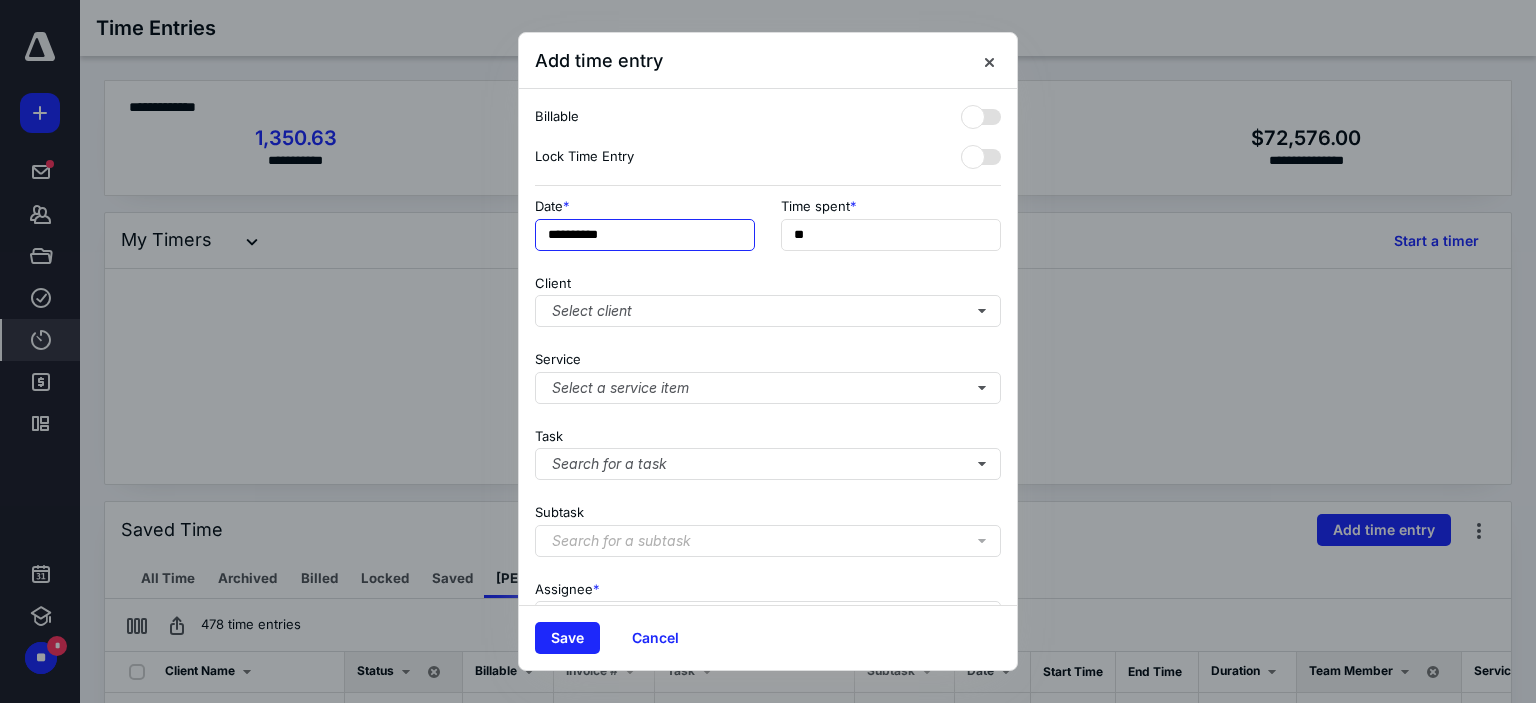 click on "**********" at bounding box center [645, 235] 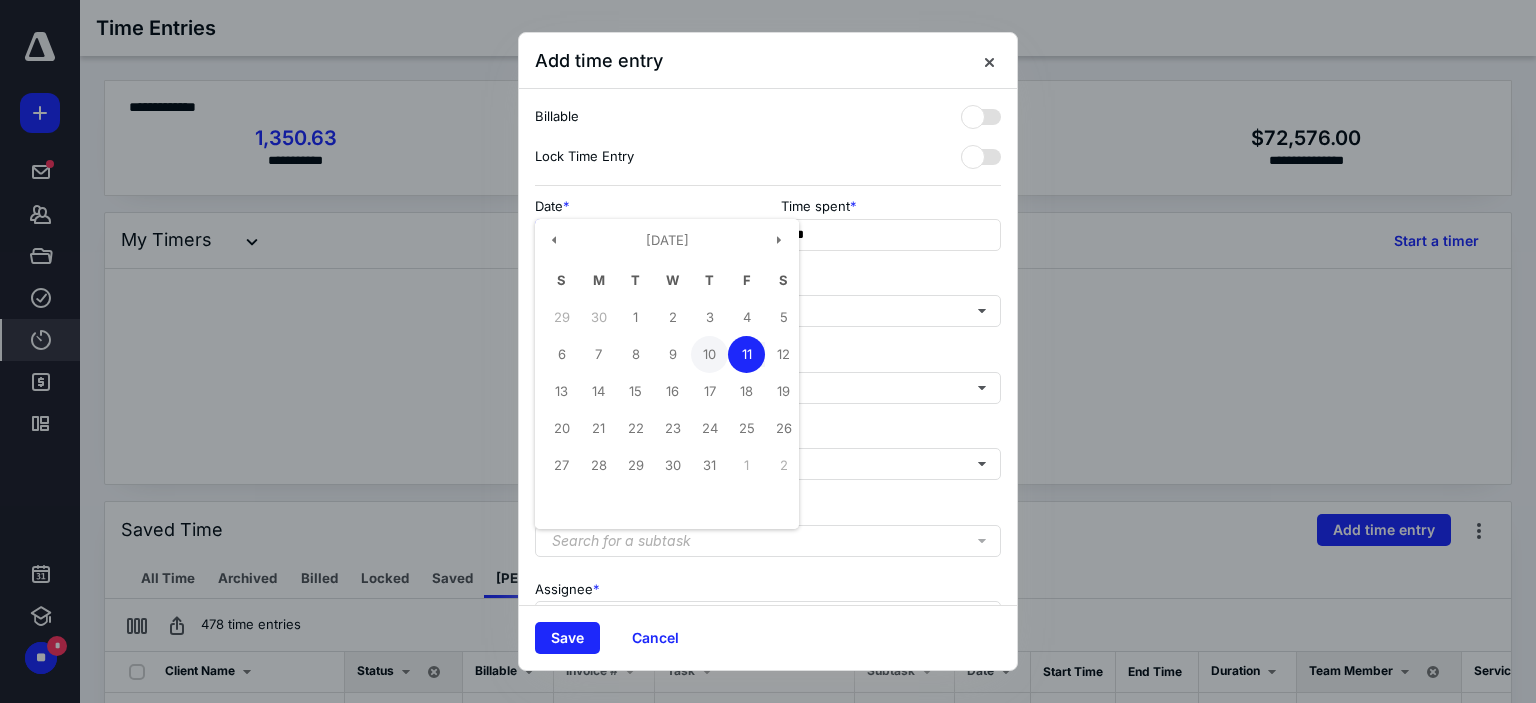 click on "10" at bounding box center [709, 354] 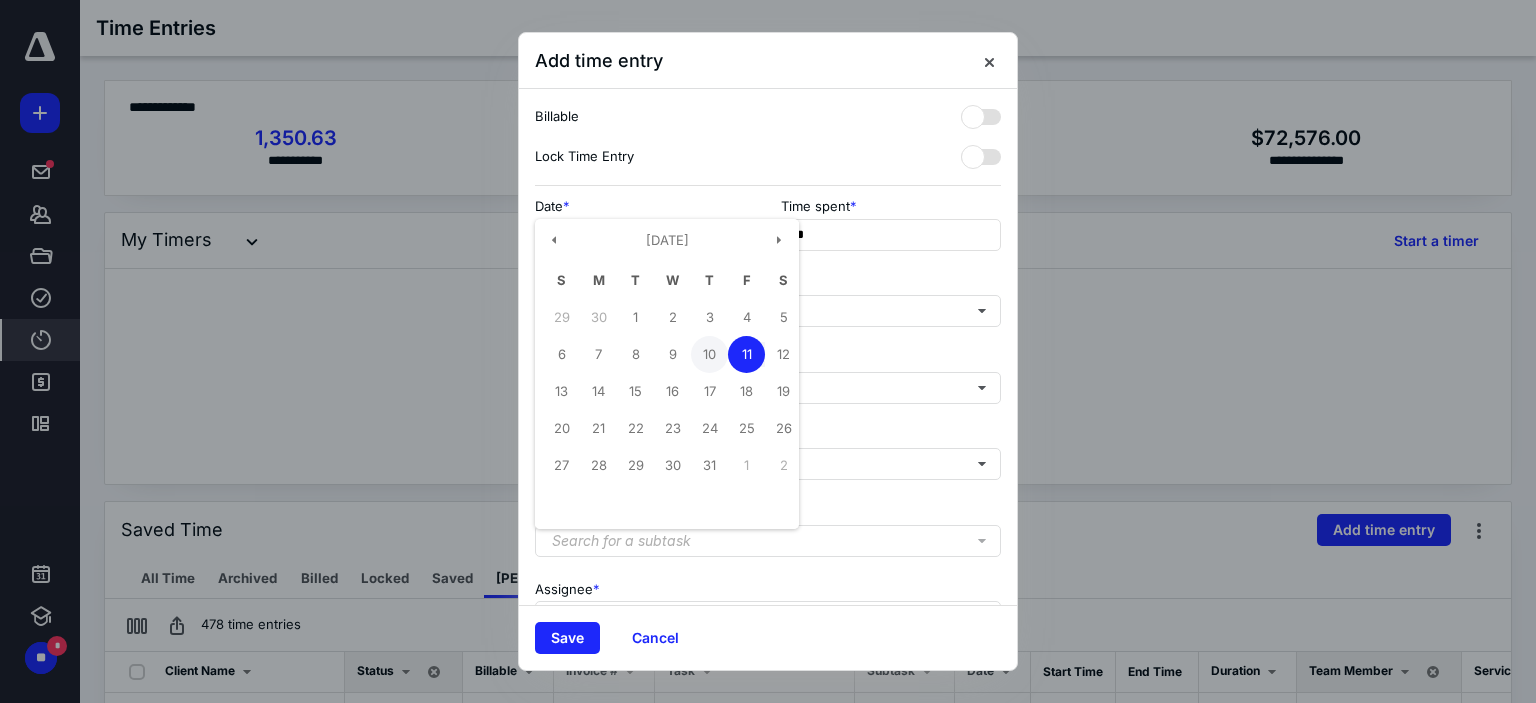 type on "**********" 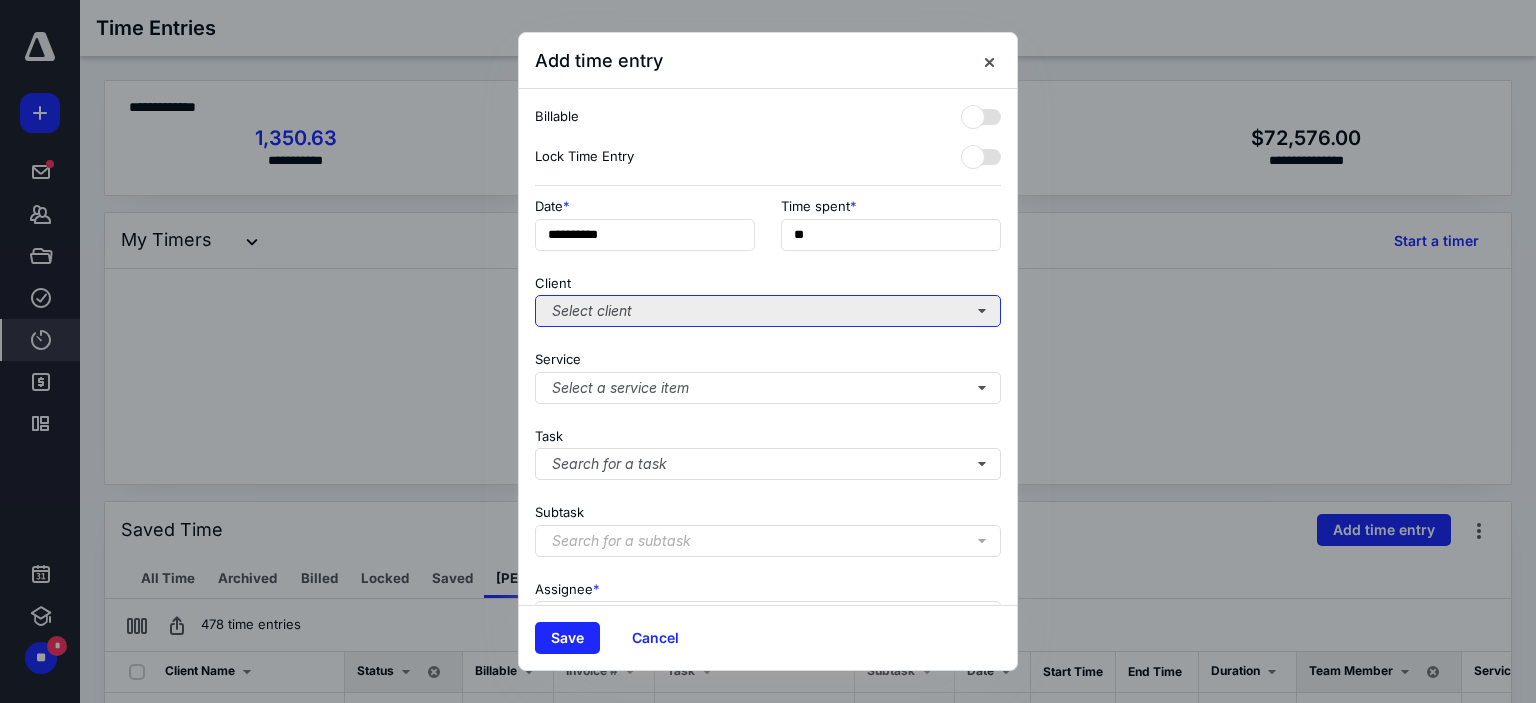 click on "Select client" at bounding box center [768, 311] 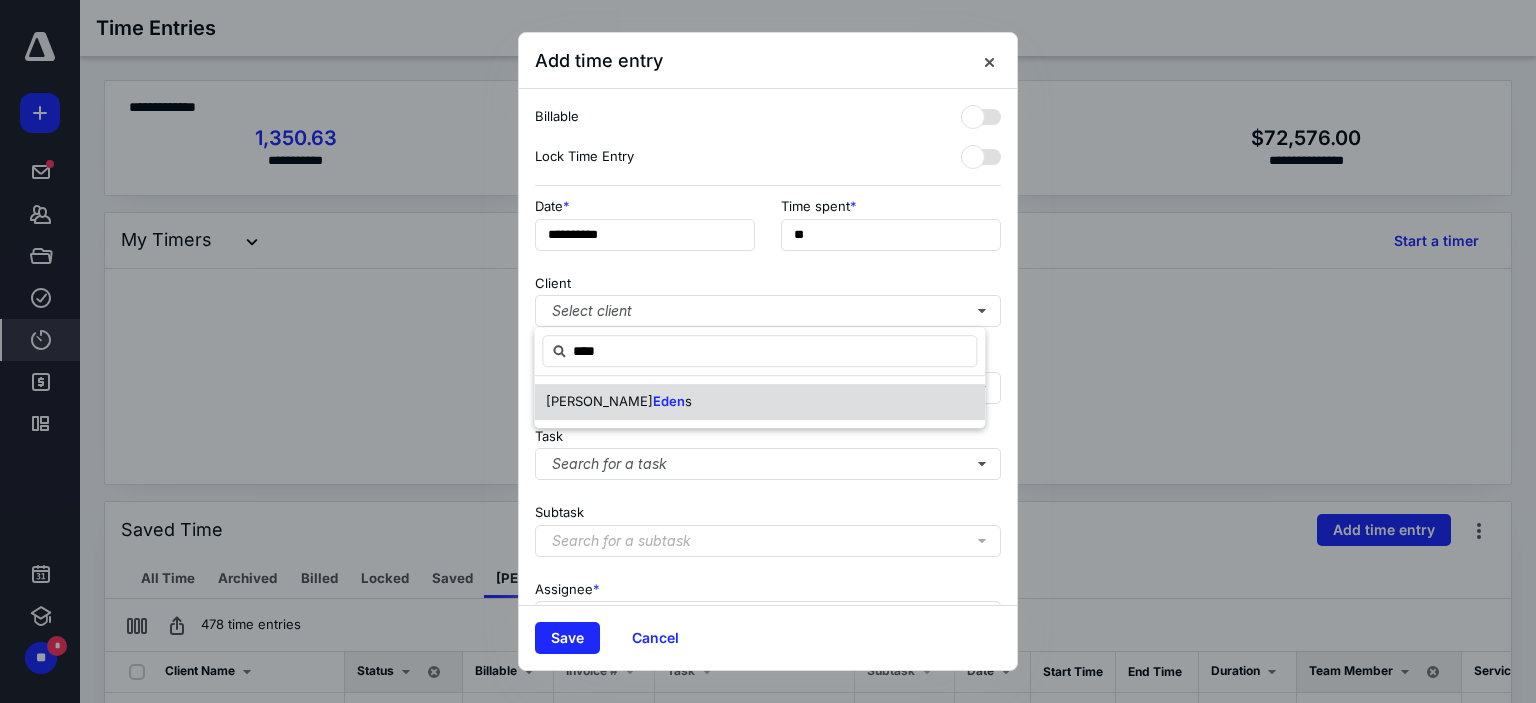 click on "[PERSON_NAME] s" at bounding box center (759, 402) 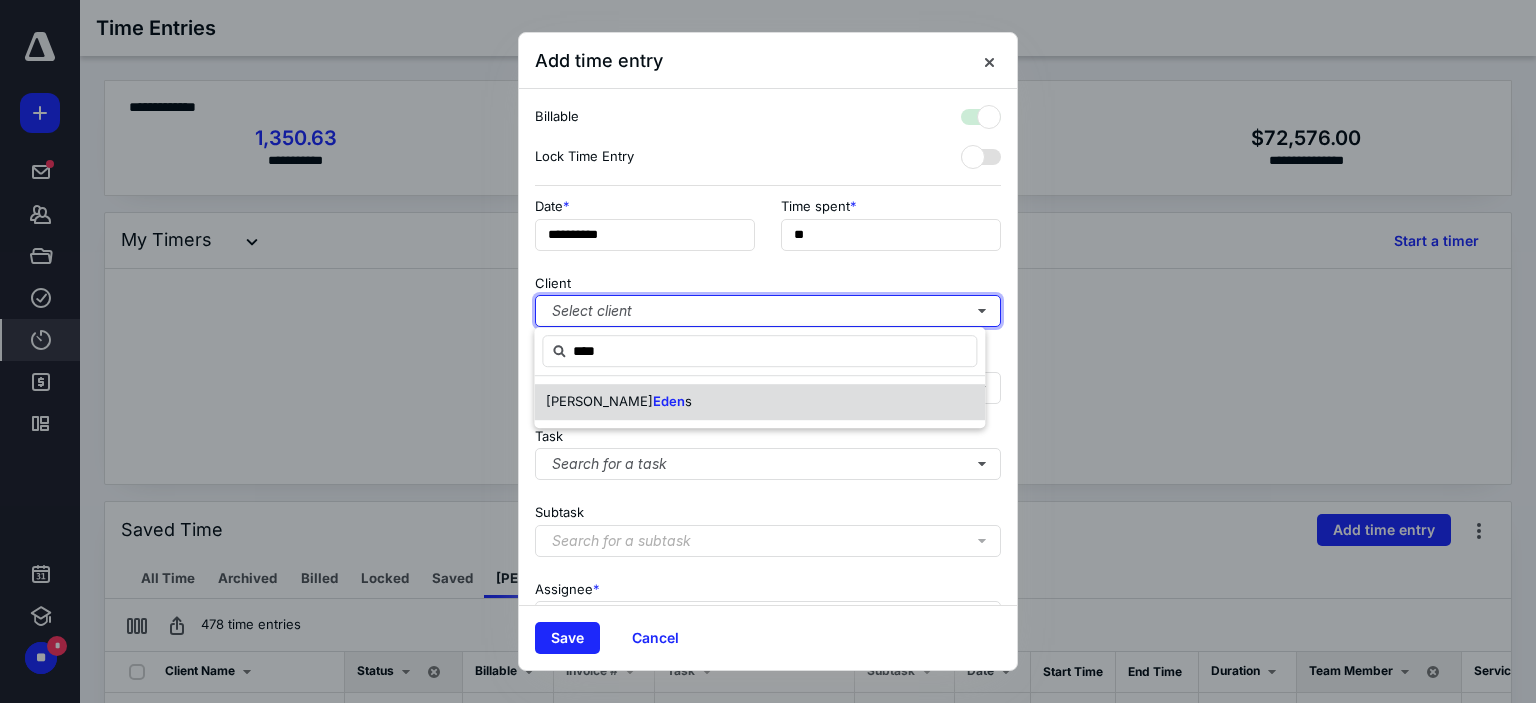 checkbox on "true" 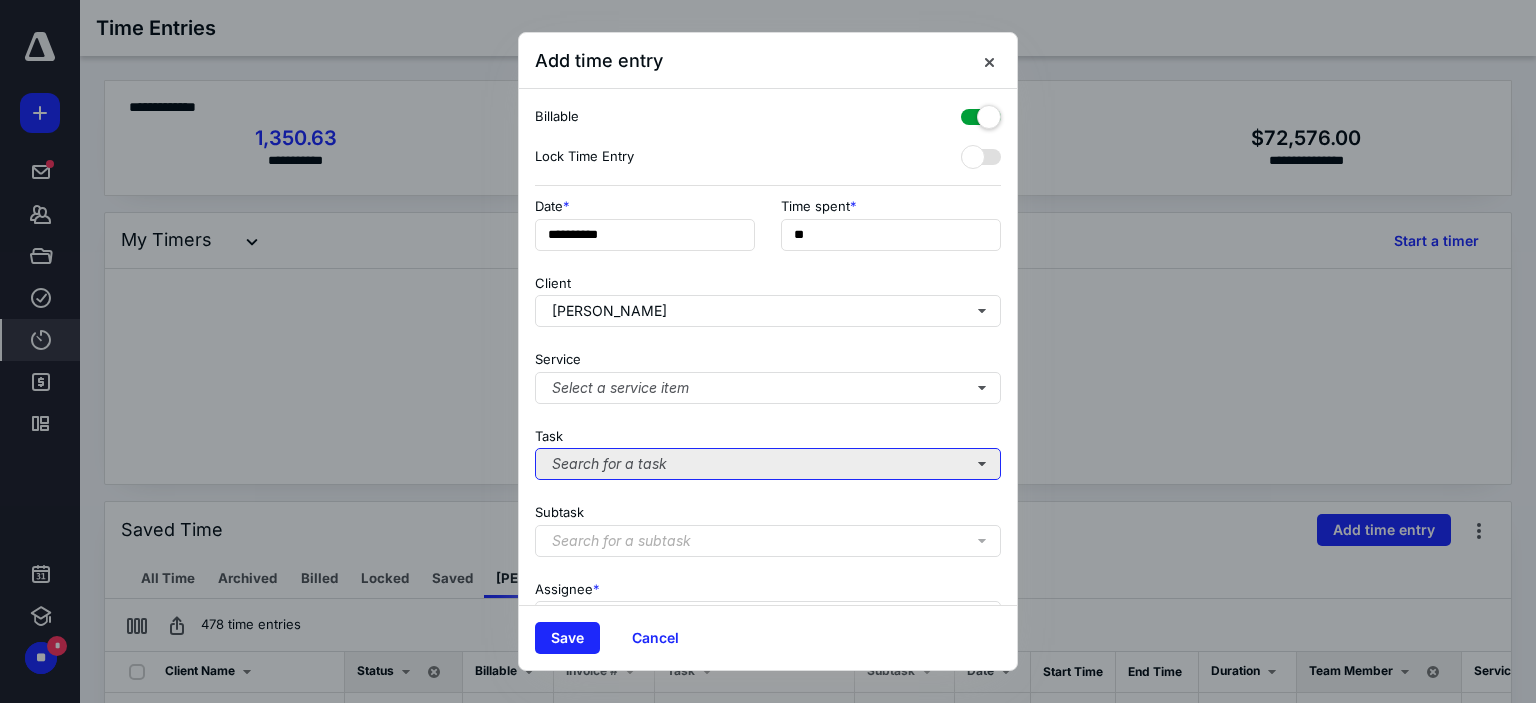 click on "Search for a task" at bounding box center [768, 464] 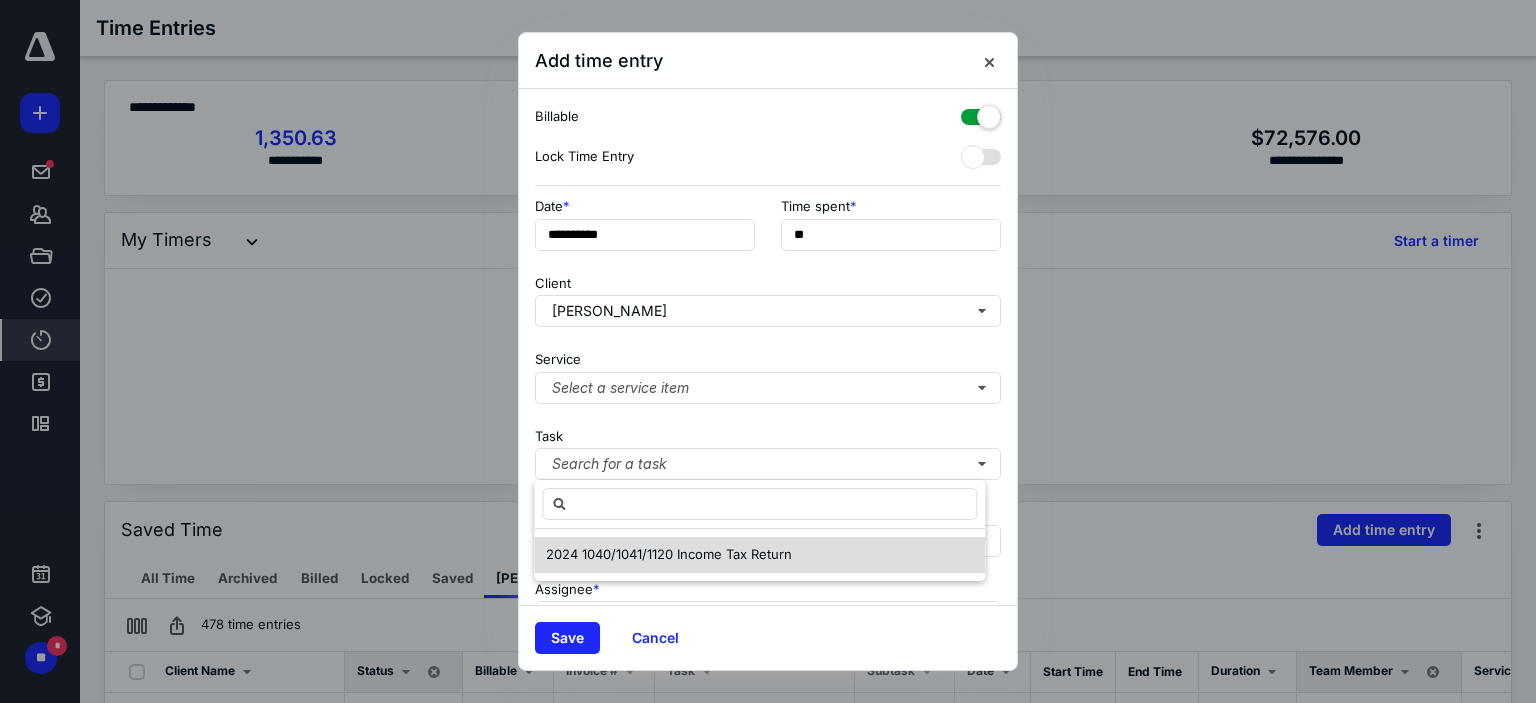 click on "2024  1040/1041/1120 Income Tax Return" at bounding box center (669, 554) 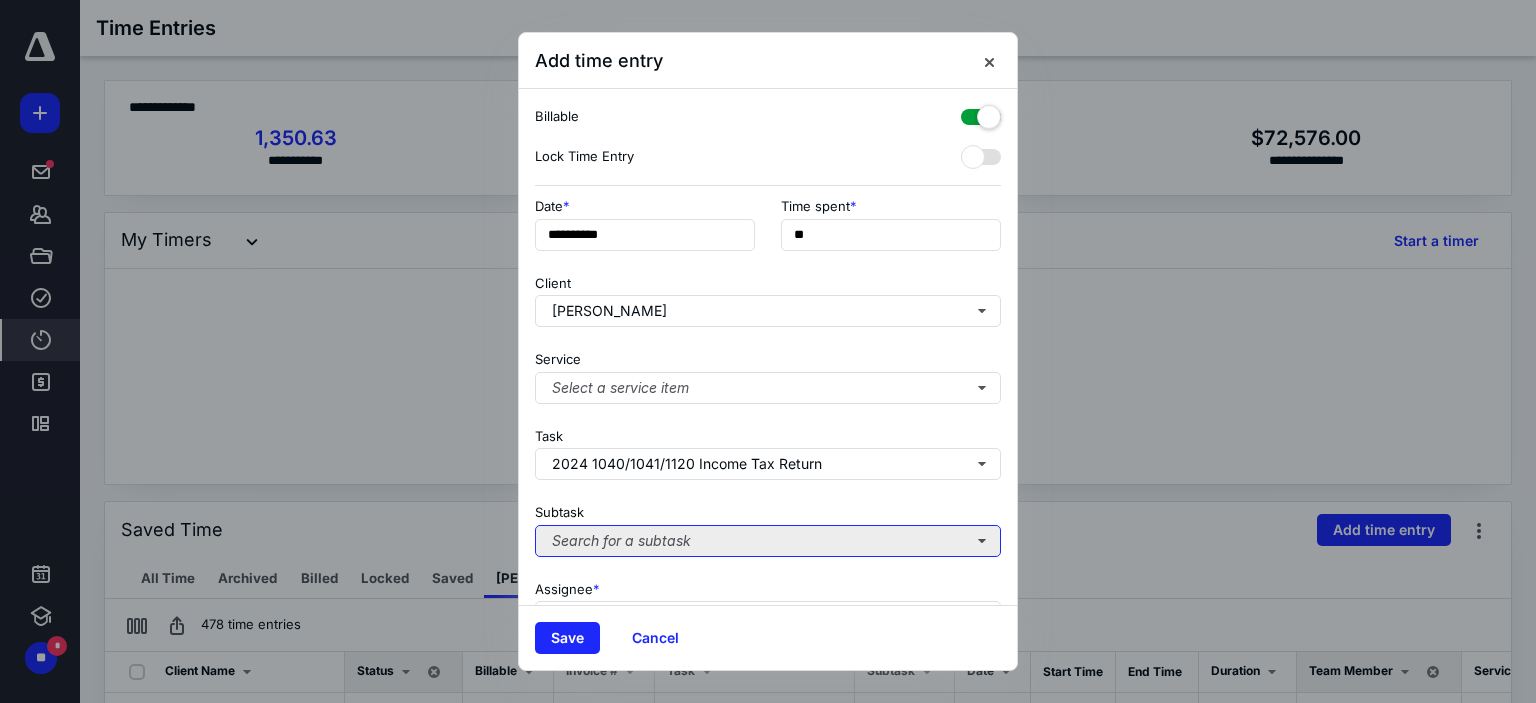 click on "Search for a subtask" at bounding box center [768, 541] 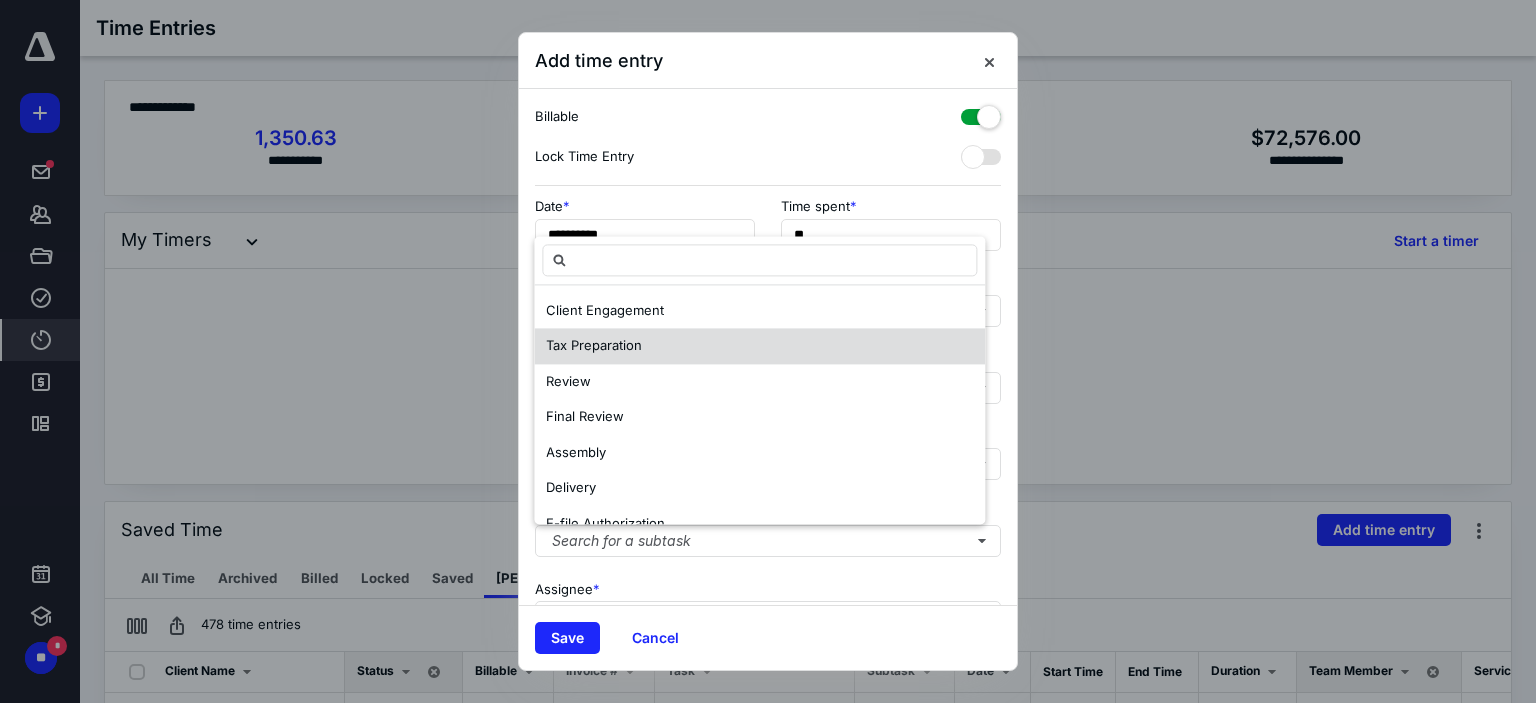 click on "Tax Preparation" at bounding box center (759, 347) 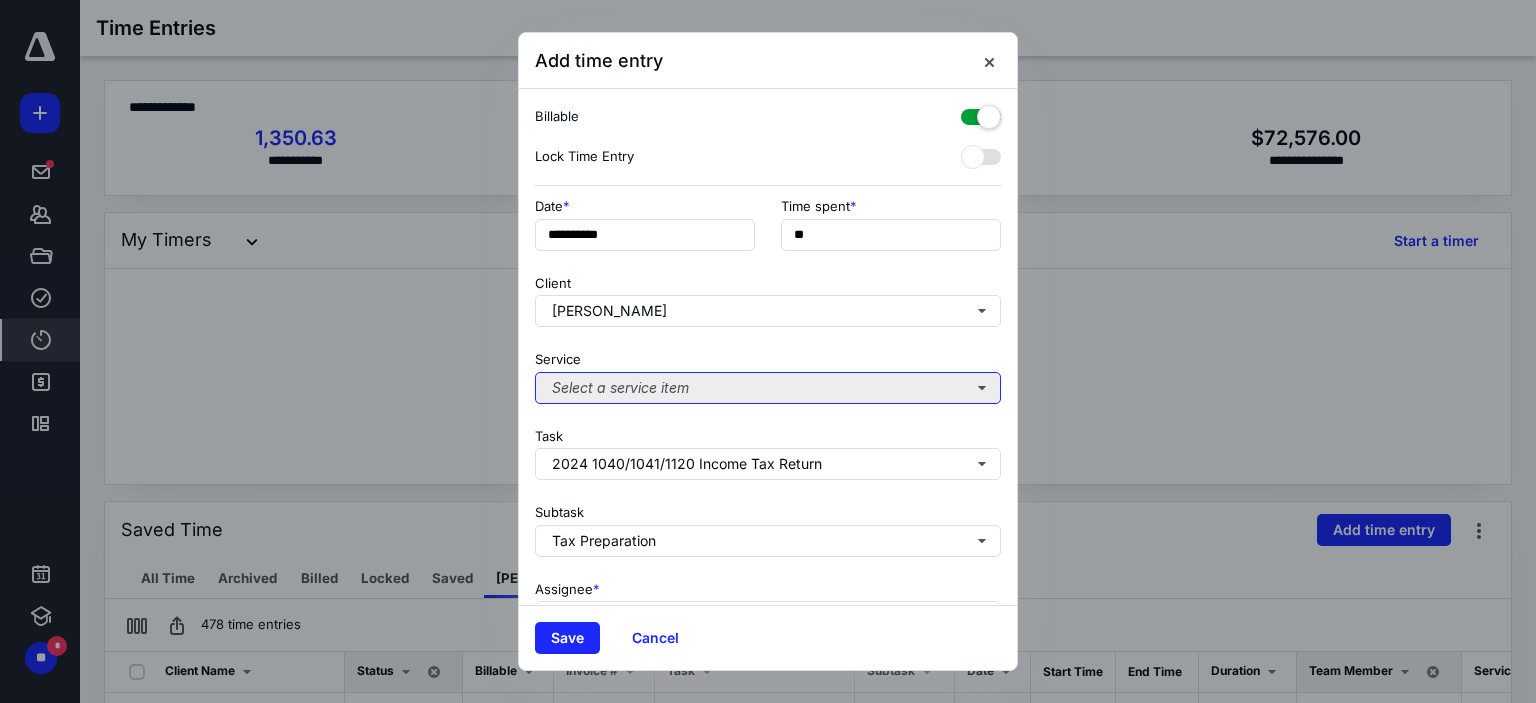 click on "Select a service item" at bounding box center [768, 388] 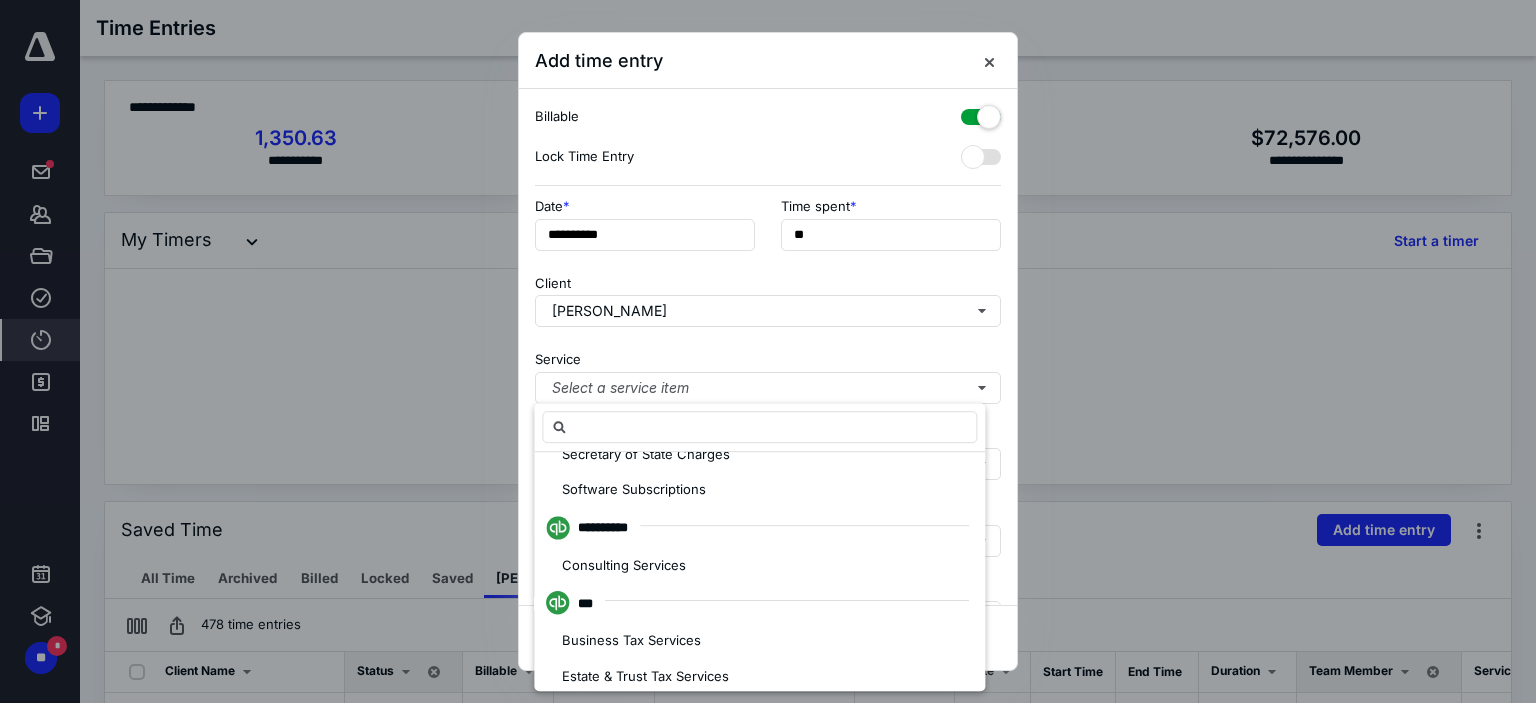 scroll, scrollTop: 1100, scrollLeft: 0, axis: vertical 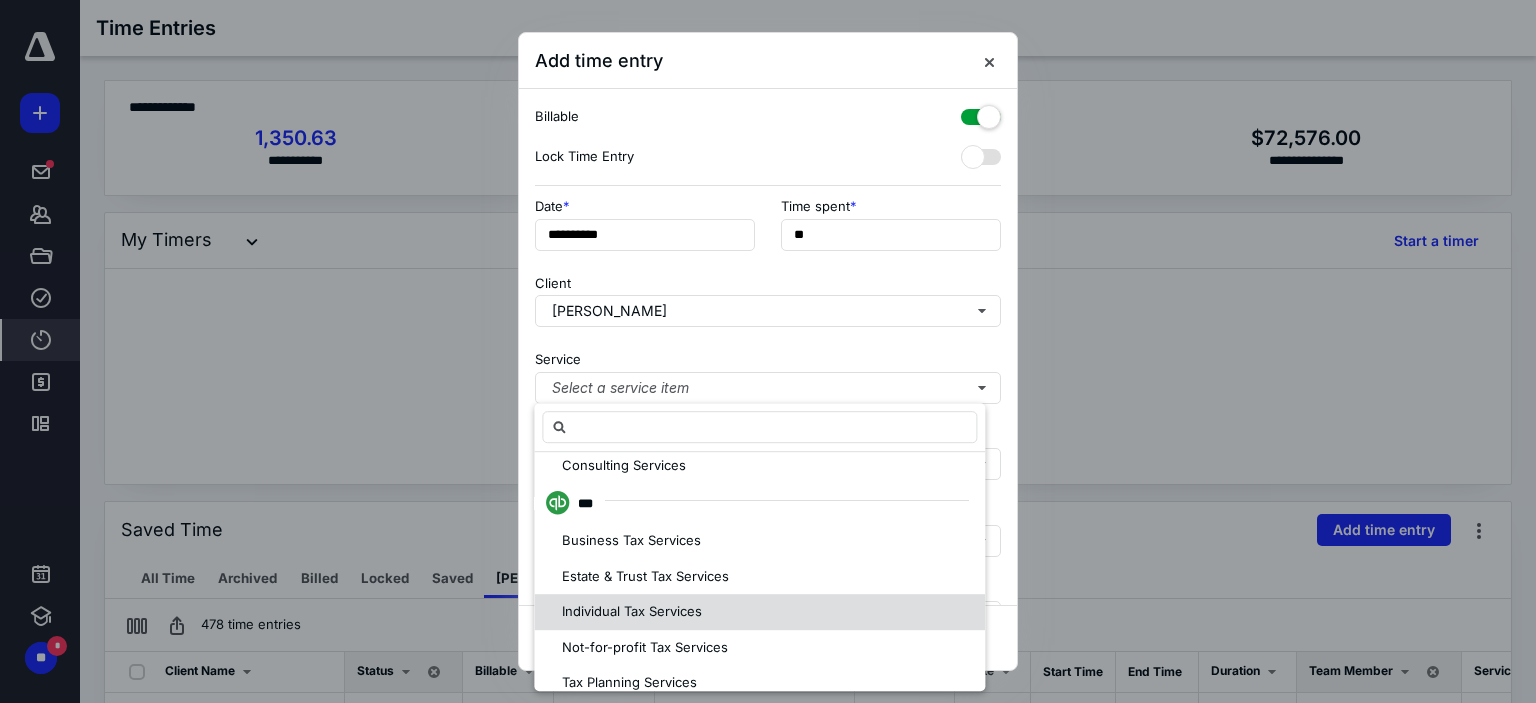 click on "Individual Tax Services" at bounding box center [632, 611] 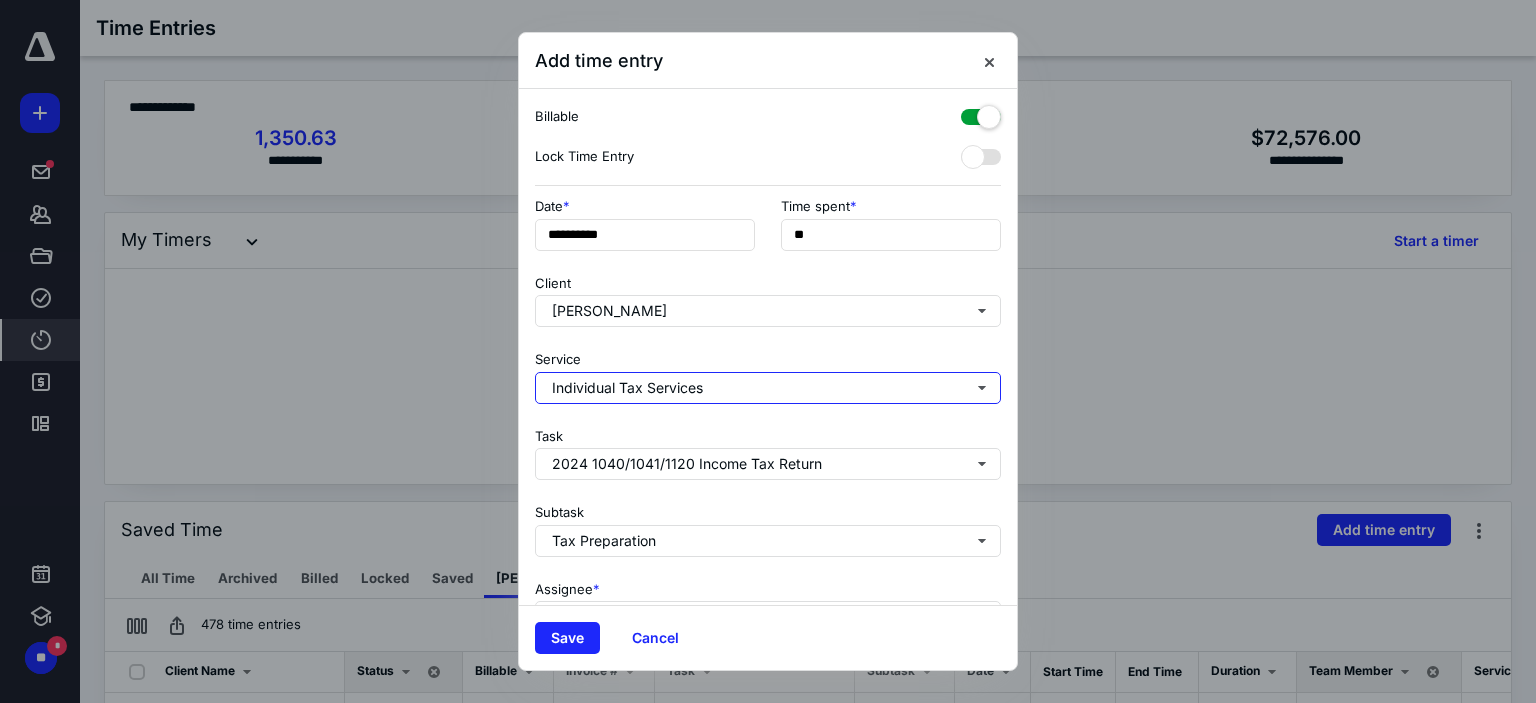 scroll, scrollTop: 0, scrollLeft: 0, axis: both 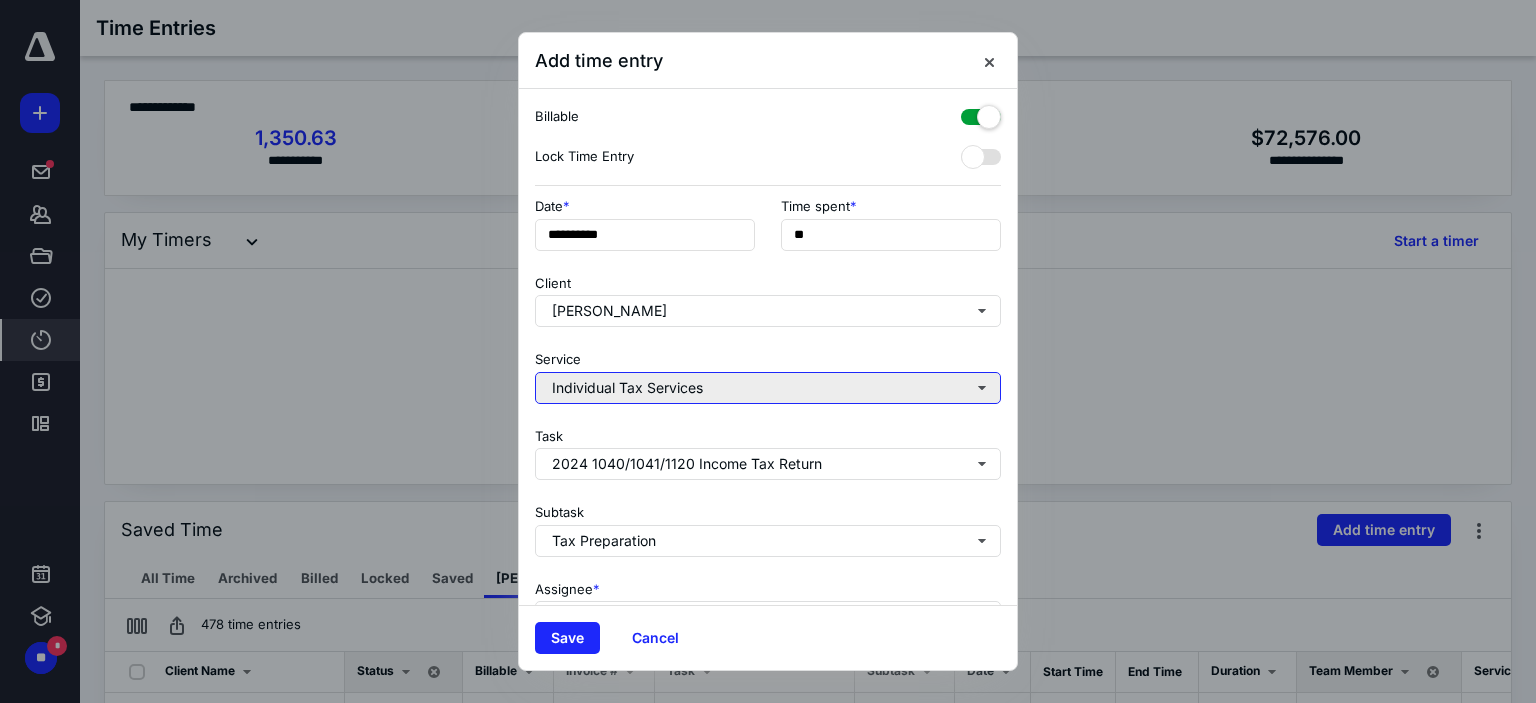 click on "Individual Tax Services" at bounding box center (768, 388) 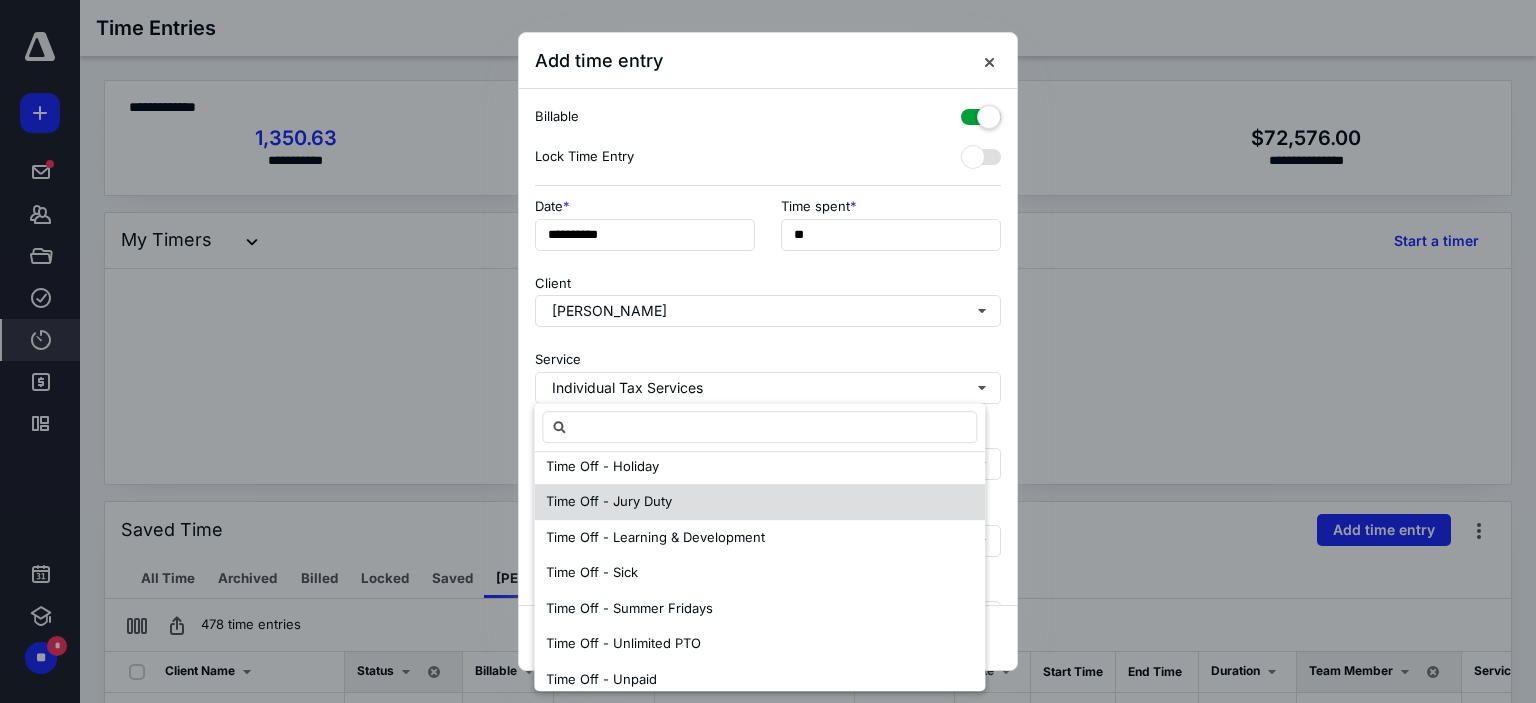 scroll, scrollTop: 400, scrollLeft: 0, axis: vertical 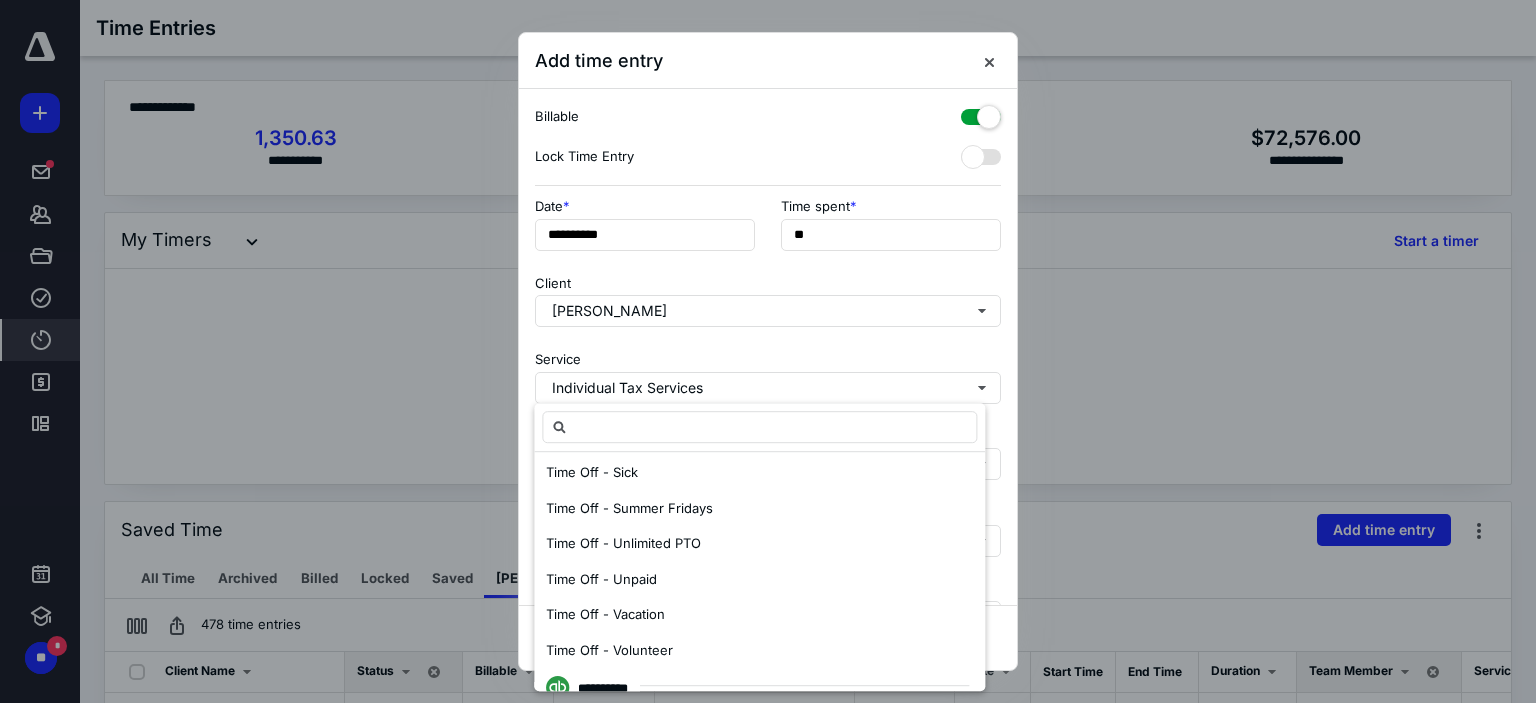 click on "**********" at bounding box center [768, 347] 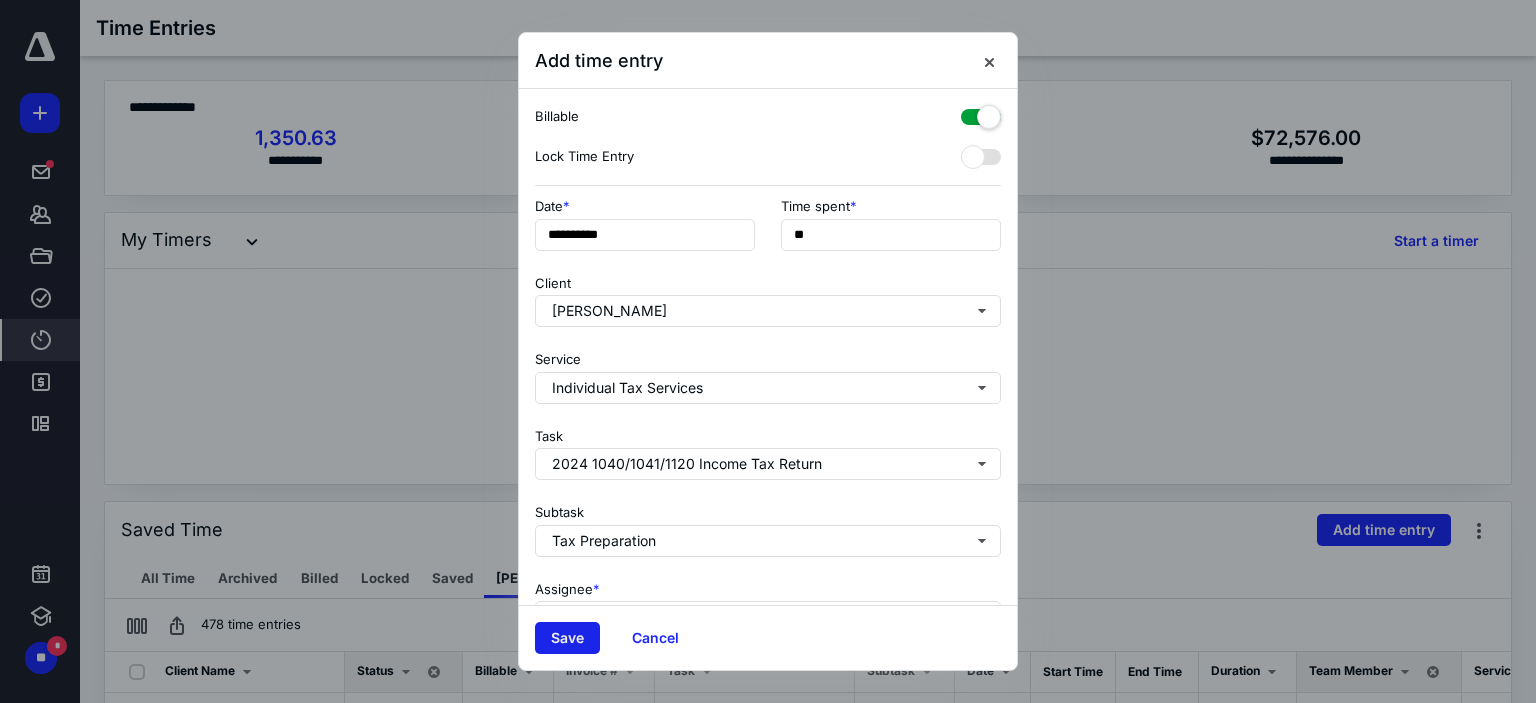 click on "Save" at bounding box center [567, 638] 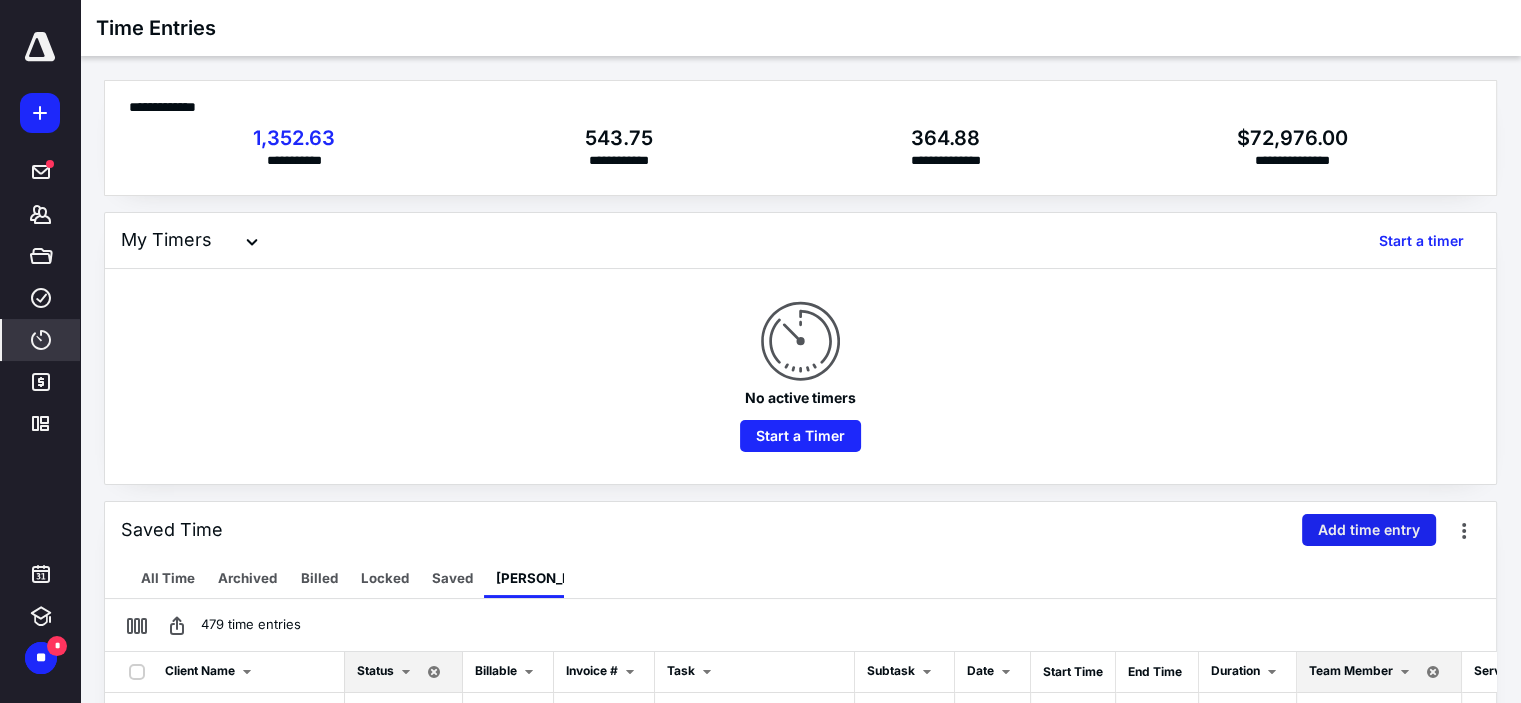 click on "Add time entry" at bounding box center [1369, 530] 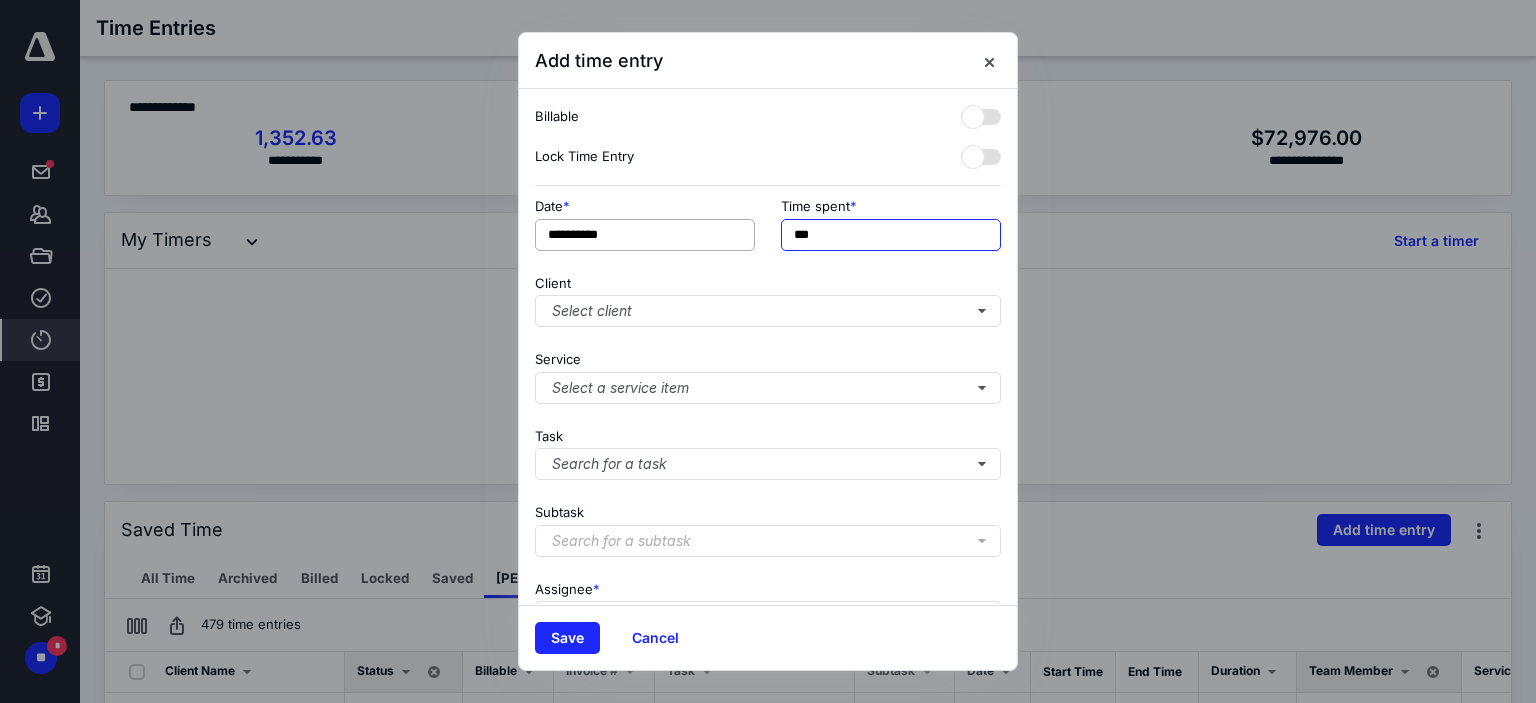 drag, startPoint x: 824, startPoint y: 229, endPoint x: 712, endPoint y: 233, distance: 112.0714 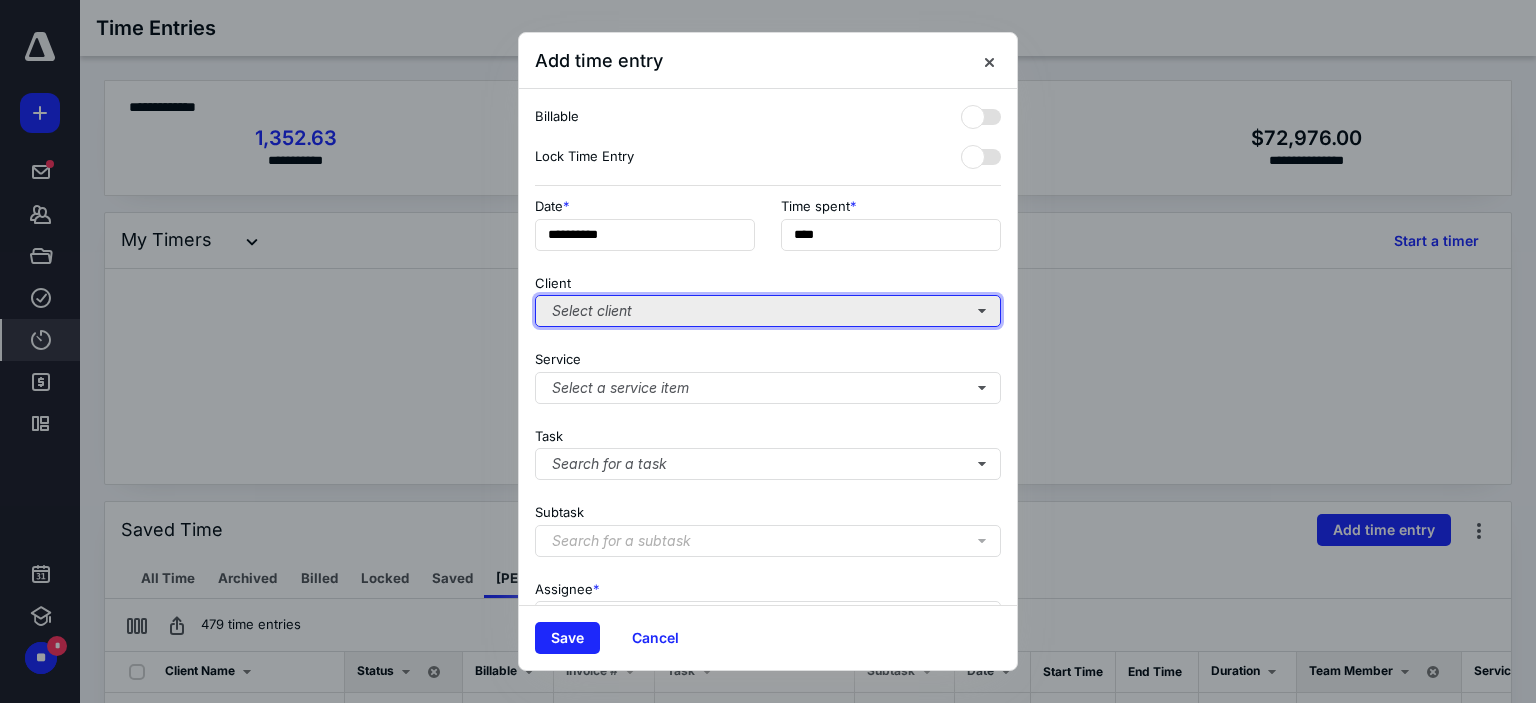 type on "******" 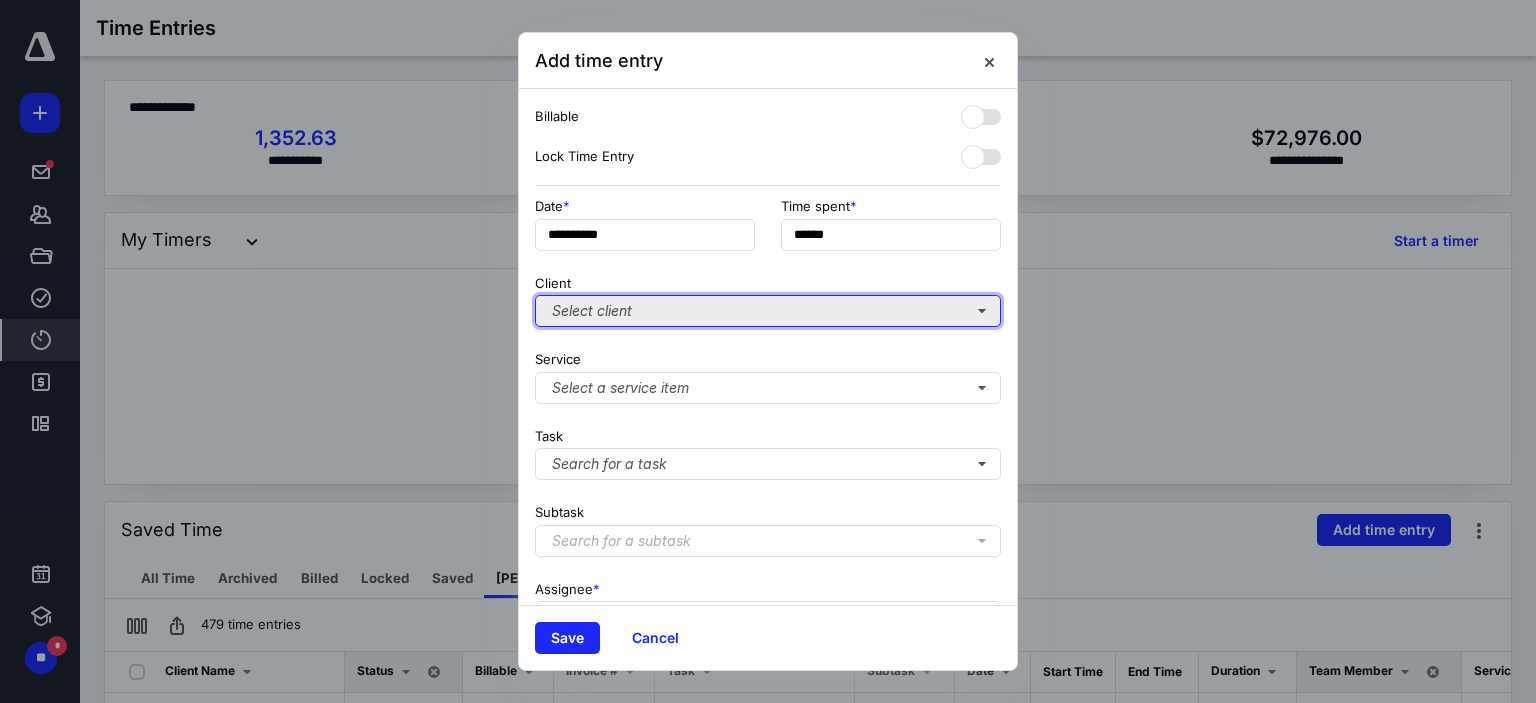 click on "Select client" at bounding box center (768, 311) 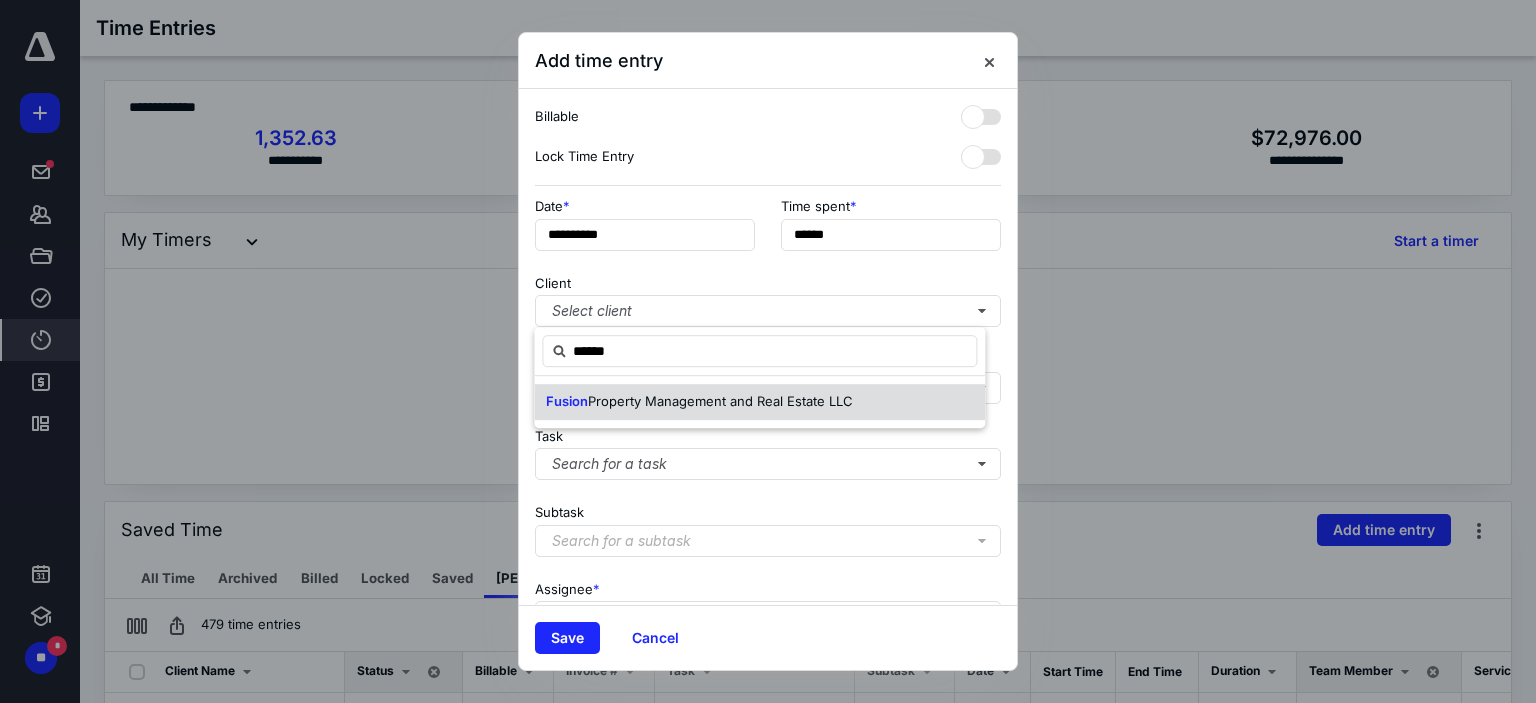 click on "Property Management and Real Estate LLC" at bounding box center (720, 401) 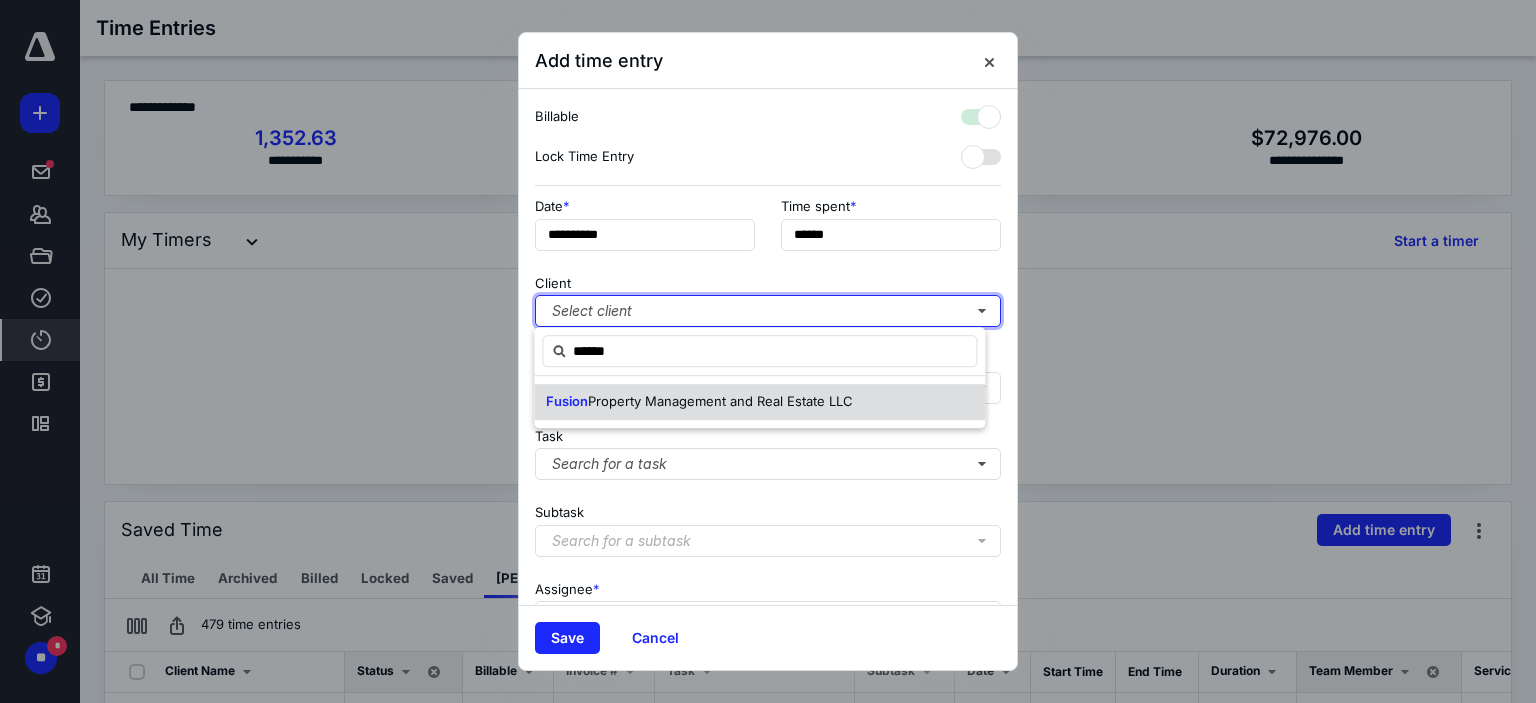 checkbox on "true" 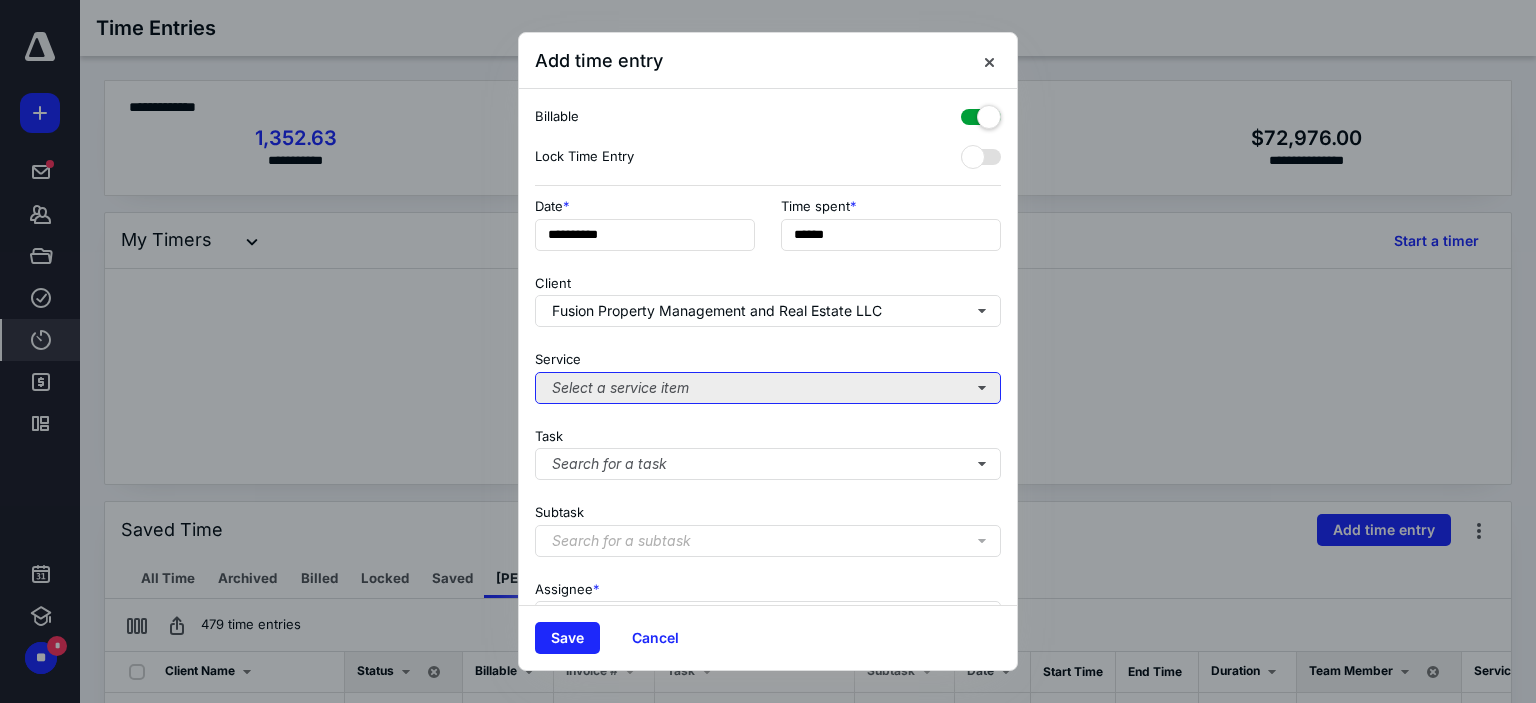 click on "Select a service item" at bounding box center [768, 388] 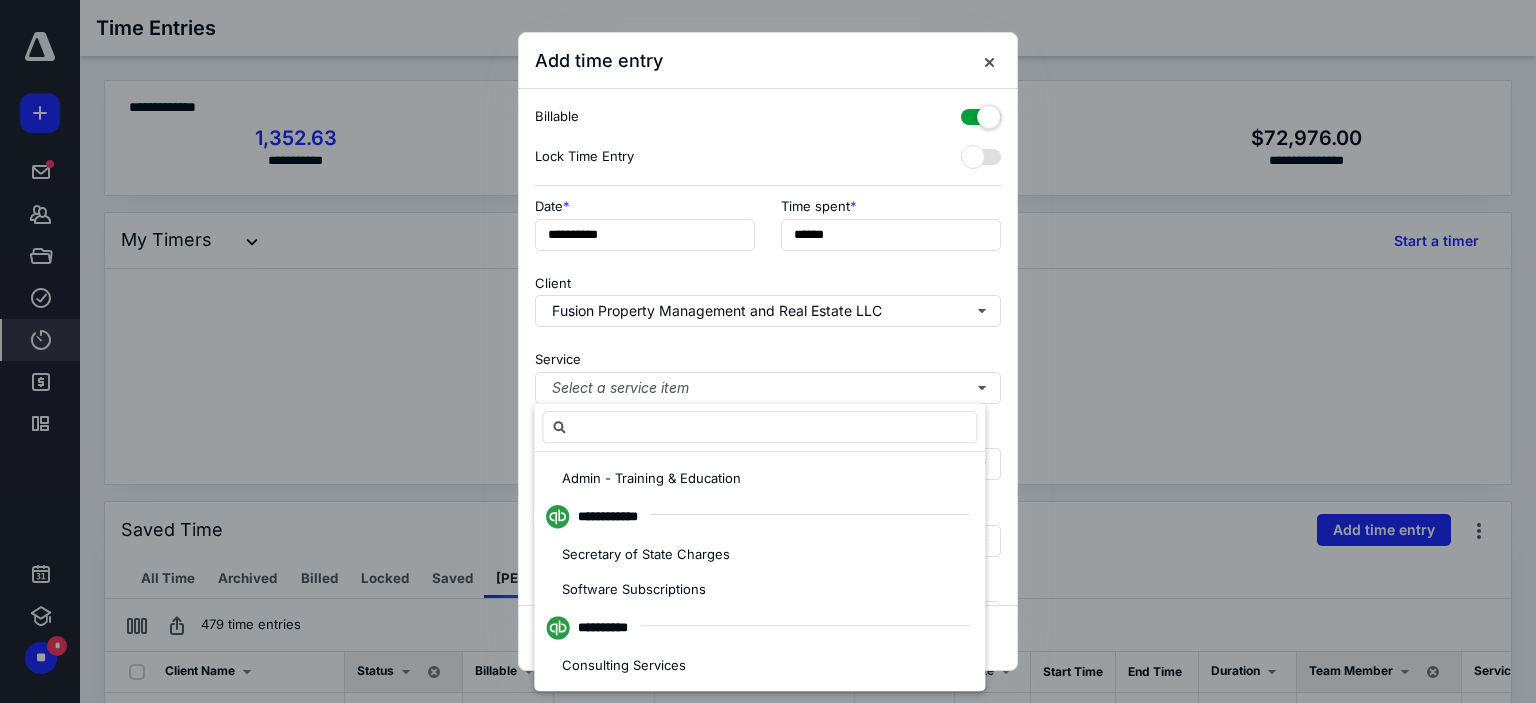 scroll, scrollTop: 1100, scrollLeft: 0, axis: vertical 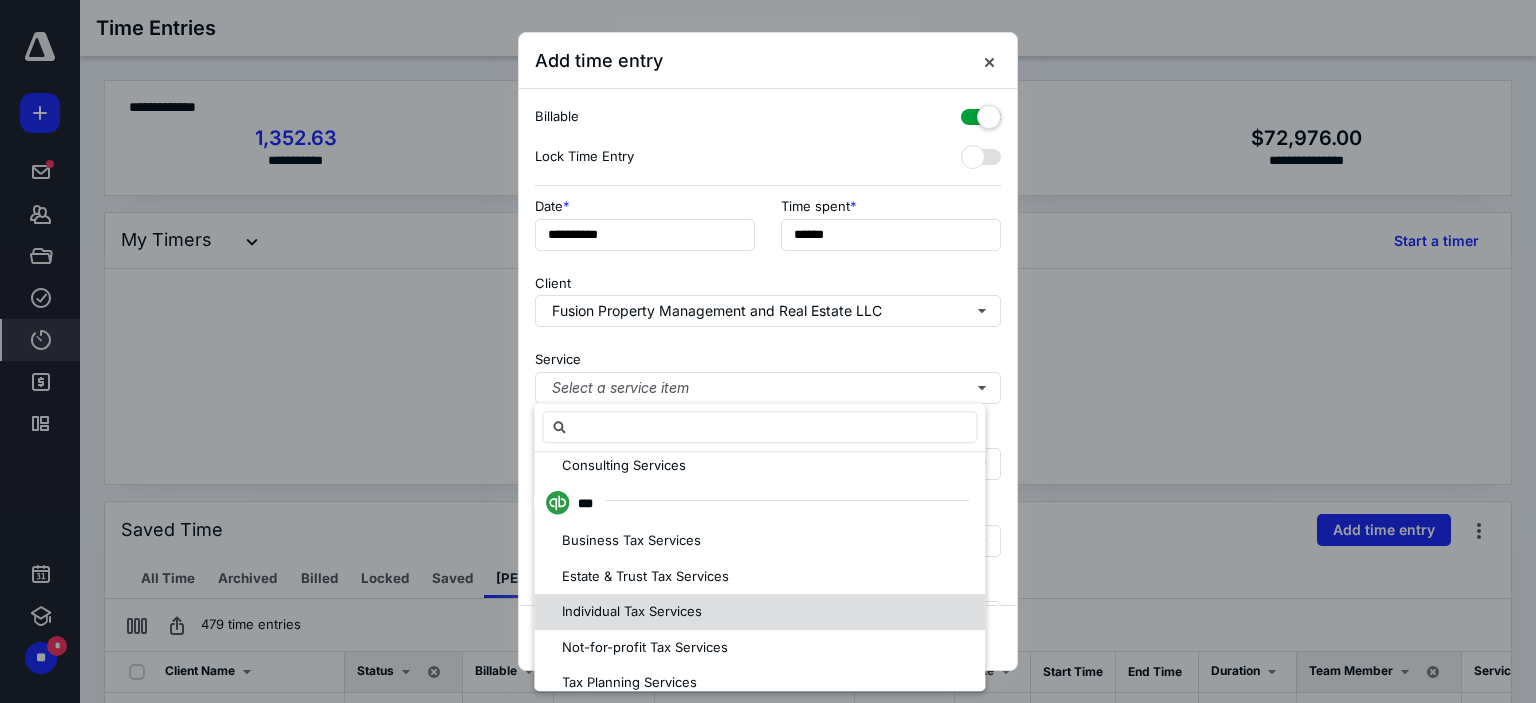 click on "Individual Tax Services" at bounding box center [759, 612] 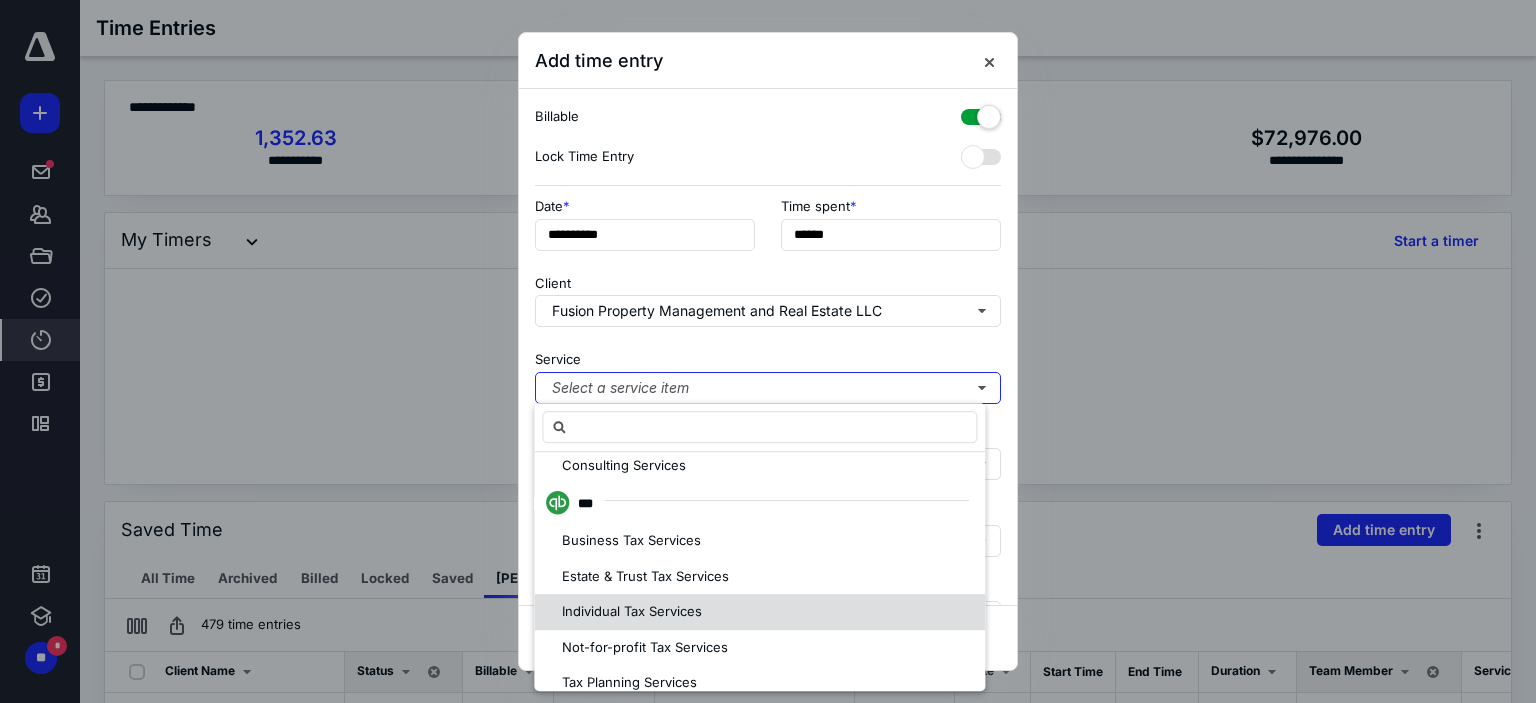 scroll, scrollTop: 0, scrollLeft: 0, axis: both 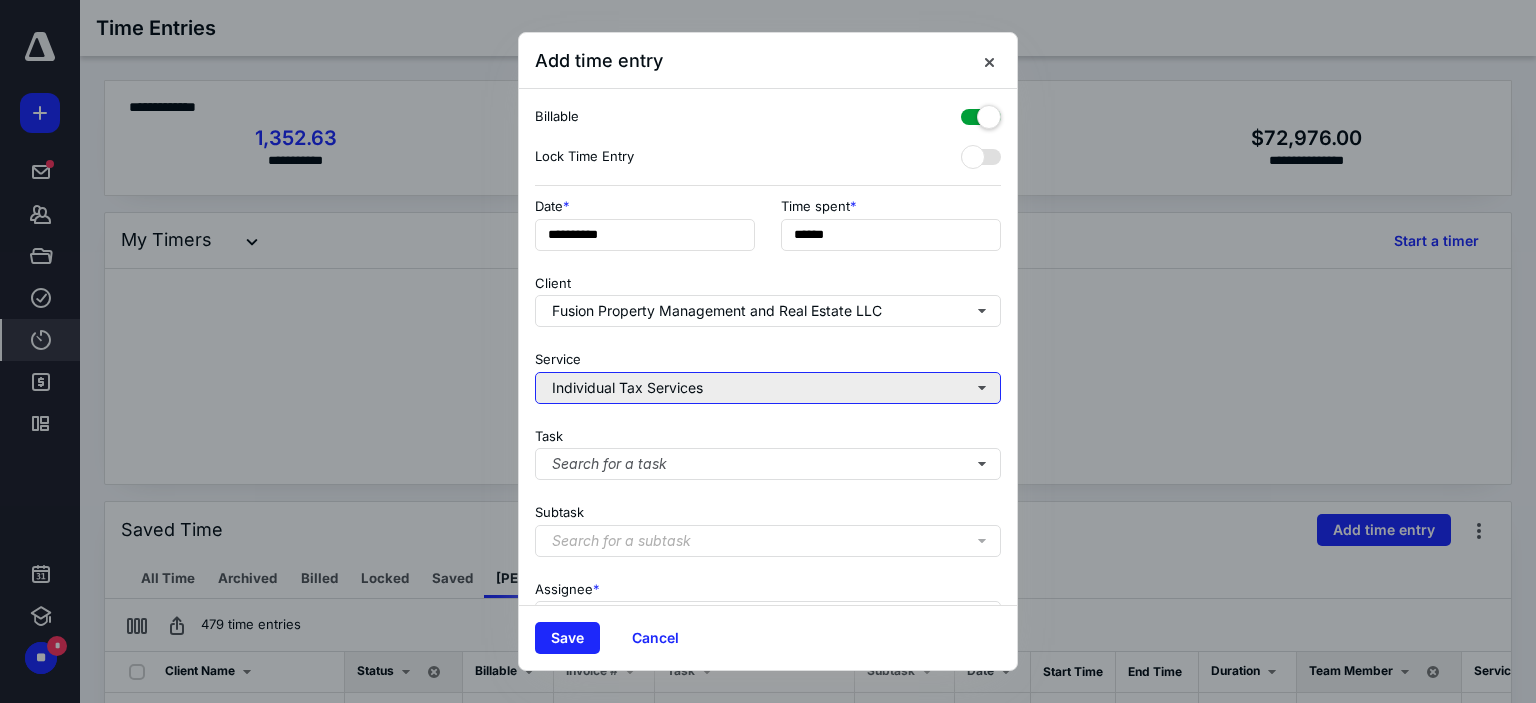 click on "Individual Tax Services" at bounding box center (768, 388) 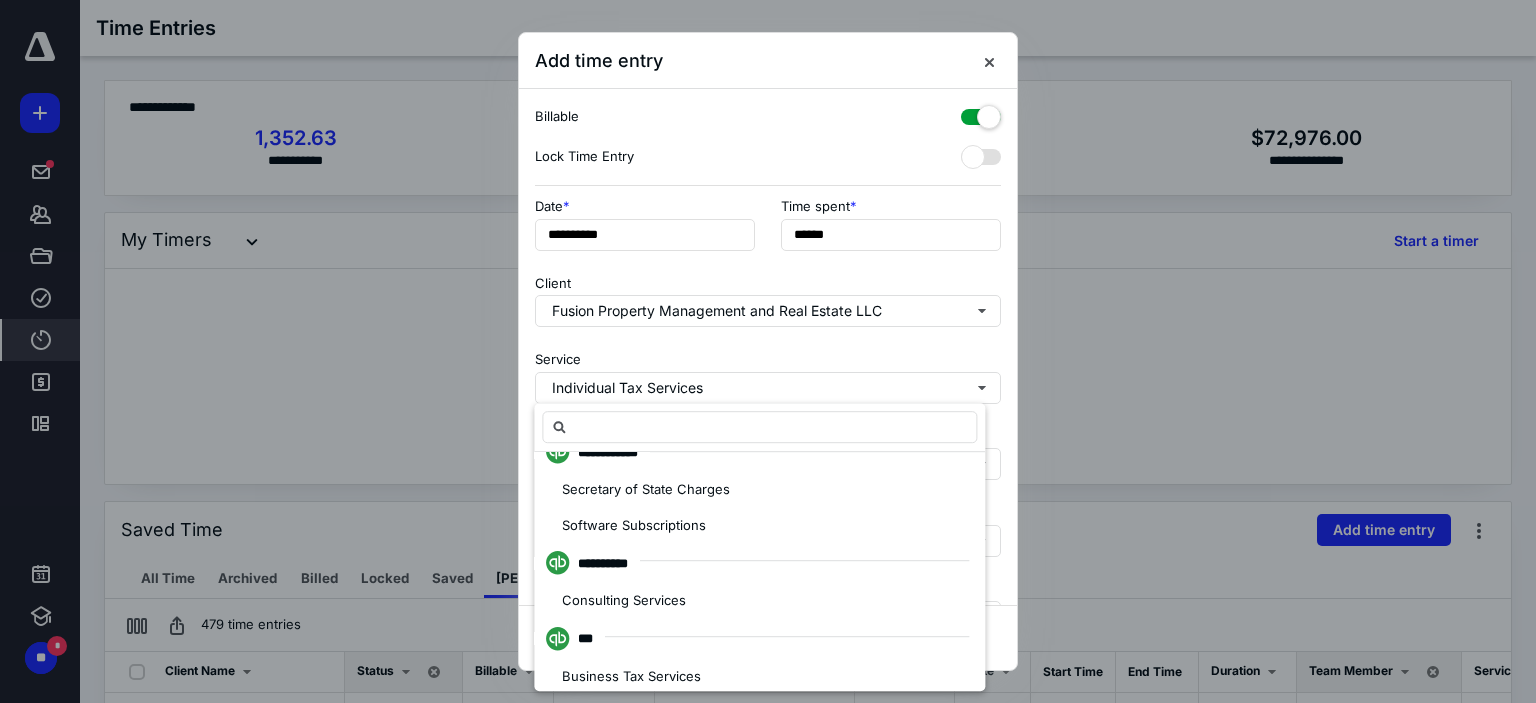 scroll, scrollTop: 1100, scrollLeft: 0, axis: vertical 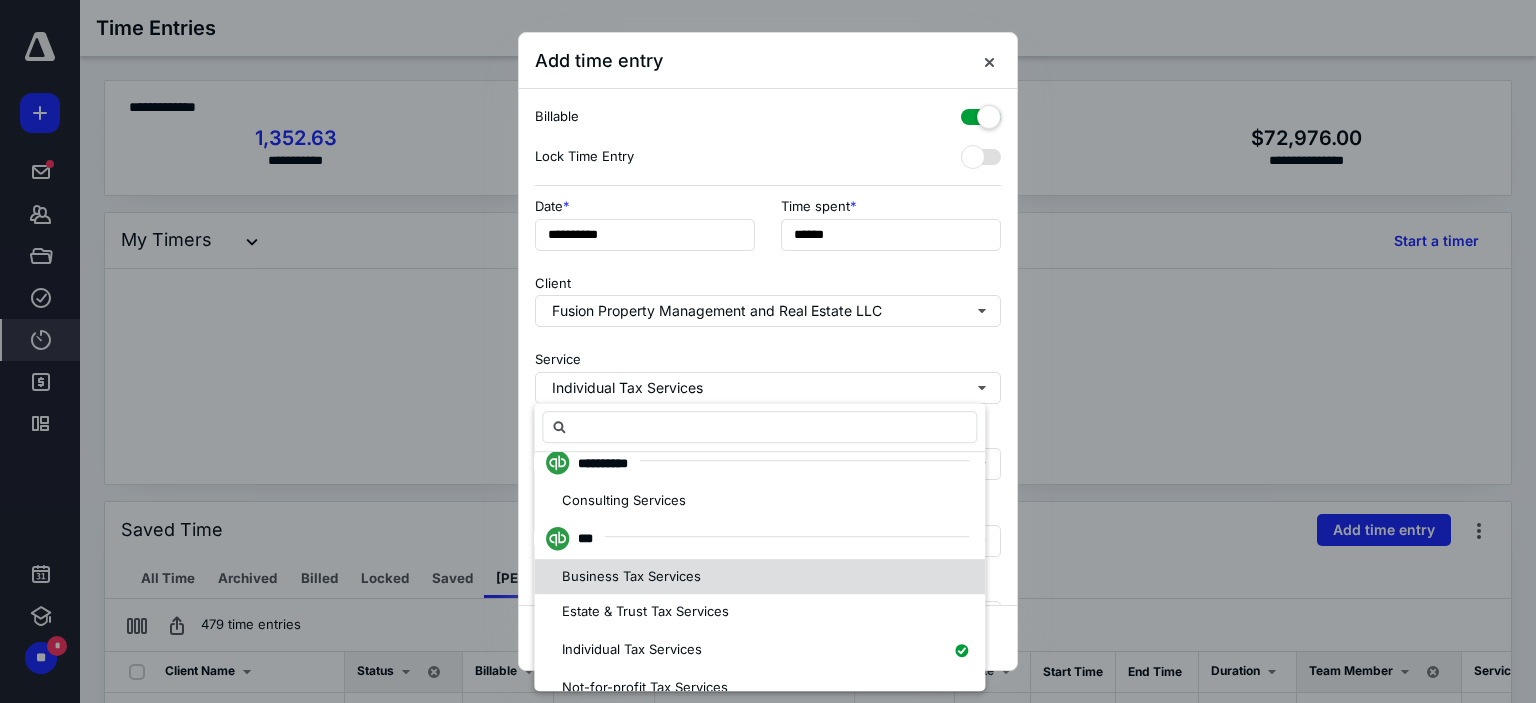 click on "Business Tax Services" at bounding box center [631, 576] 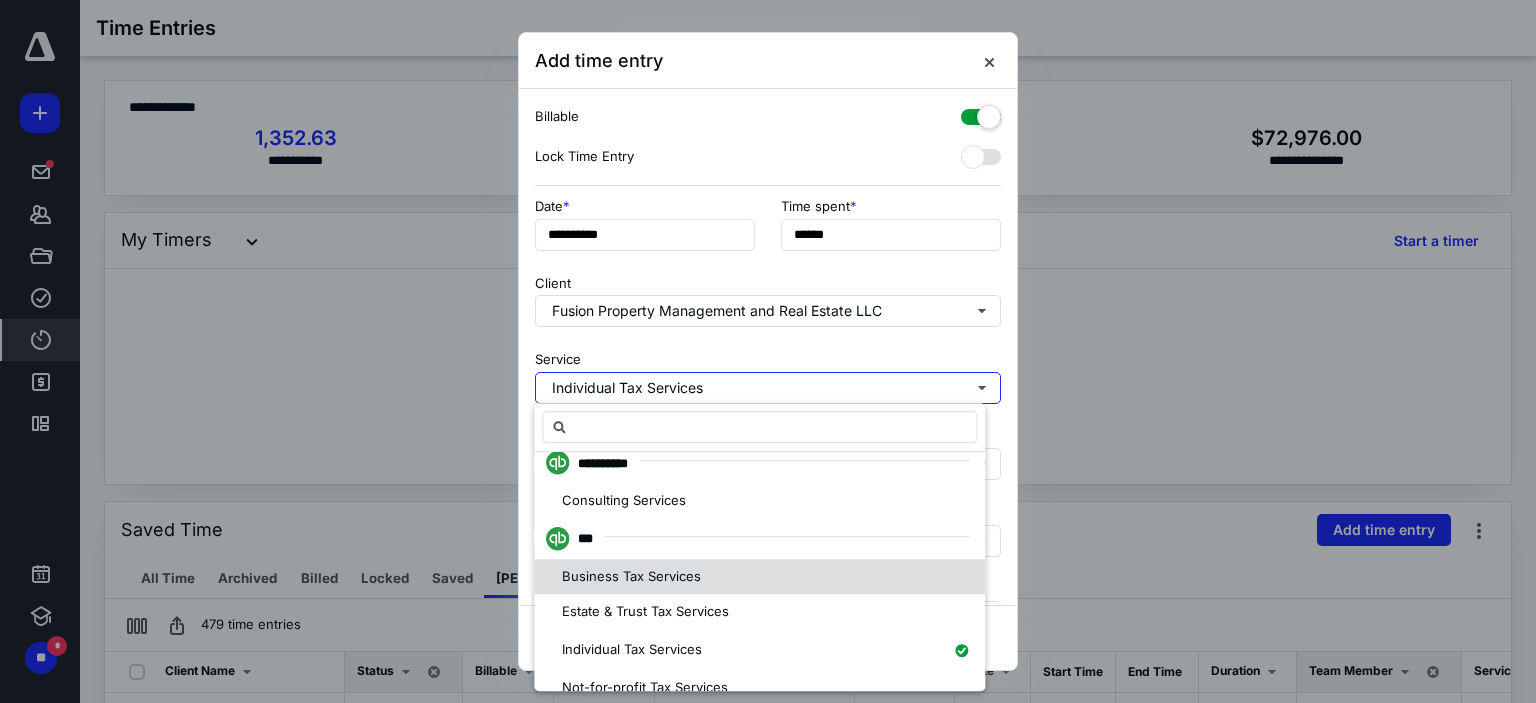 scroll, scrollTop: 0, scrollLeft: 0, axis: both 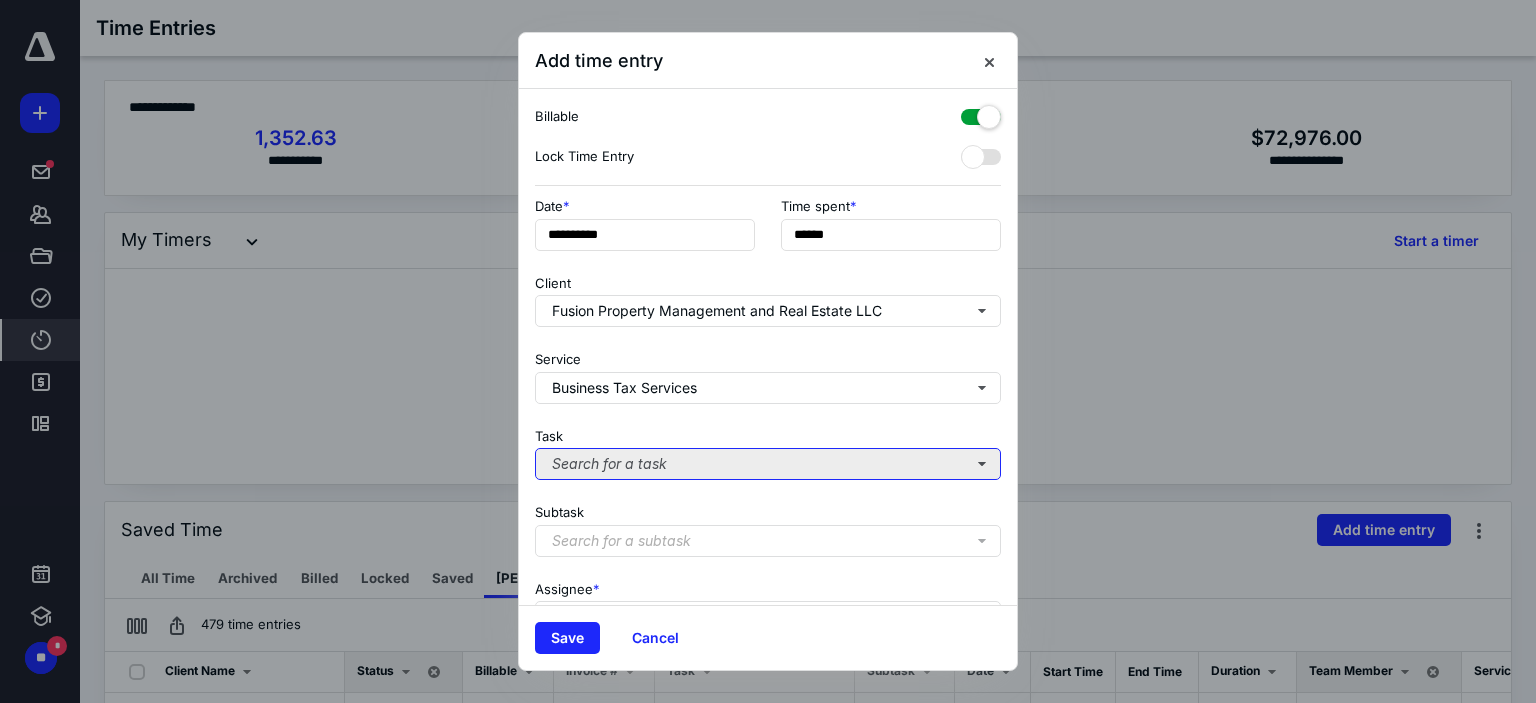 click on "Search for a task" at bounding box center [768, 464] 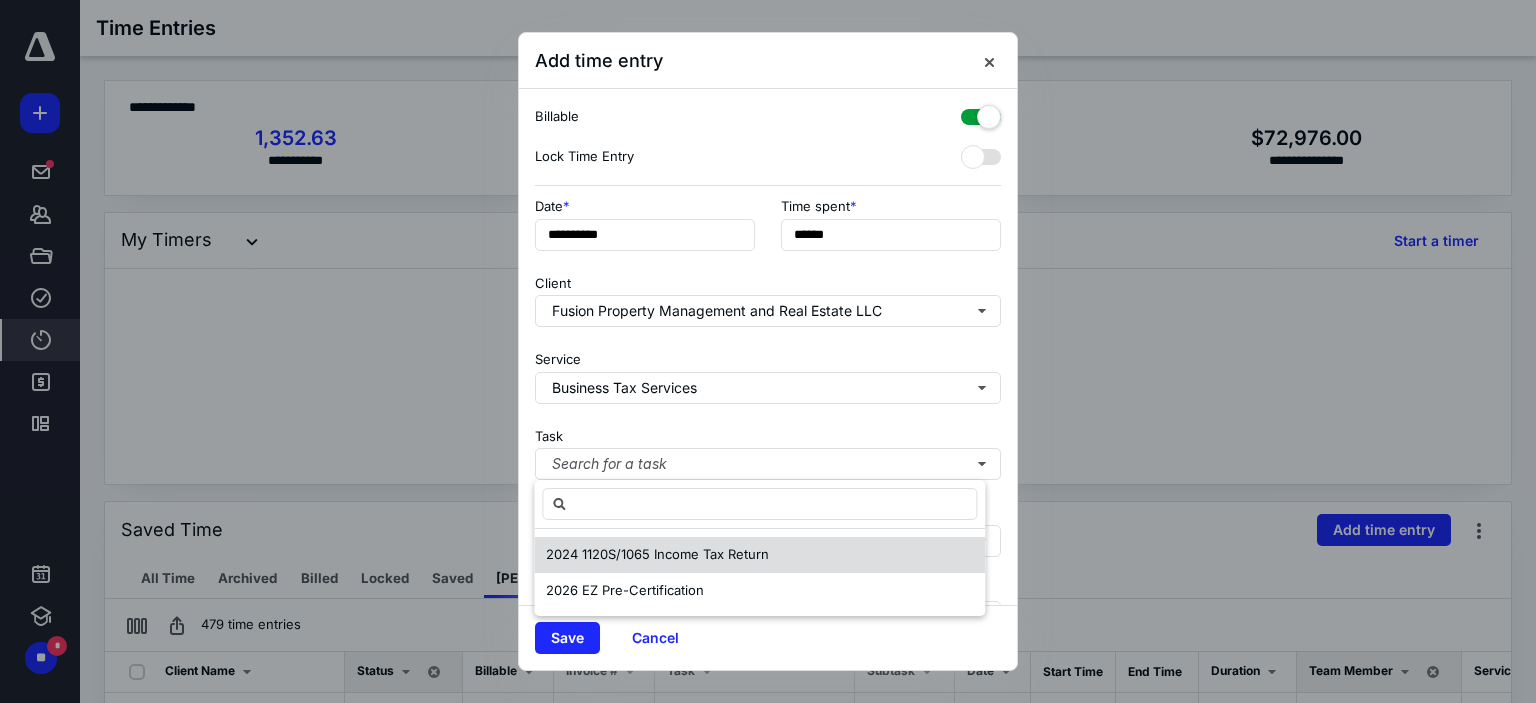 click on "2024  1120S/1065 Income Tax Return" at bounding box center [657, 554] 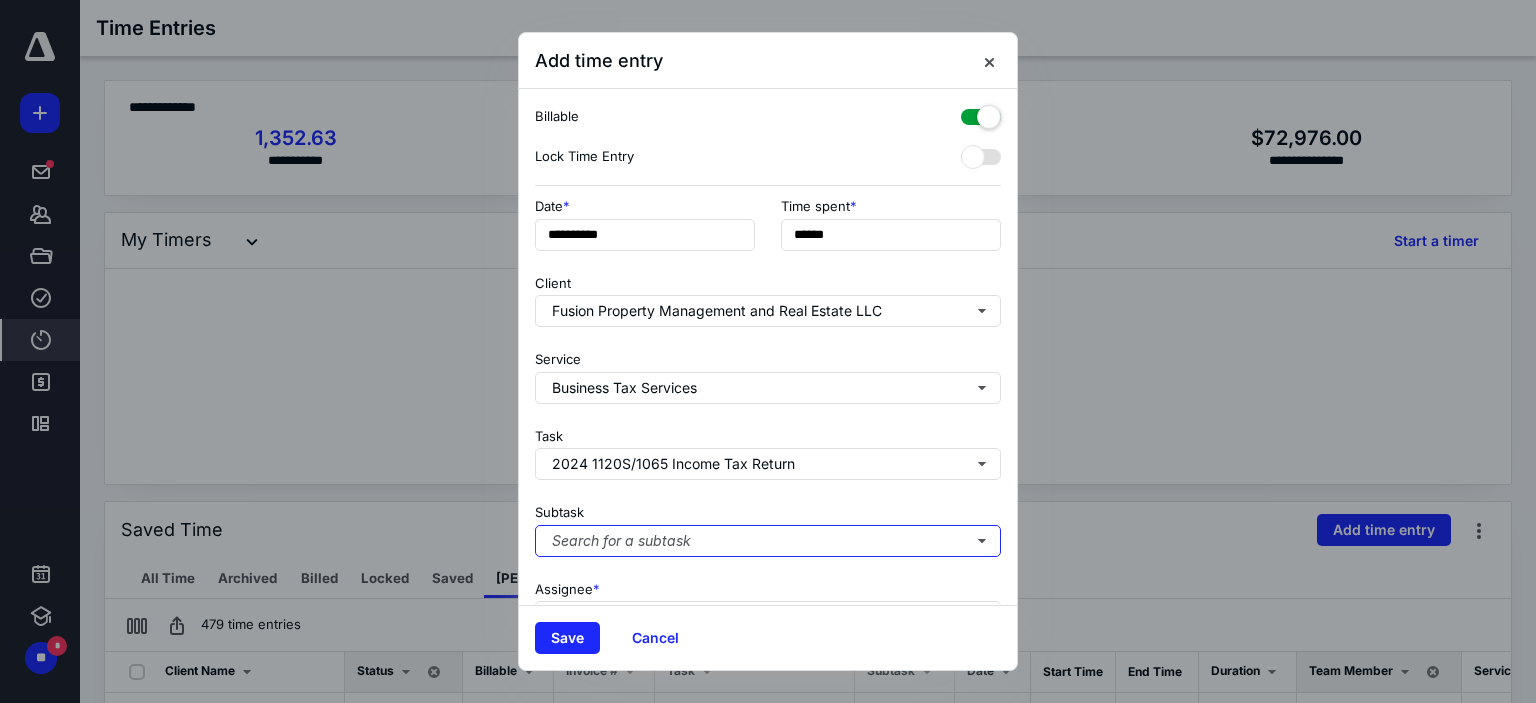 click on "Search for a subtask" at bounding box center [768, 541] 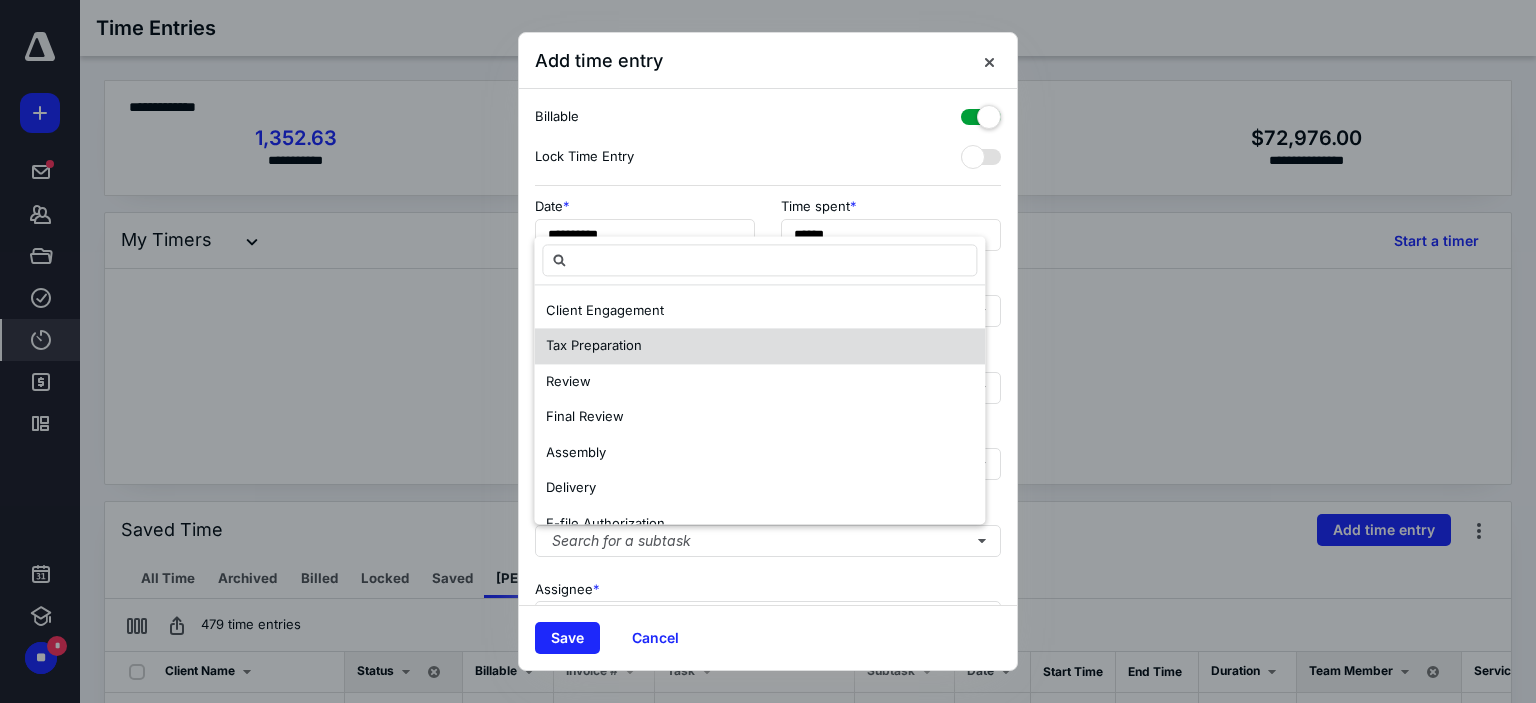 click on "Tax Preparation" at bounding box center (759, 347) 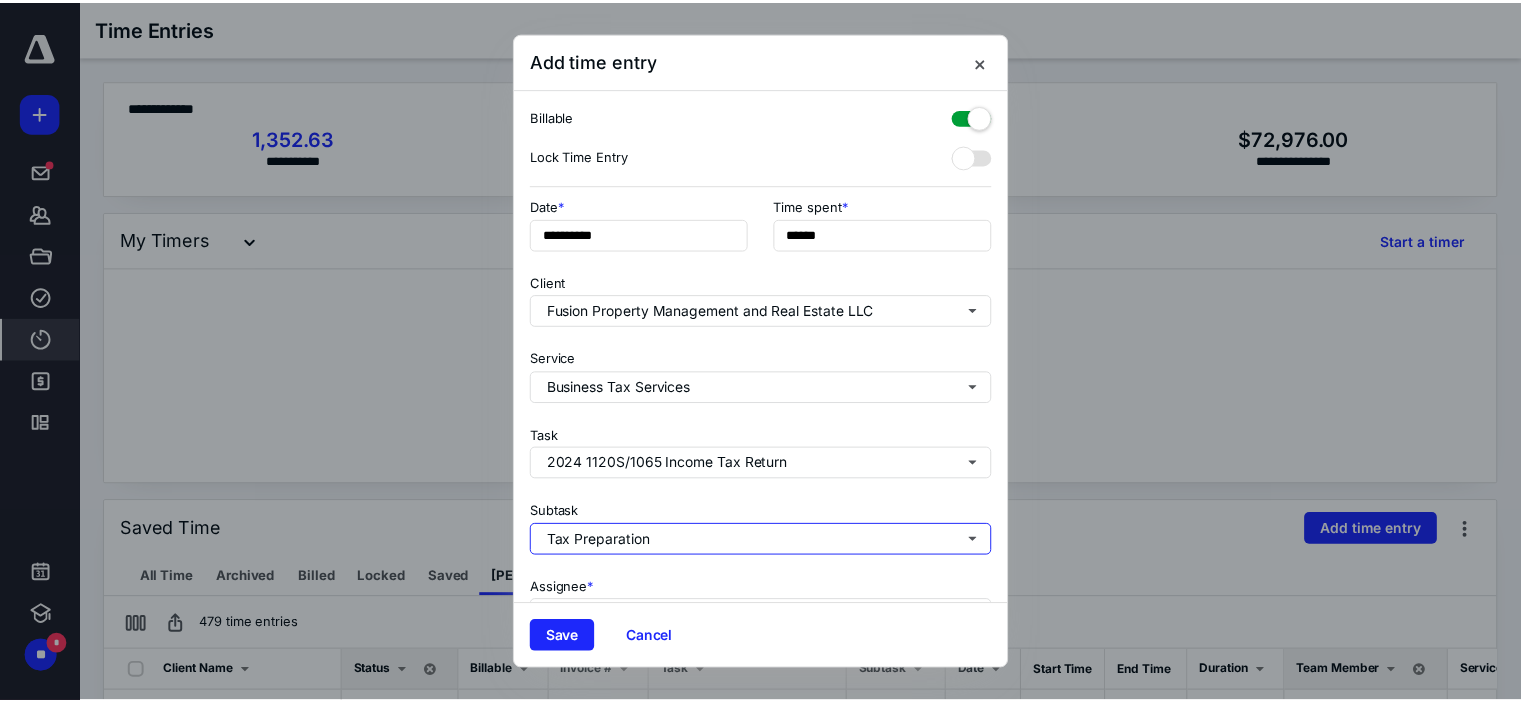scroll, scrollTop: 197, scrollLeft: 0, axis: vertical 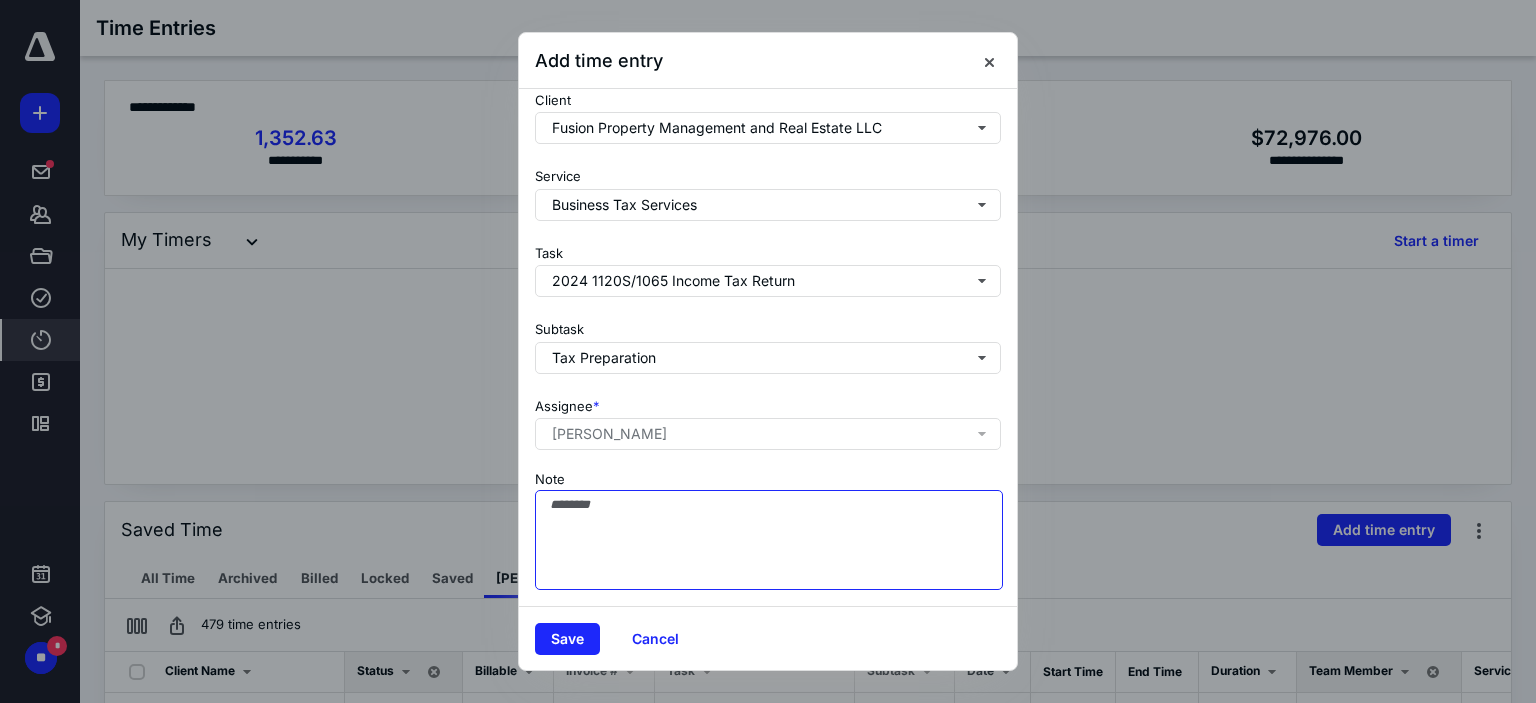 click on "Note" at bounding box center (769, 540) 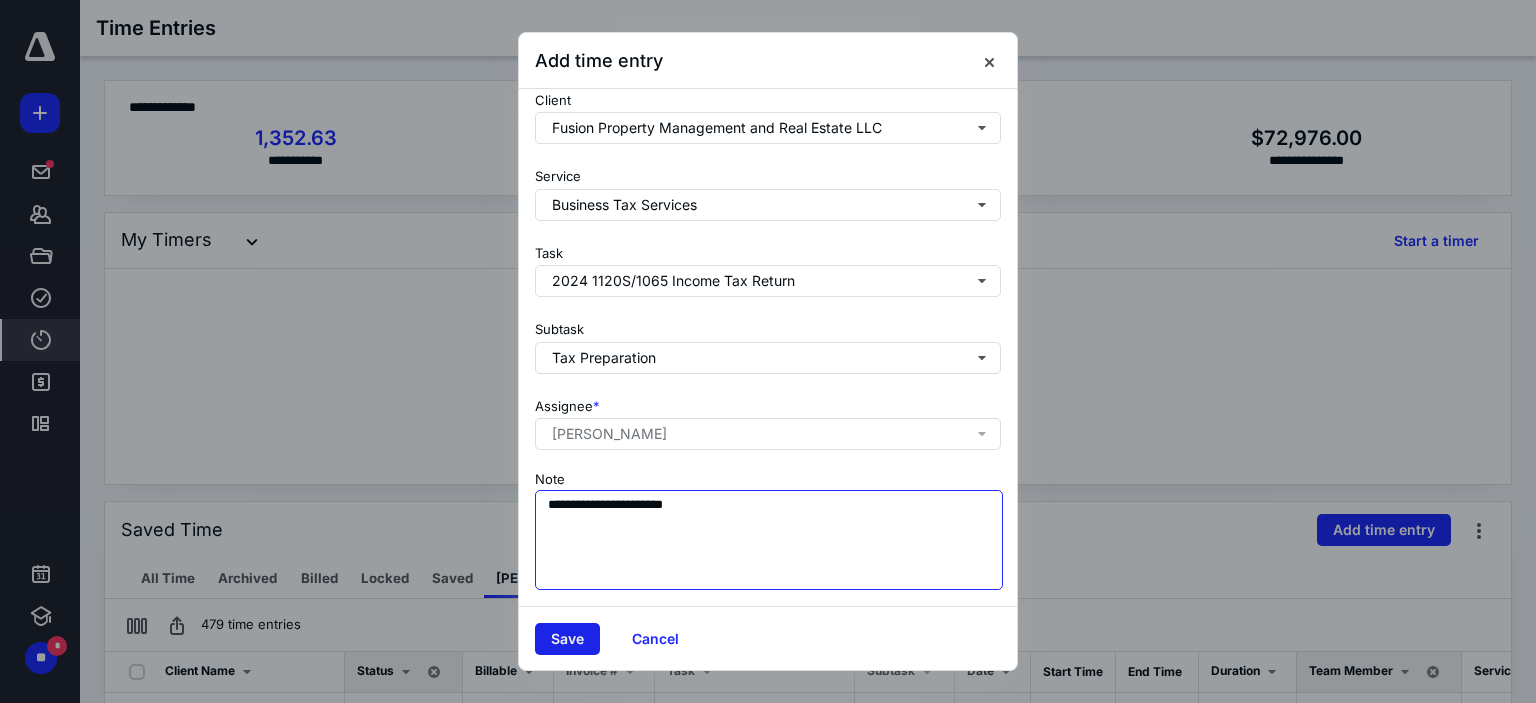 type on "**********" 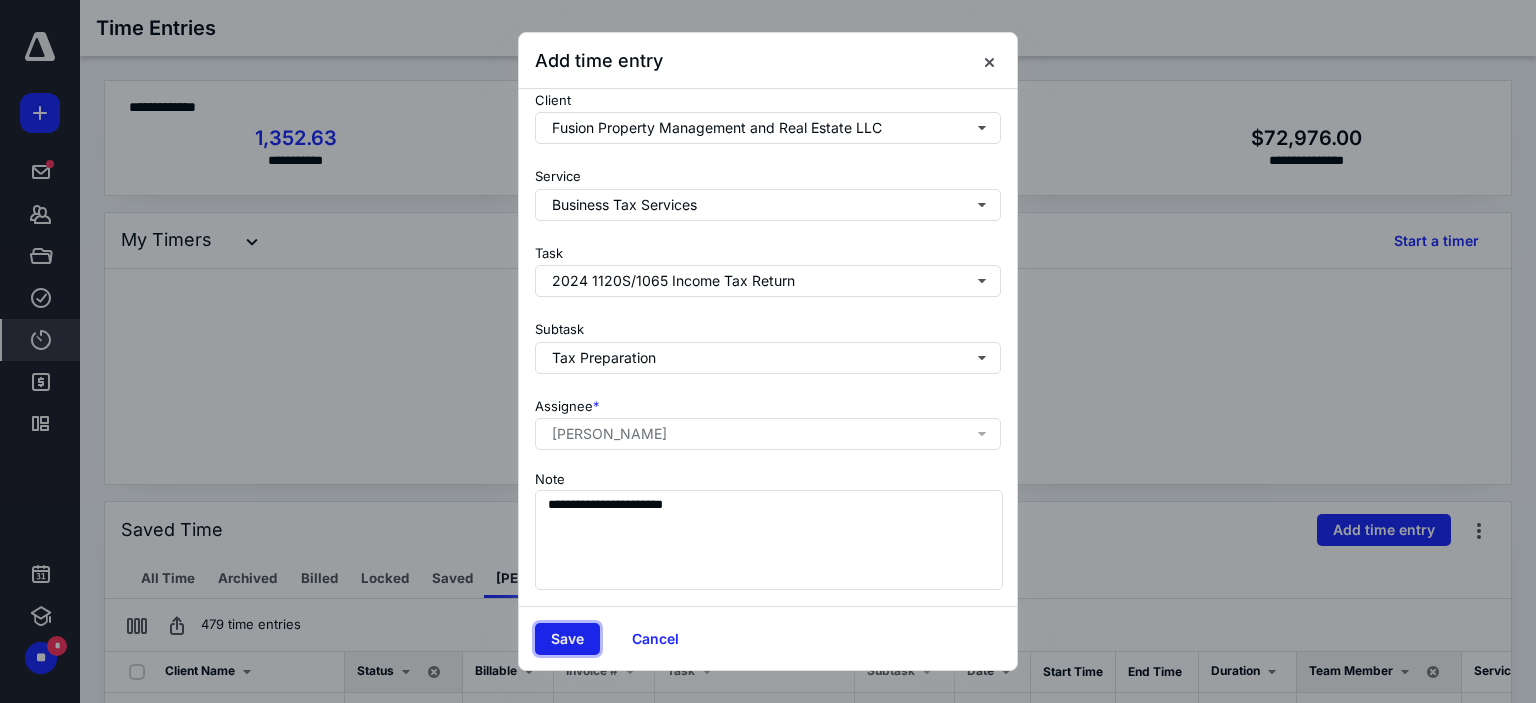click on "Save" at bounding box center [567, 639] 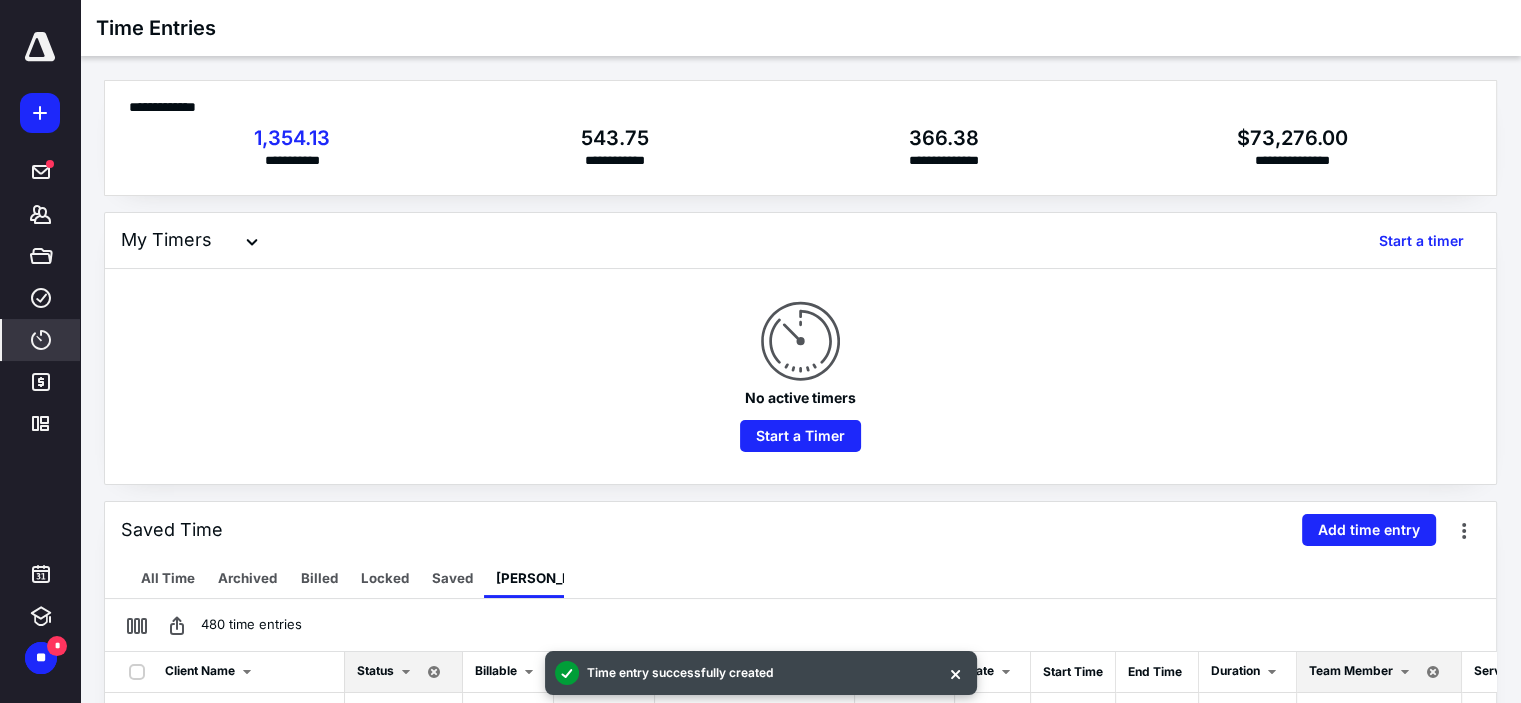 scroll, scrollTop: 200, scrollLeft: 0, axis: vertical 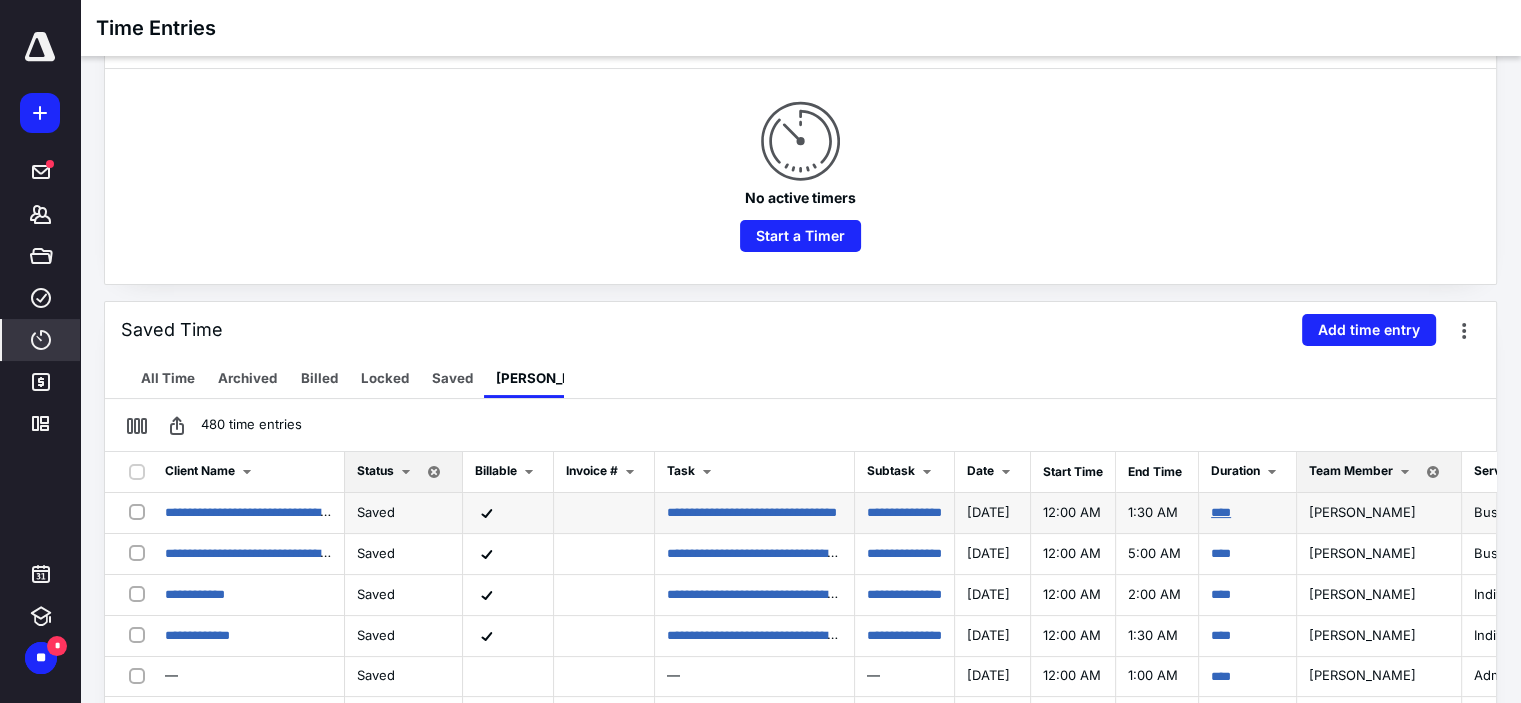 click on "****" at bounding box center [1221, 512] 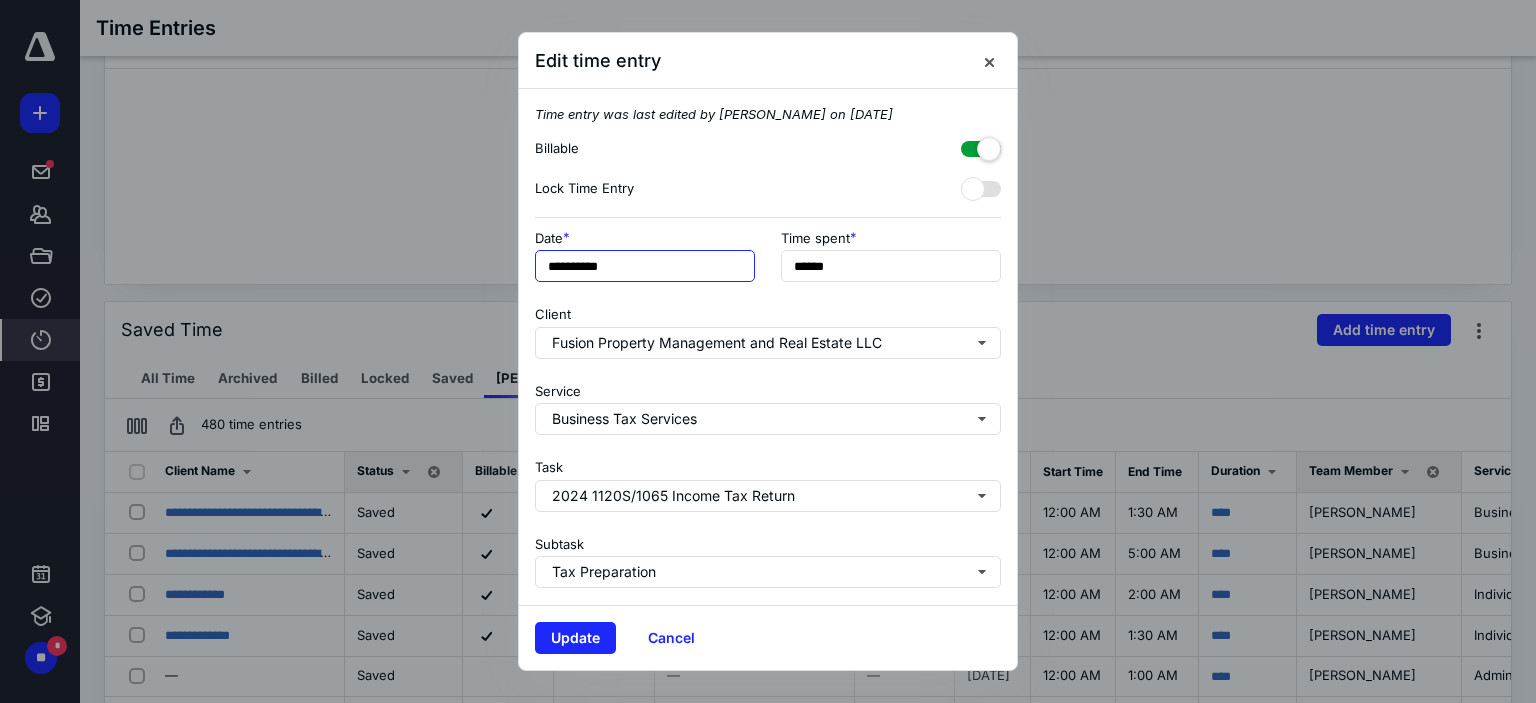 click on "**********" at bounding box center [645, 266] 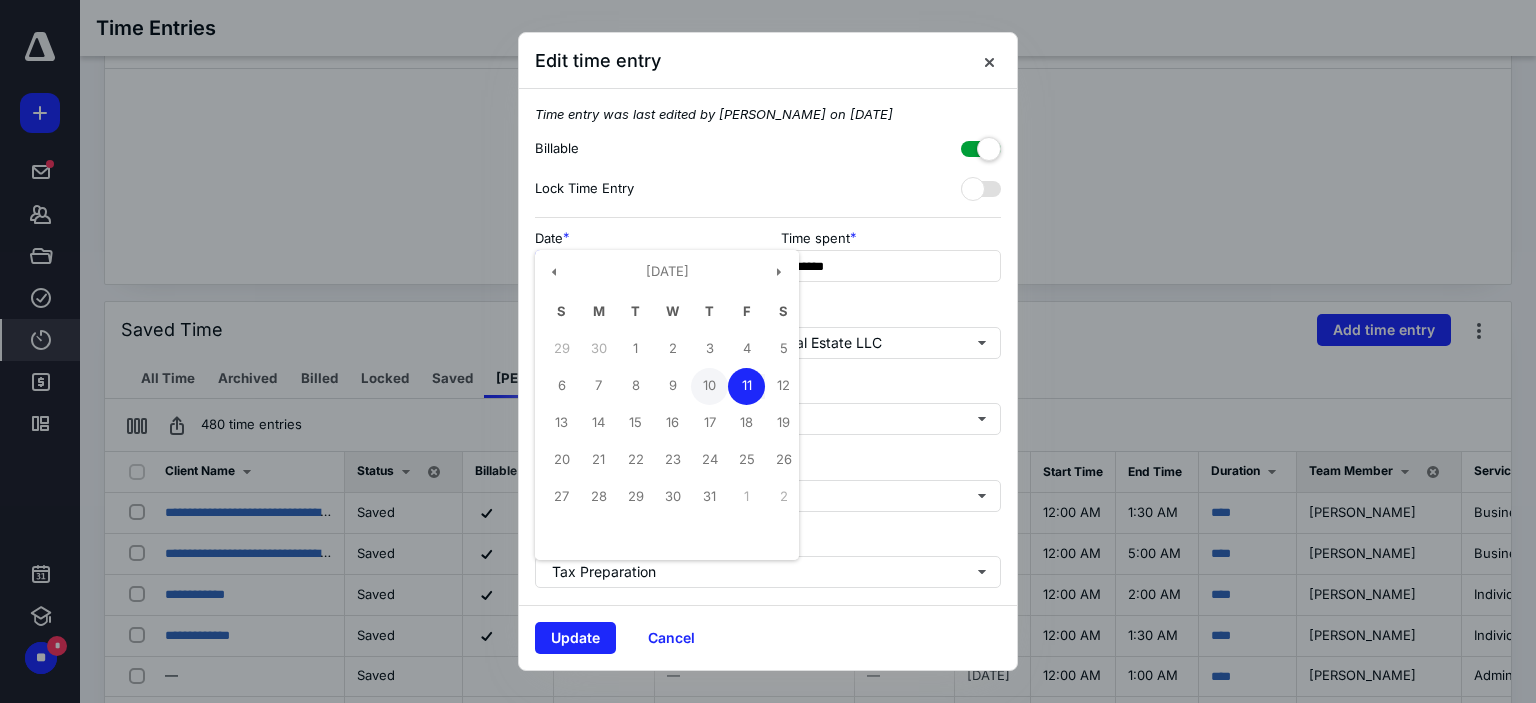click on "10" at bounding box center (709, 386) 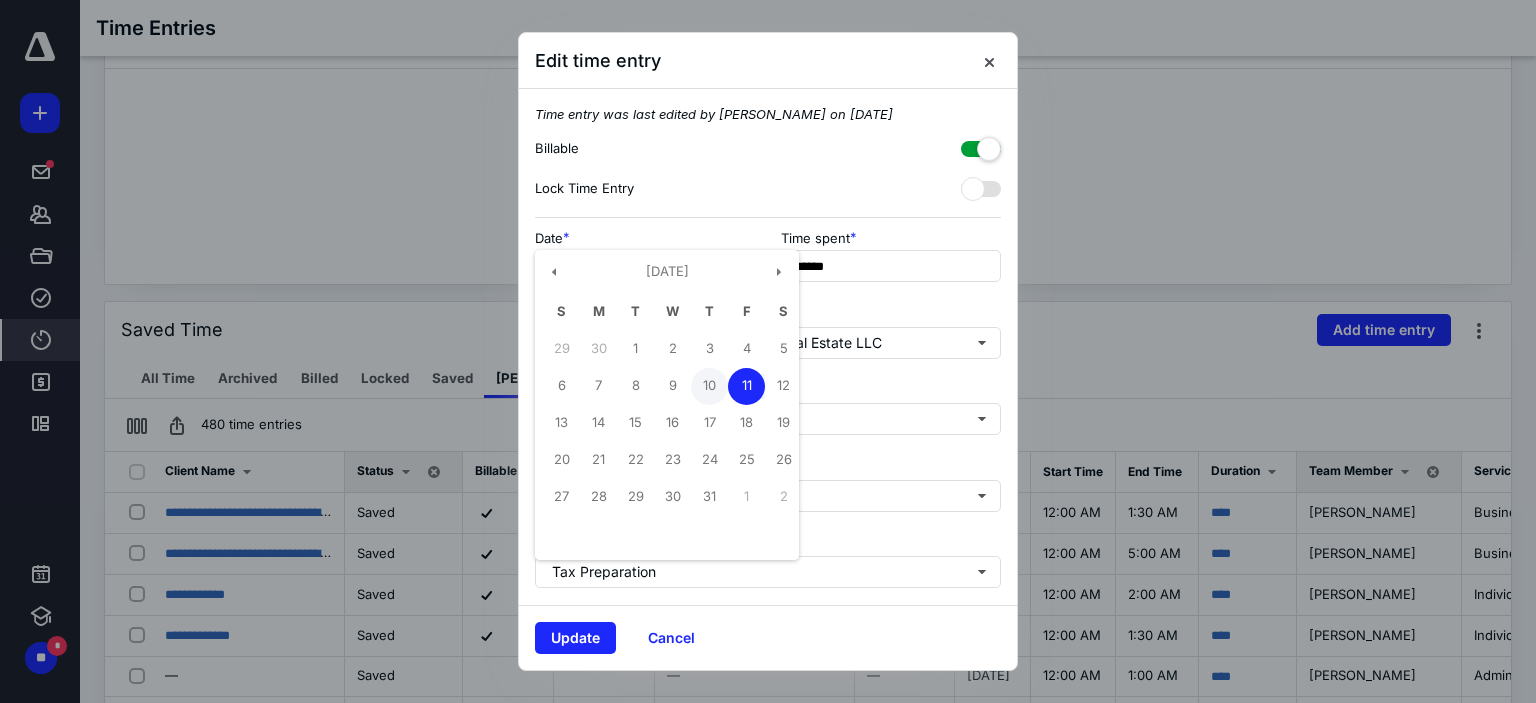 type on "**********" 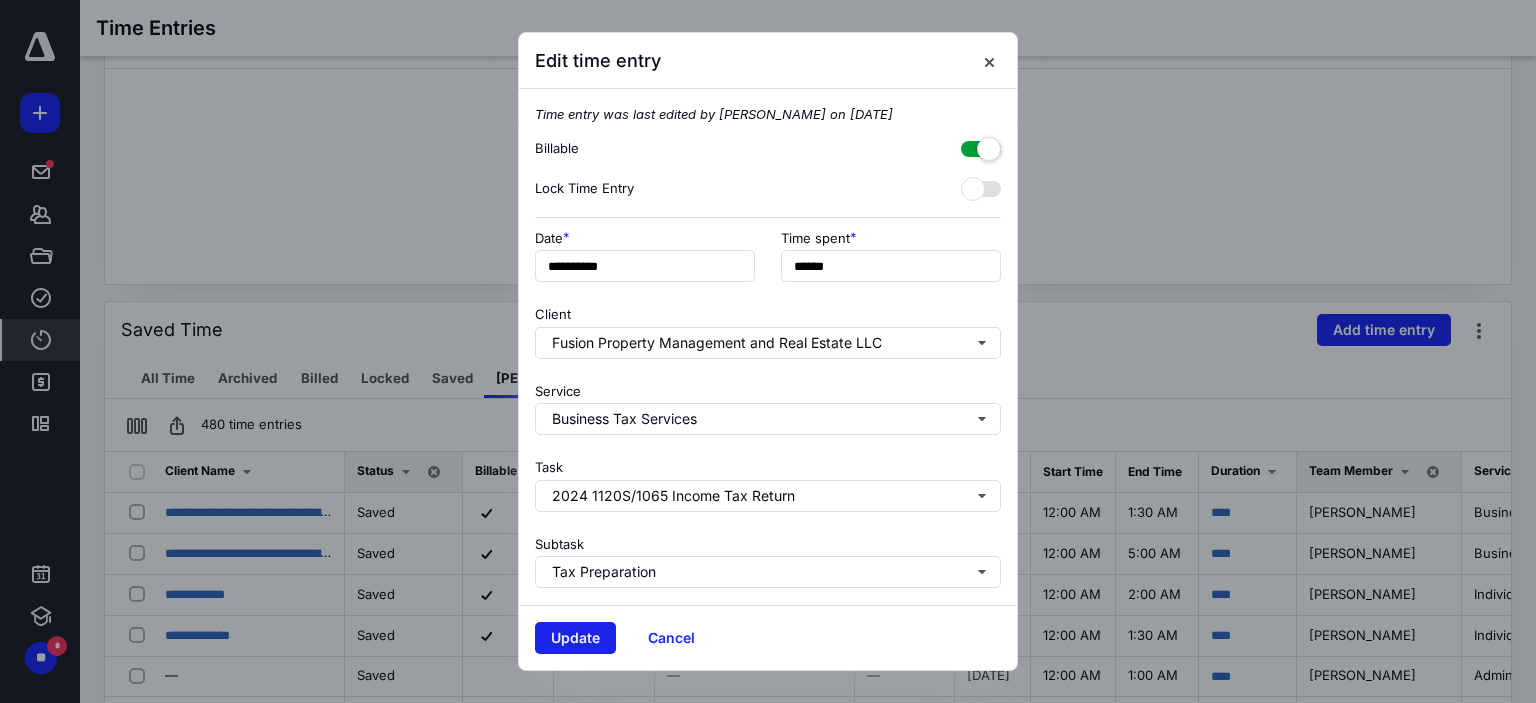 click on "Update" at bounding box center (575, 638) 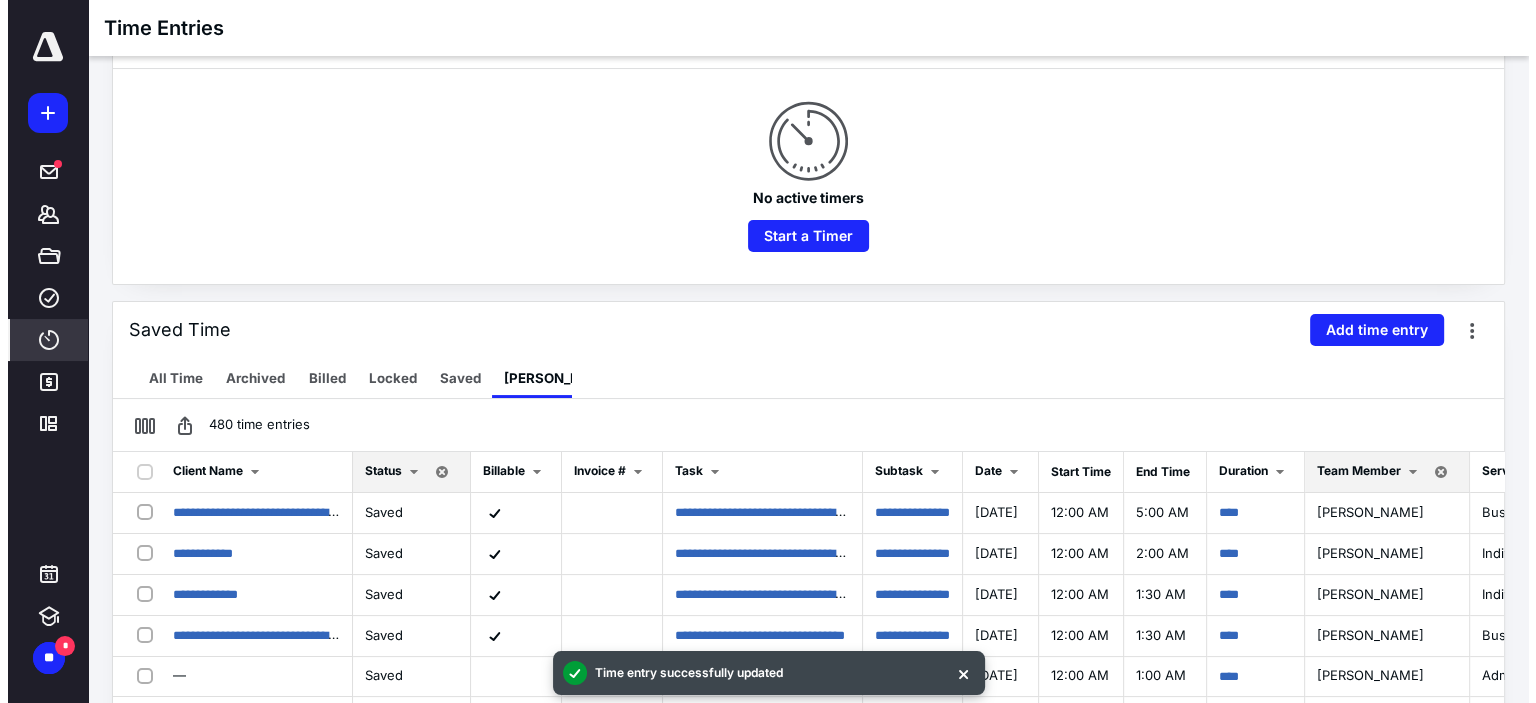 scroll, scrollTop: 300, scrollLeft: 0, axis: vertical 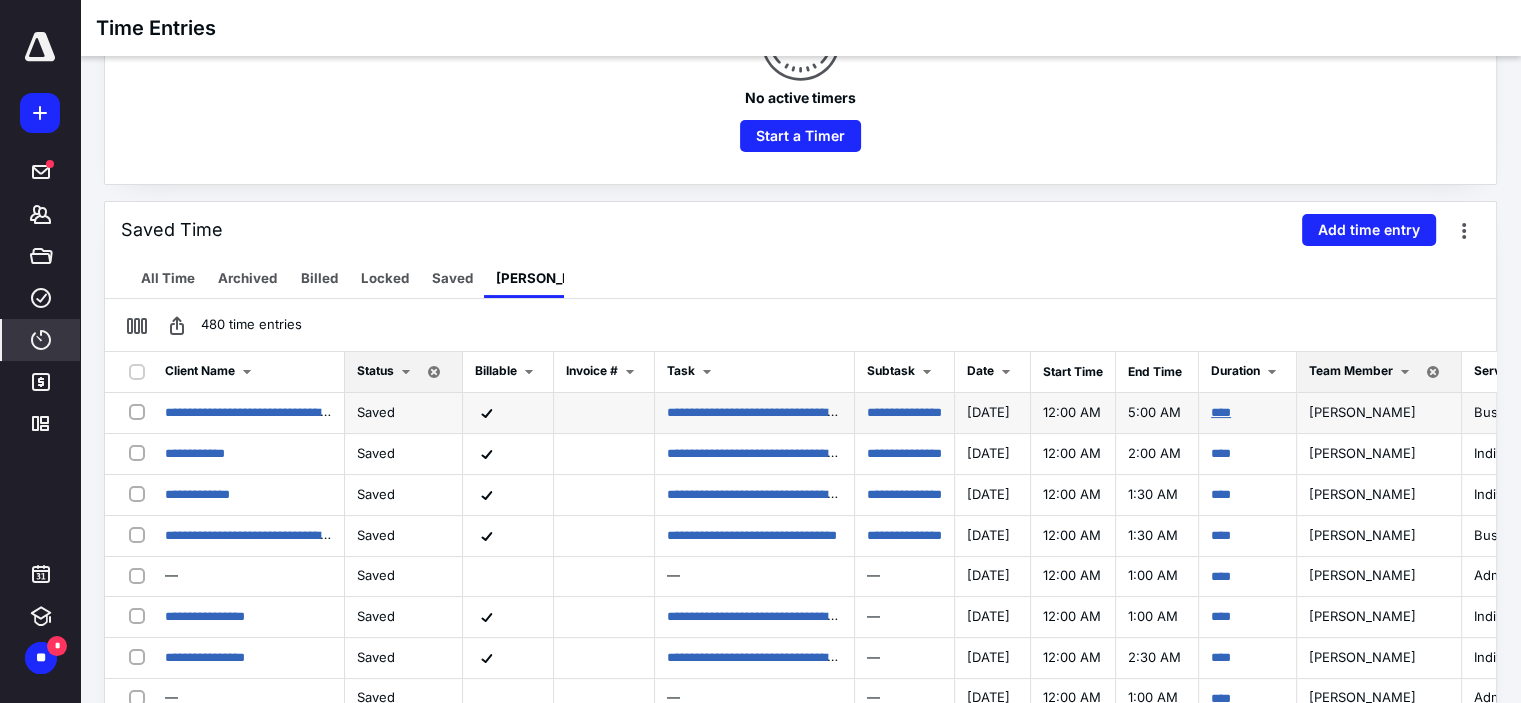 click on "****" at bounding box center [1221, 412] 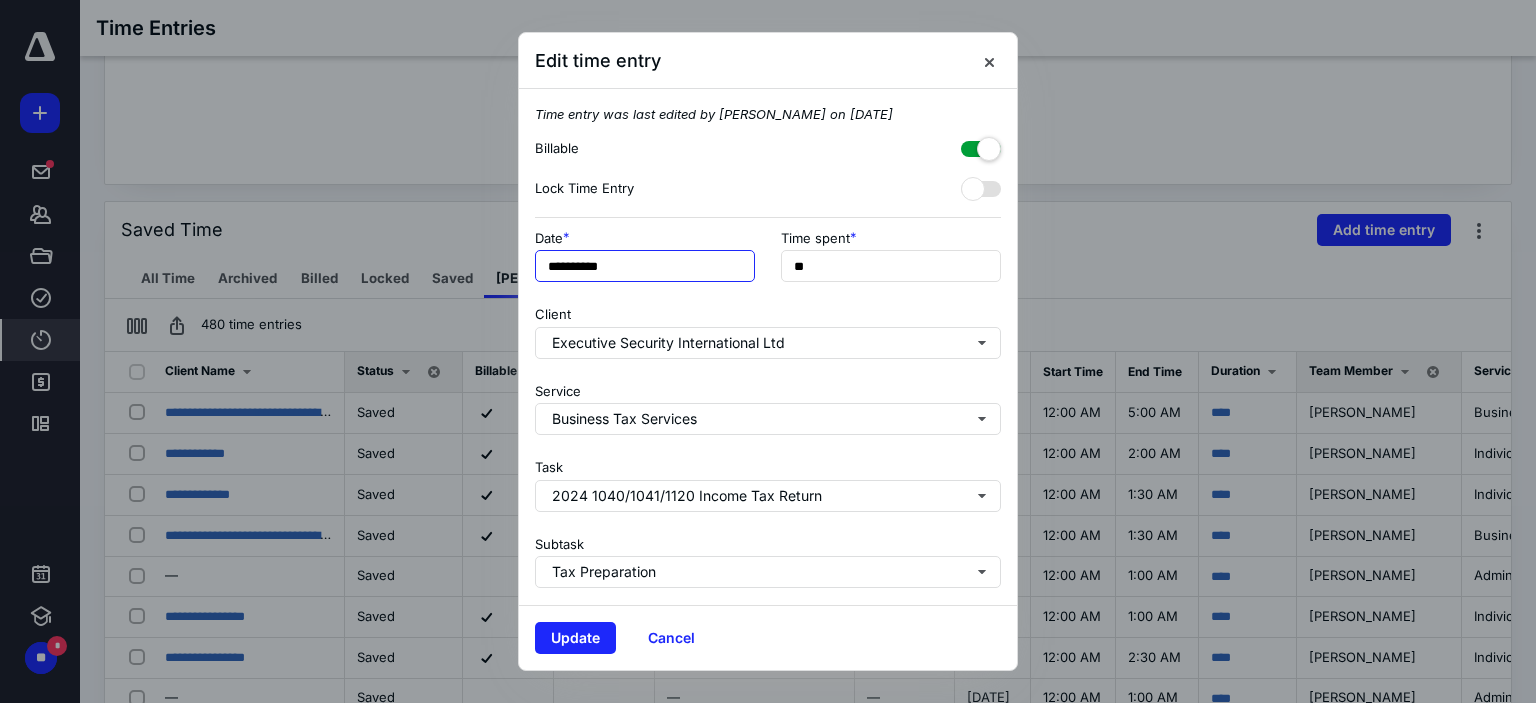 click on "**********" at bounding box center (645, 266) 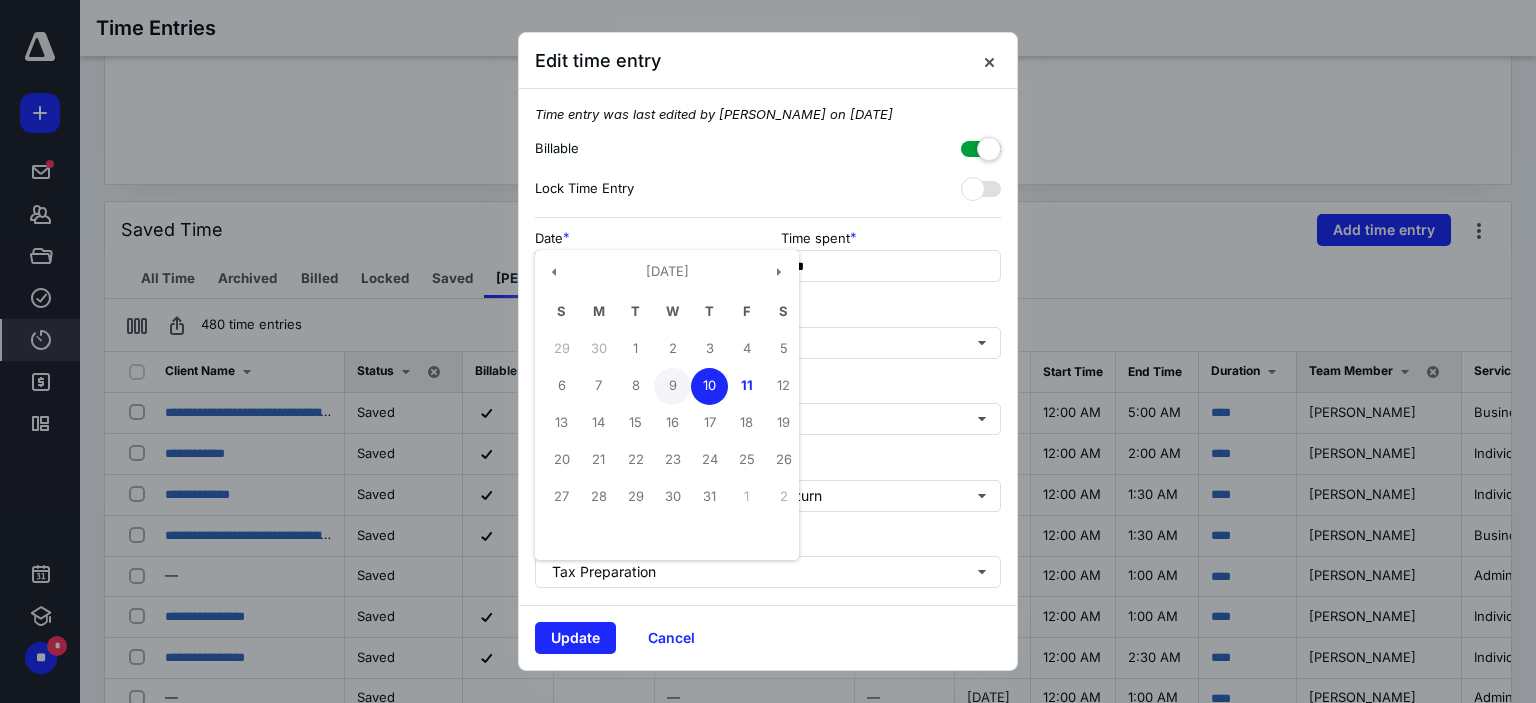 click on "9" at bounding box center [672, 386] 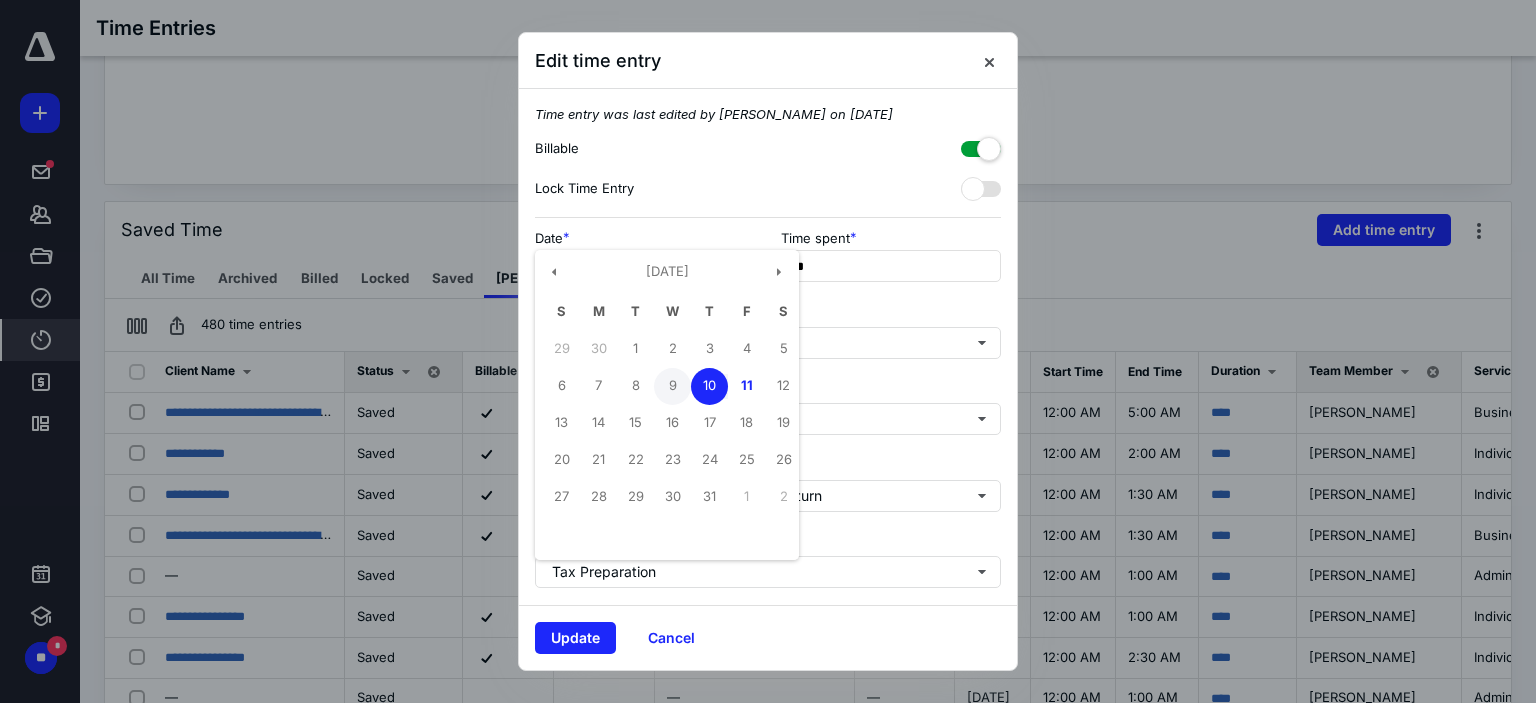 type on "**********" 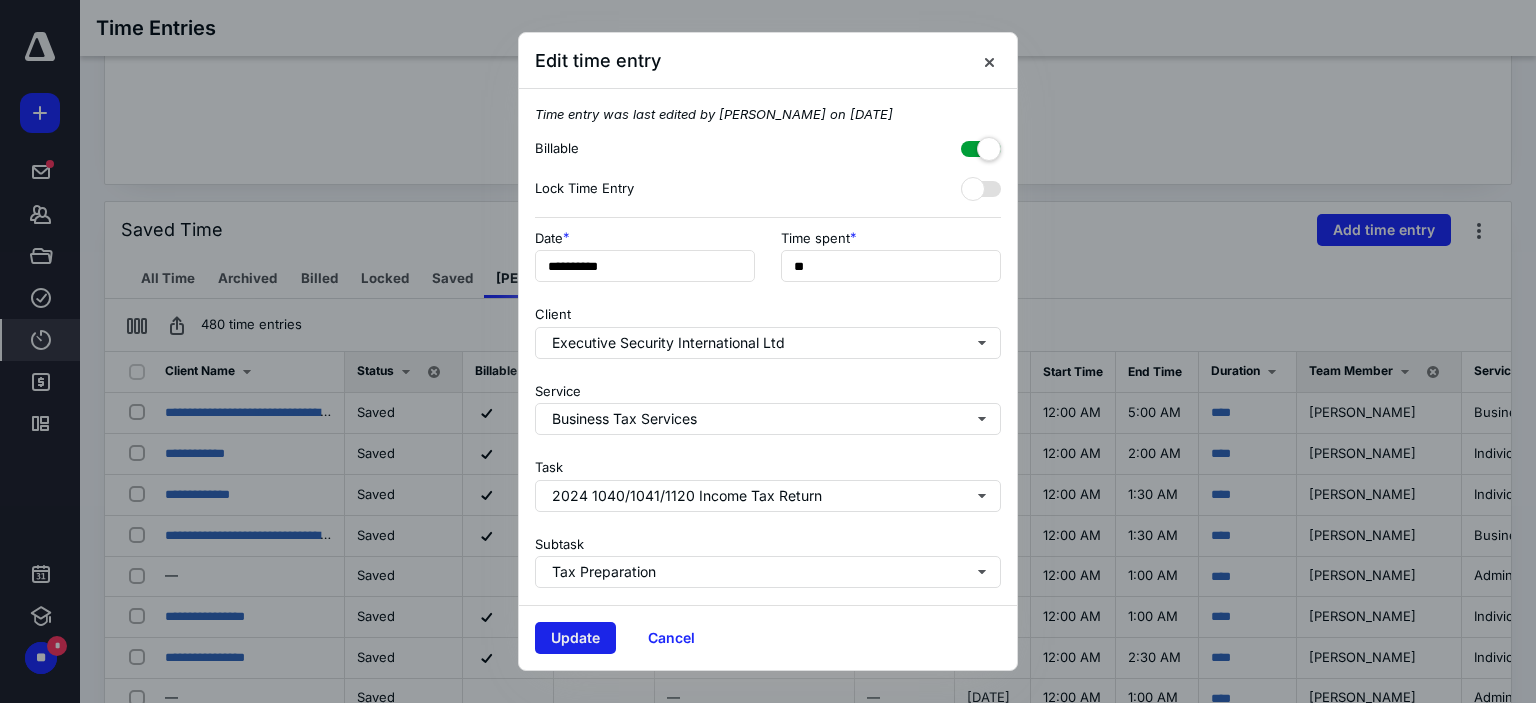 click on "Update" at bounding box center [575, 638] 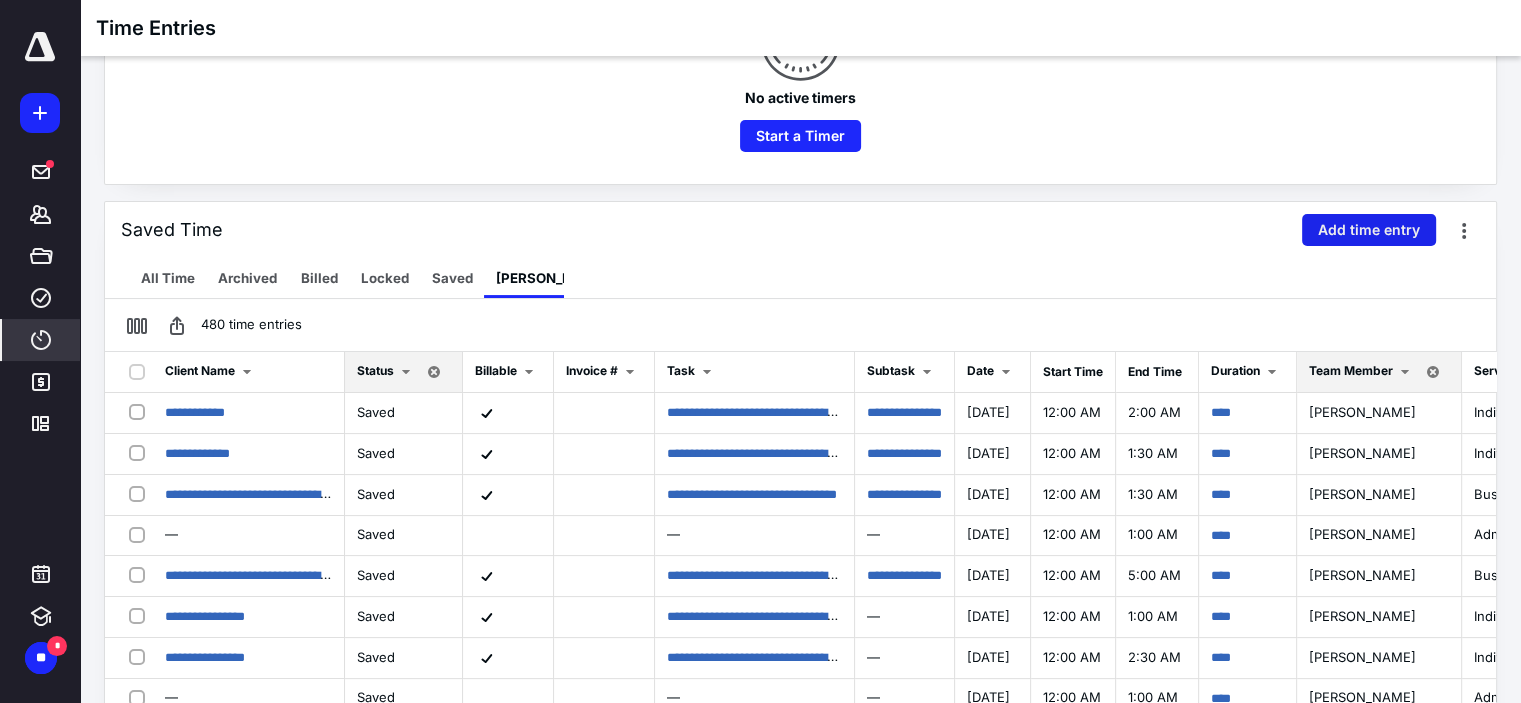 click on "Add time entry" at bounding box center [1369, 230] 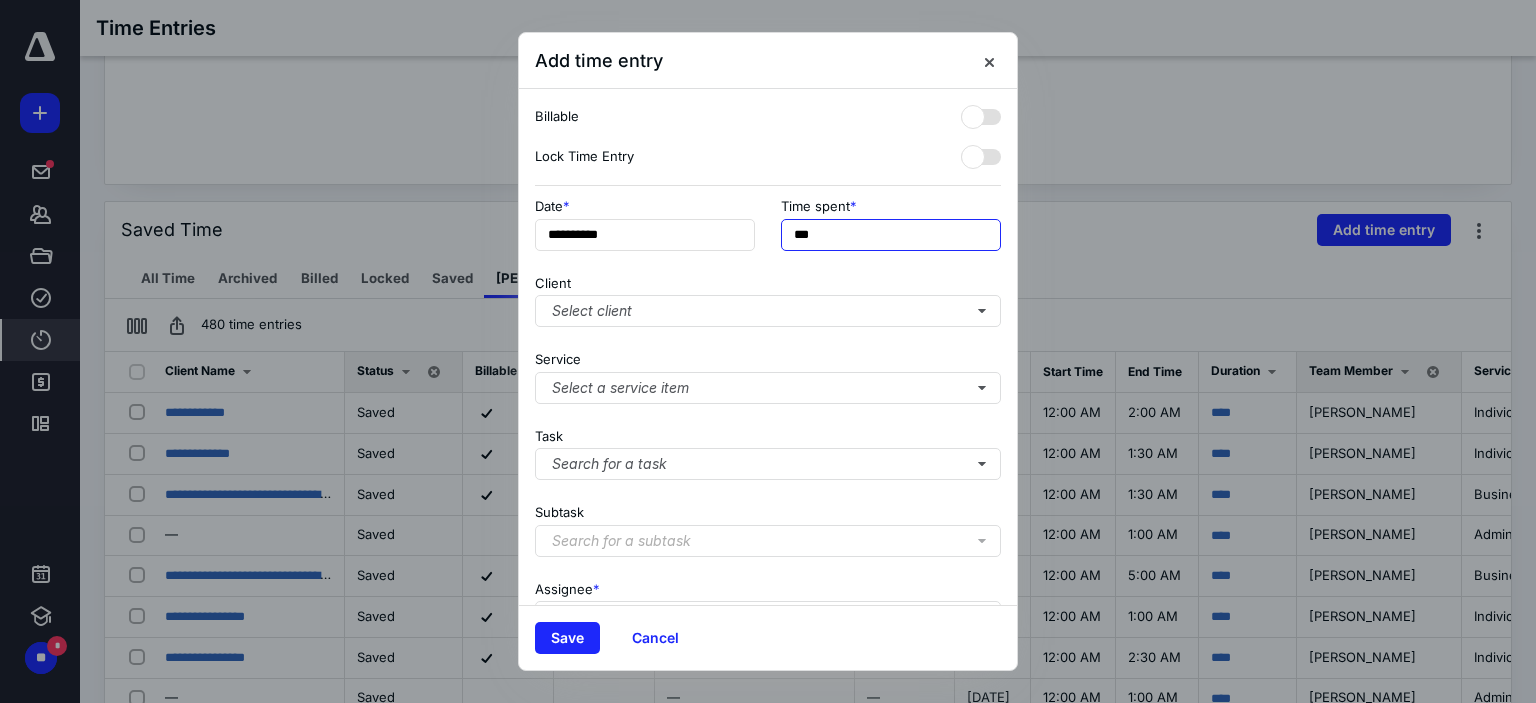 drag, startPoint x: 858, startPoint y: 232, endPoint x: 660, endPoint y: 267, distance: 201.06964 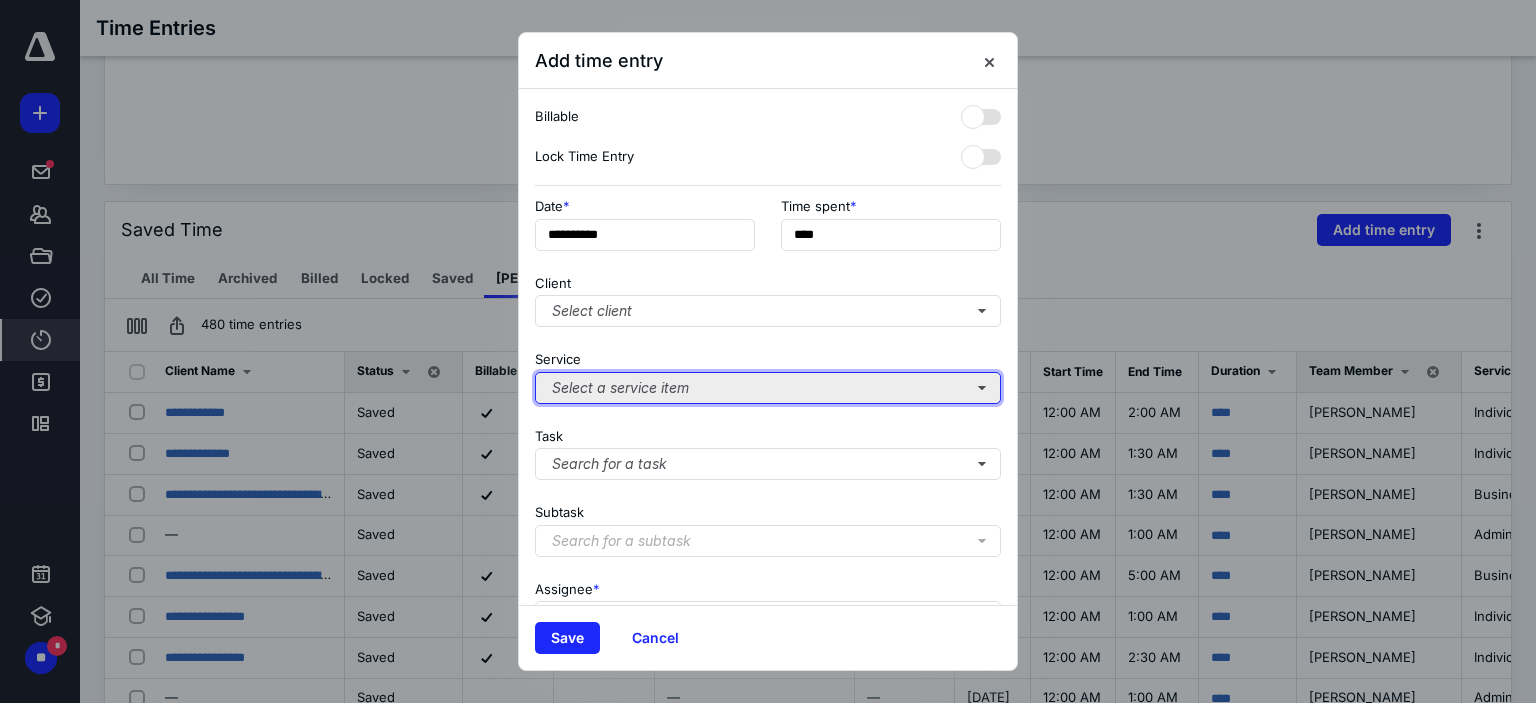 type on "******" 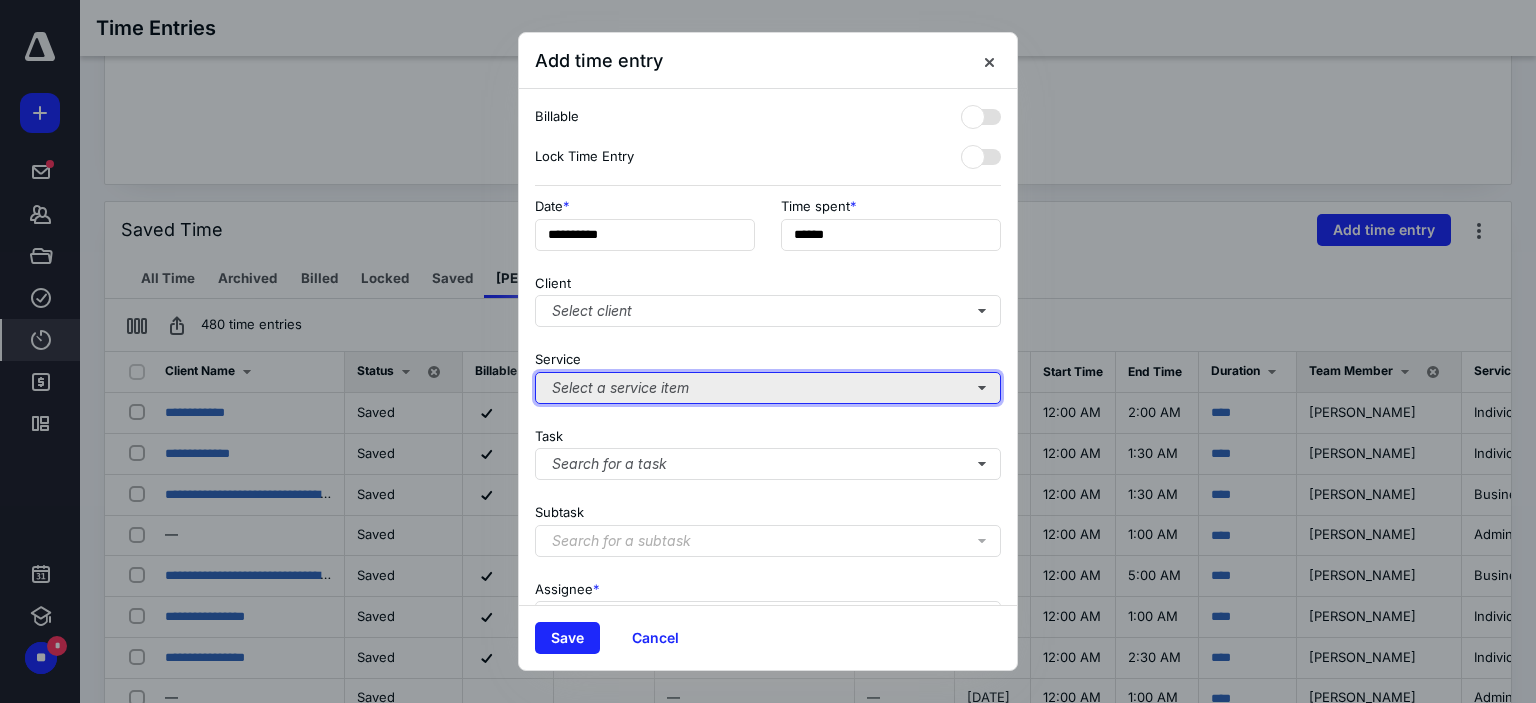 click on "Select a service item" at bounding box center (768, 388) 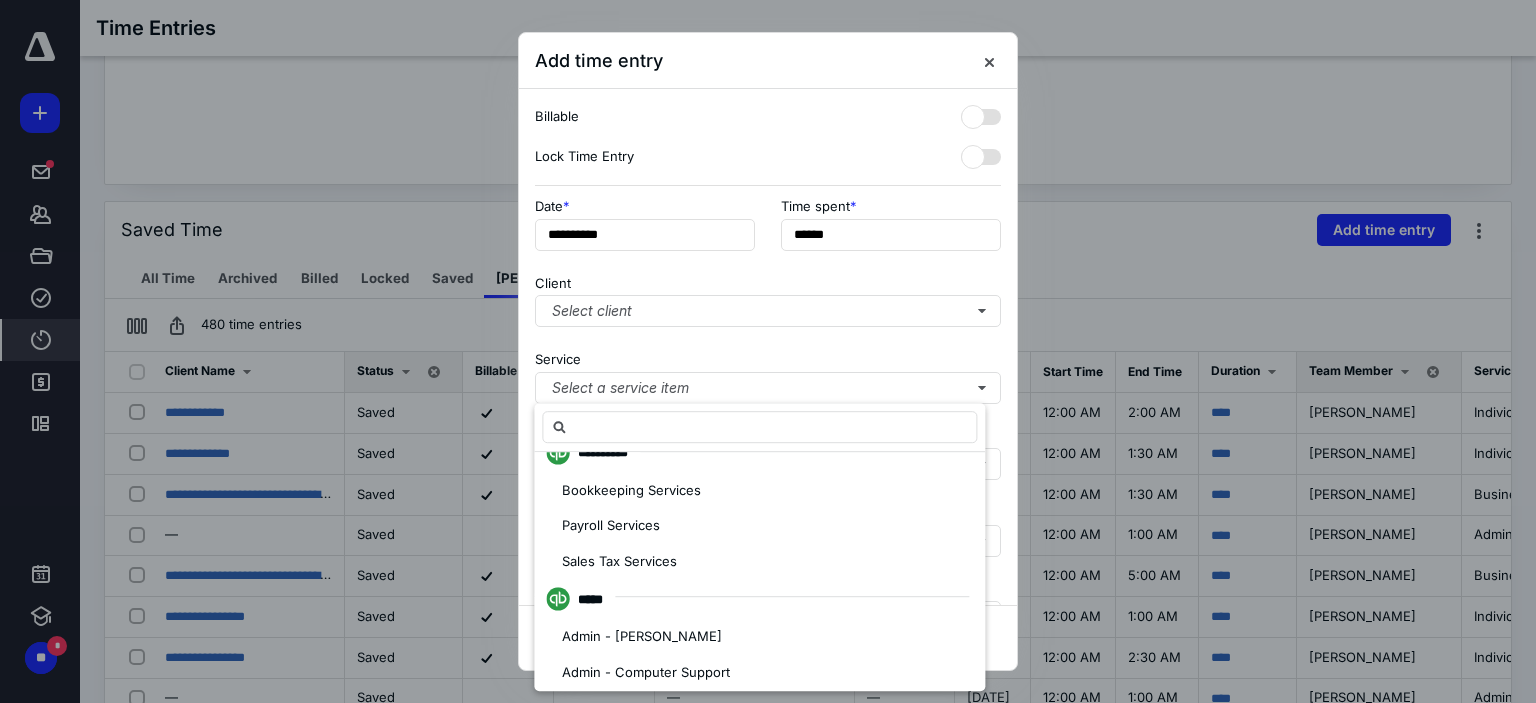 scroll, scrollTop: 700, scrollLeft: 0, axis: vertical 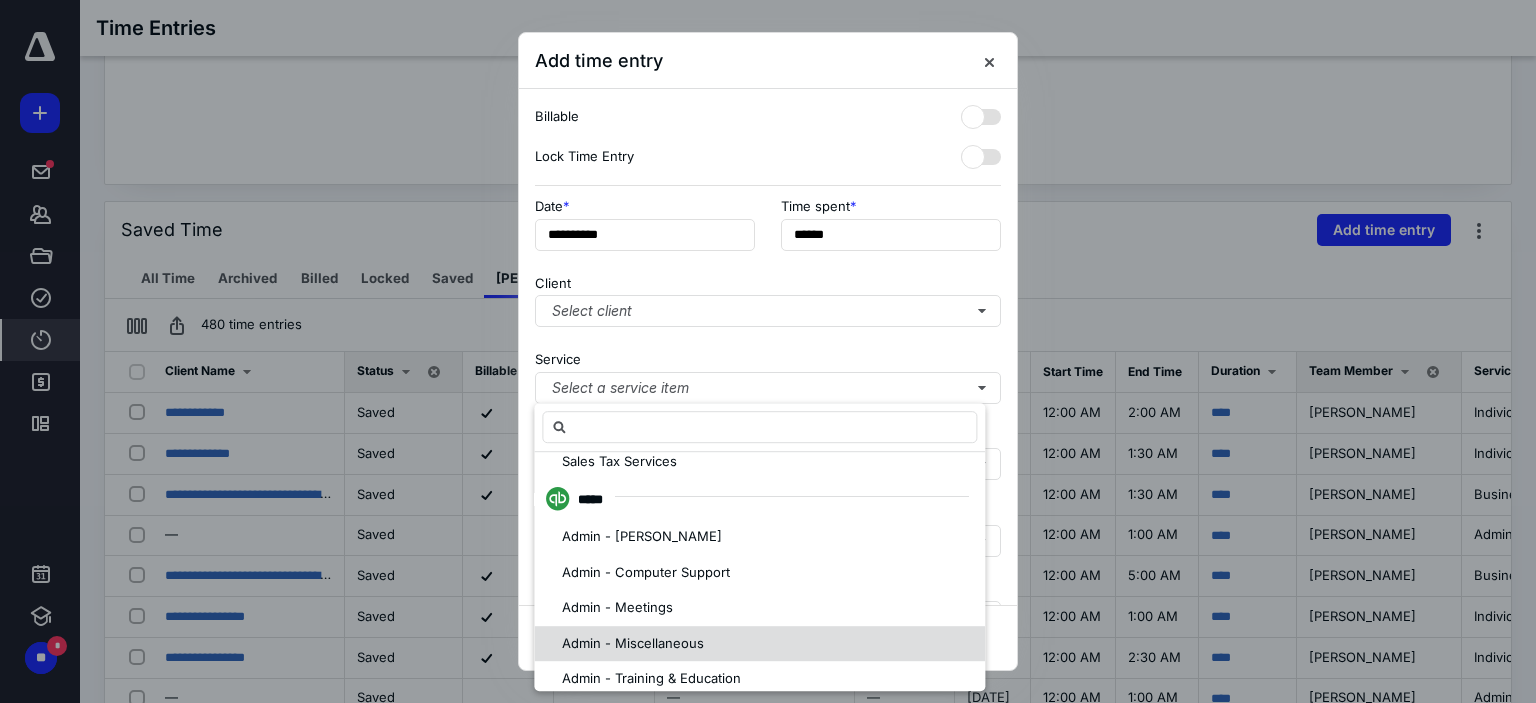 click on "Admin - Miscellaneous" at bounding box center [633, 643] 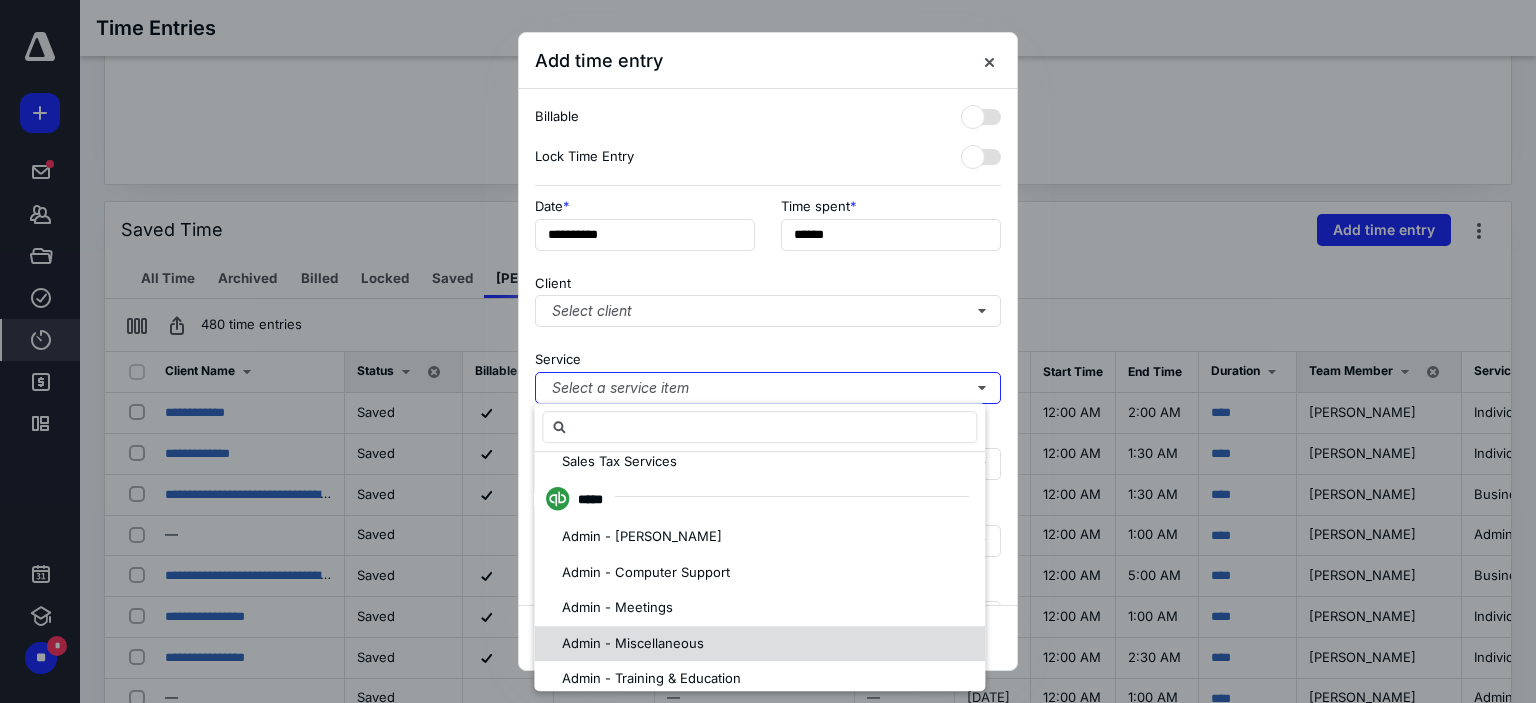 scroll, scrollTop: 0, scrollLeft: 0, axis: both 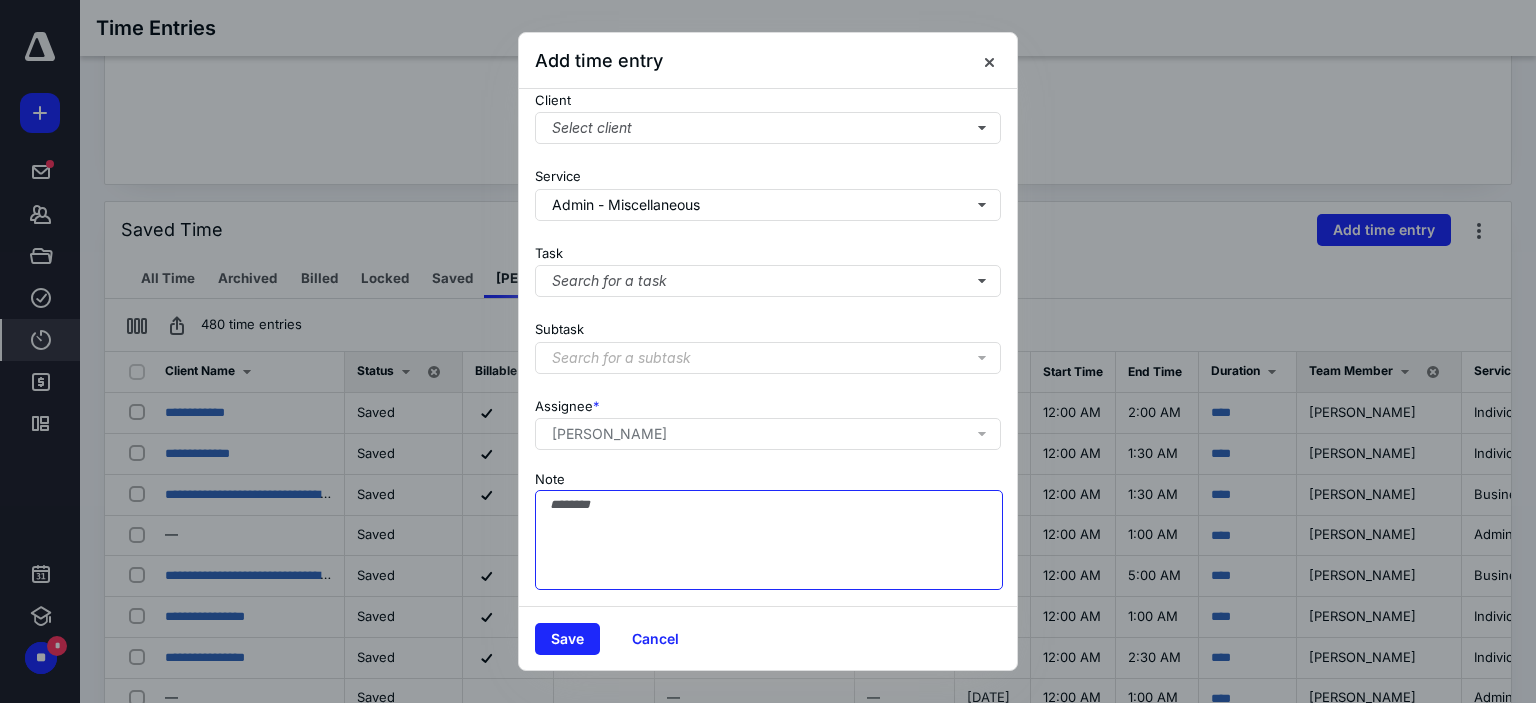 click on "Note" at bounding box center [769, 540] 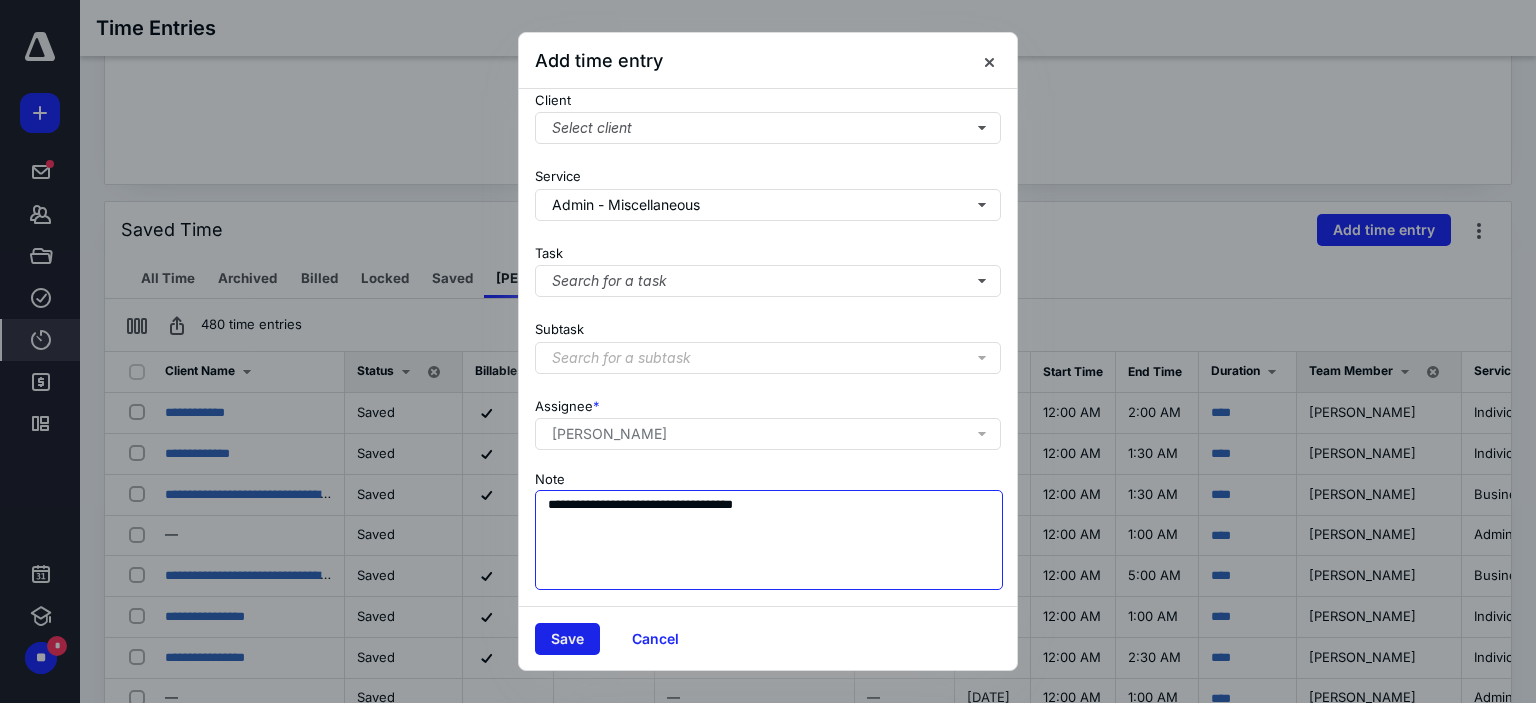 type on "**********" 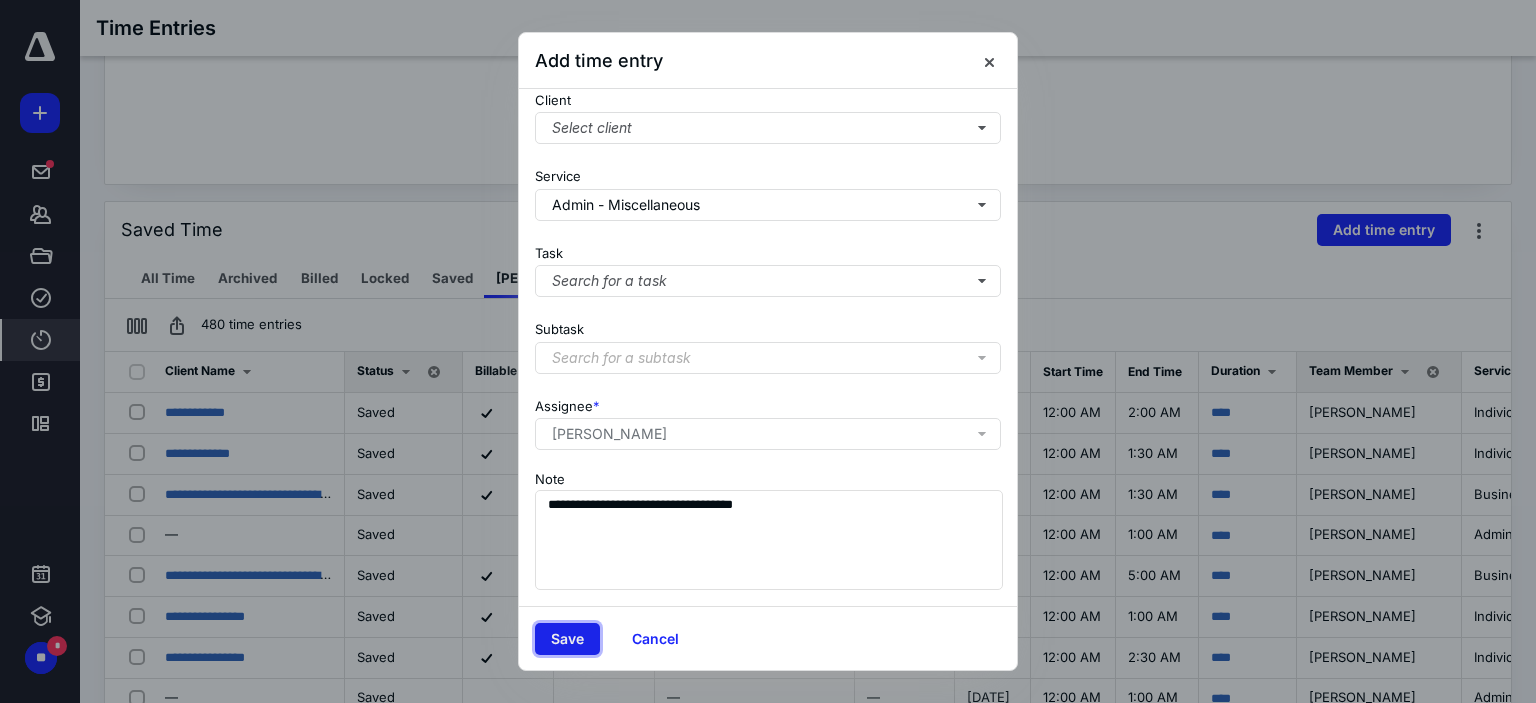 click on "Save" at bounding box center (567, 639) 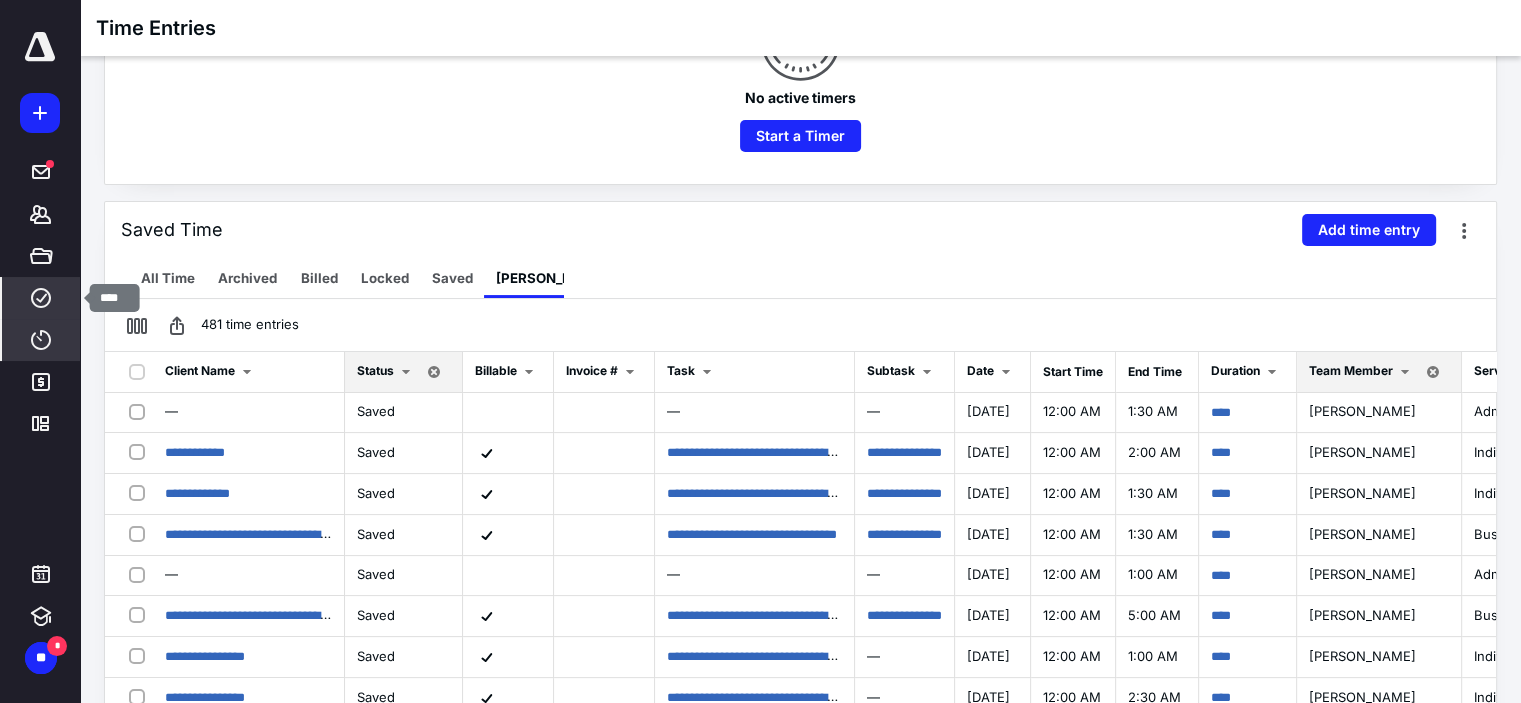 click 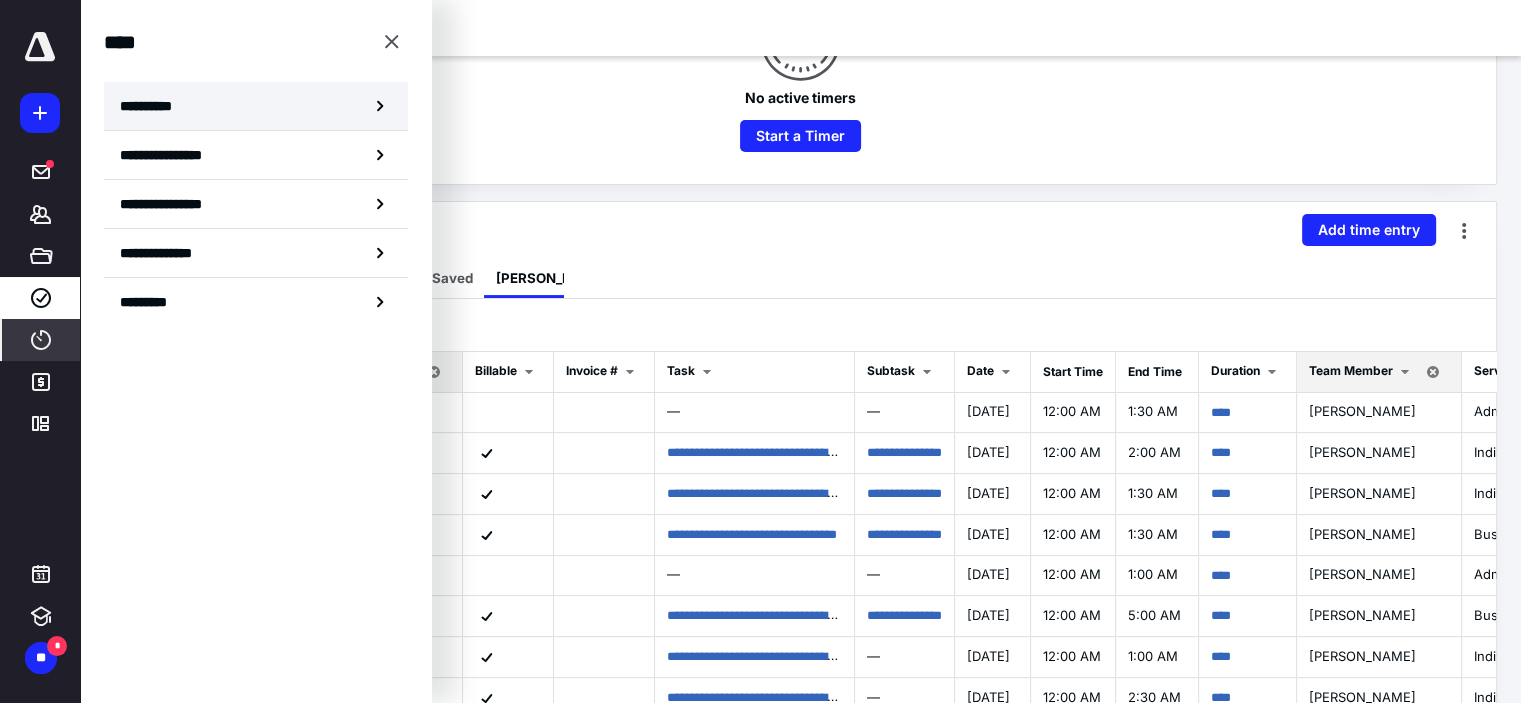 click on "**********" at bounding box center [153, 106] 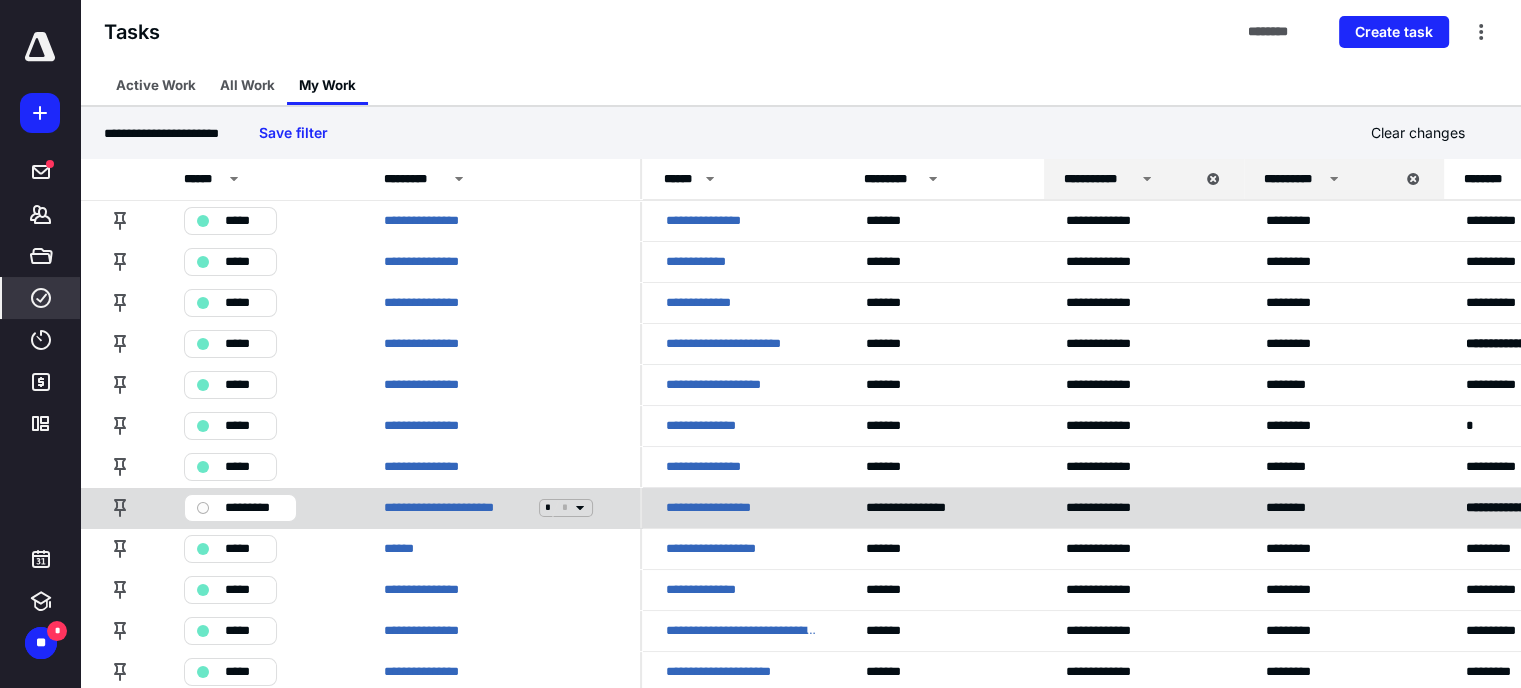 scroll, scrollTop: 393, scrollLeft: 0, axis: vertical 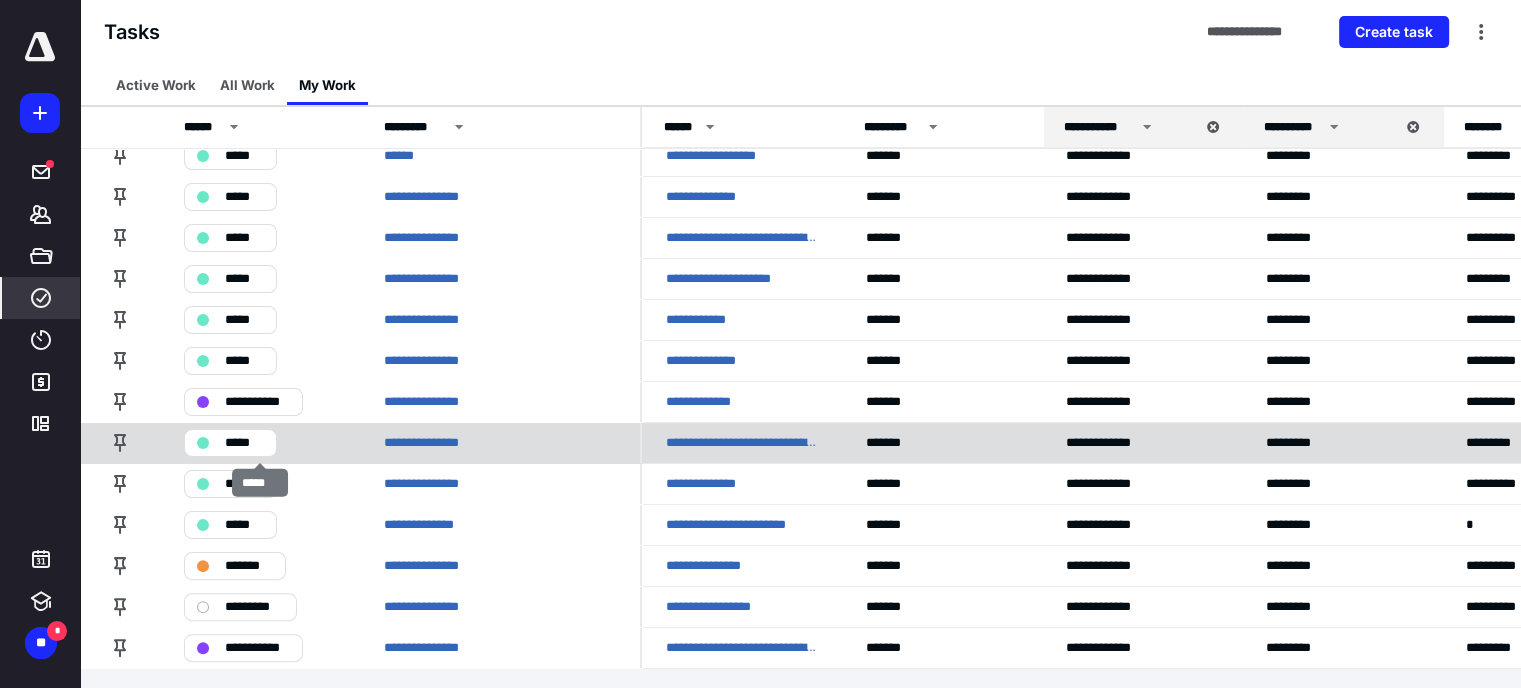 click on "*****" at bounding box center [230, 443] 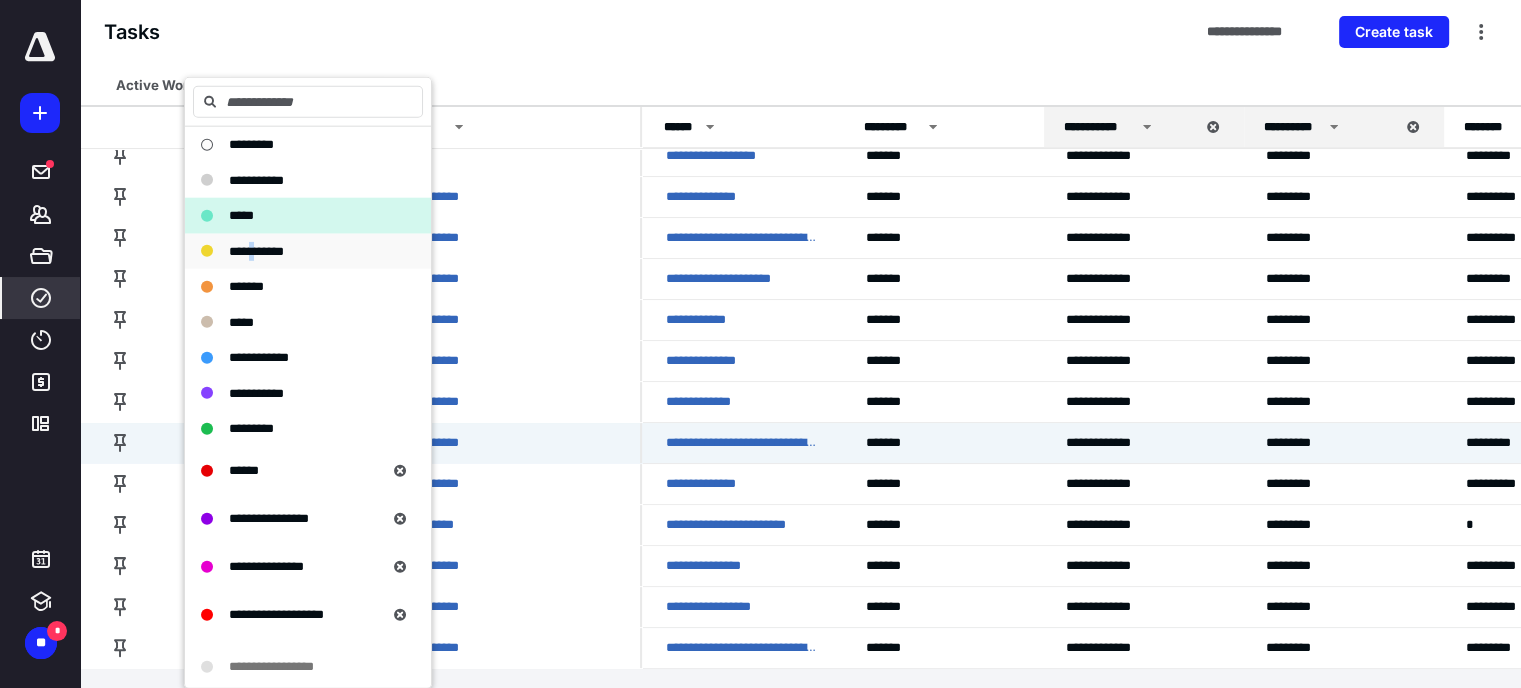 click on "**********" at bounding box center [256, 250] 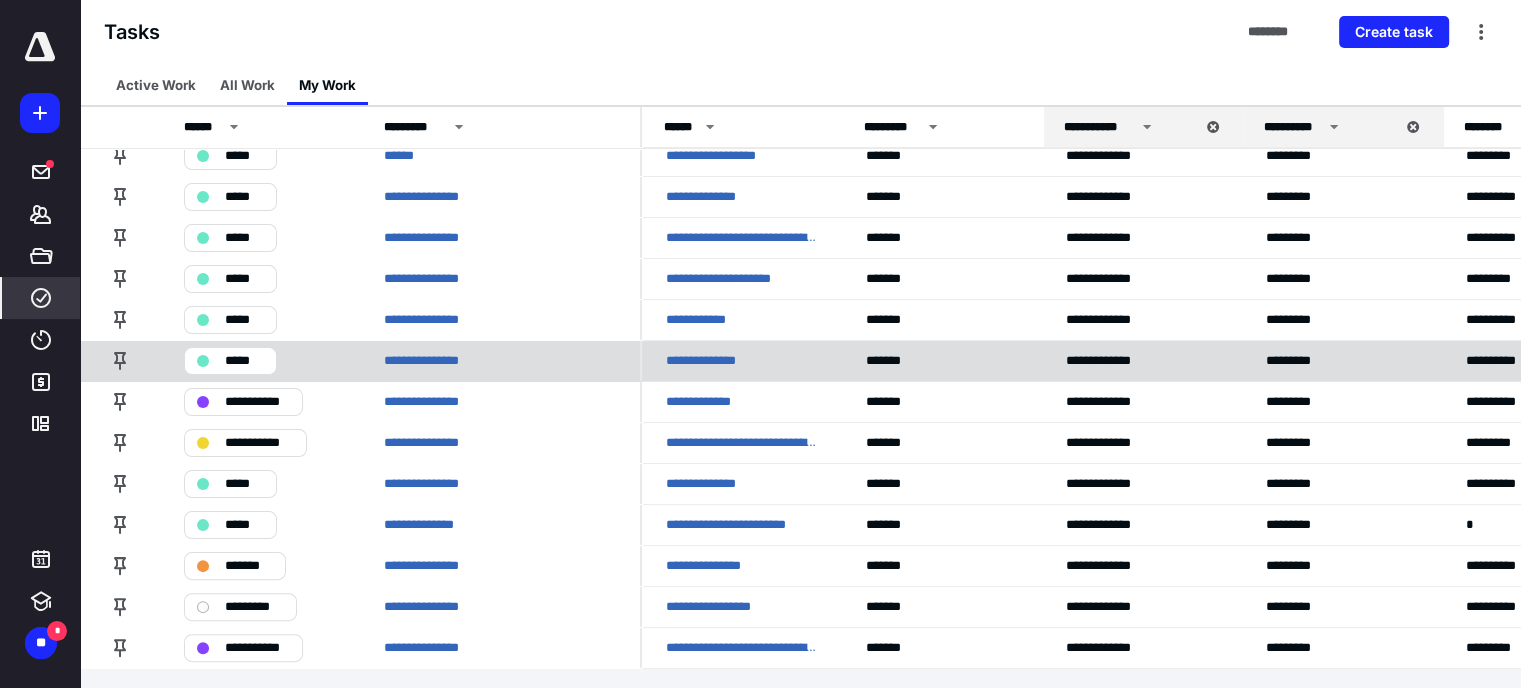 click on "*****" at bounding box center [244, 361] 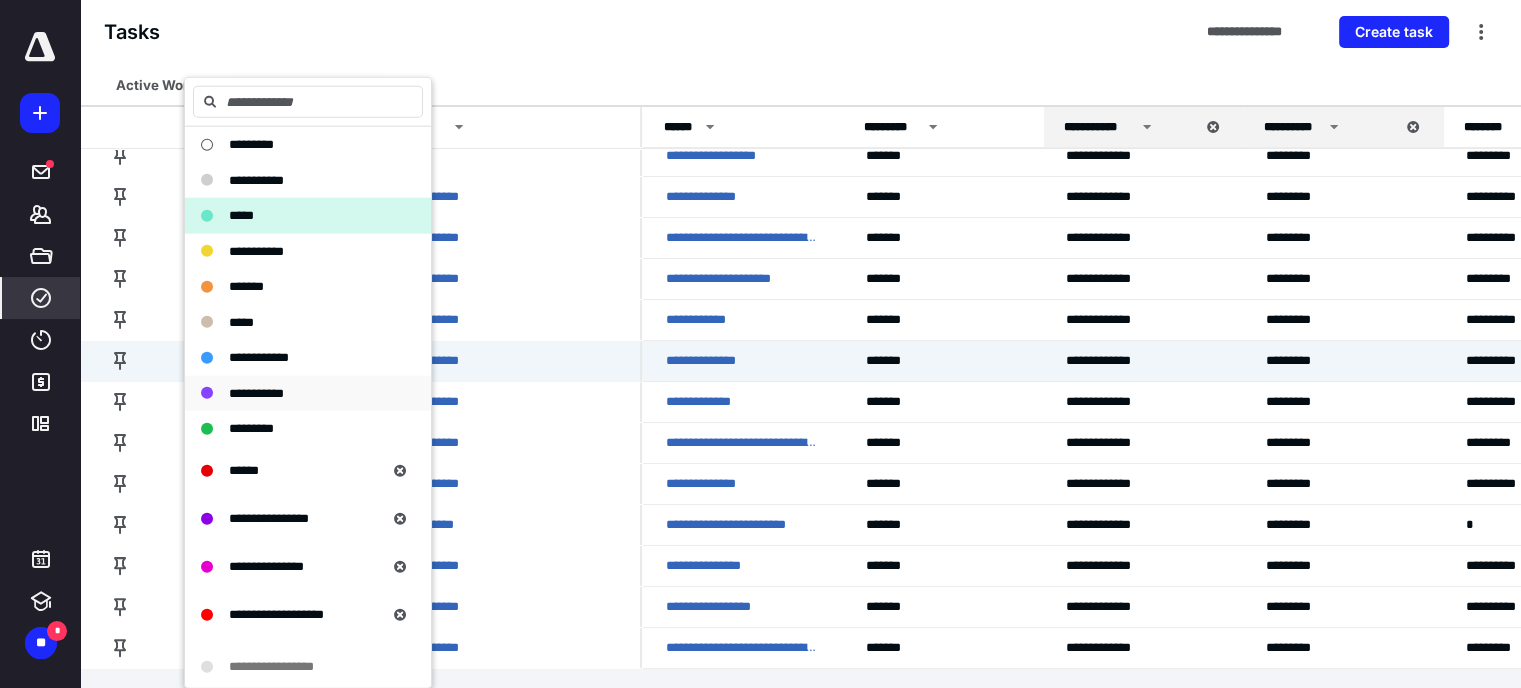 click on "**********" at bounding box center [256, 392] 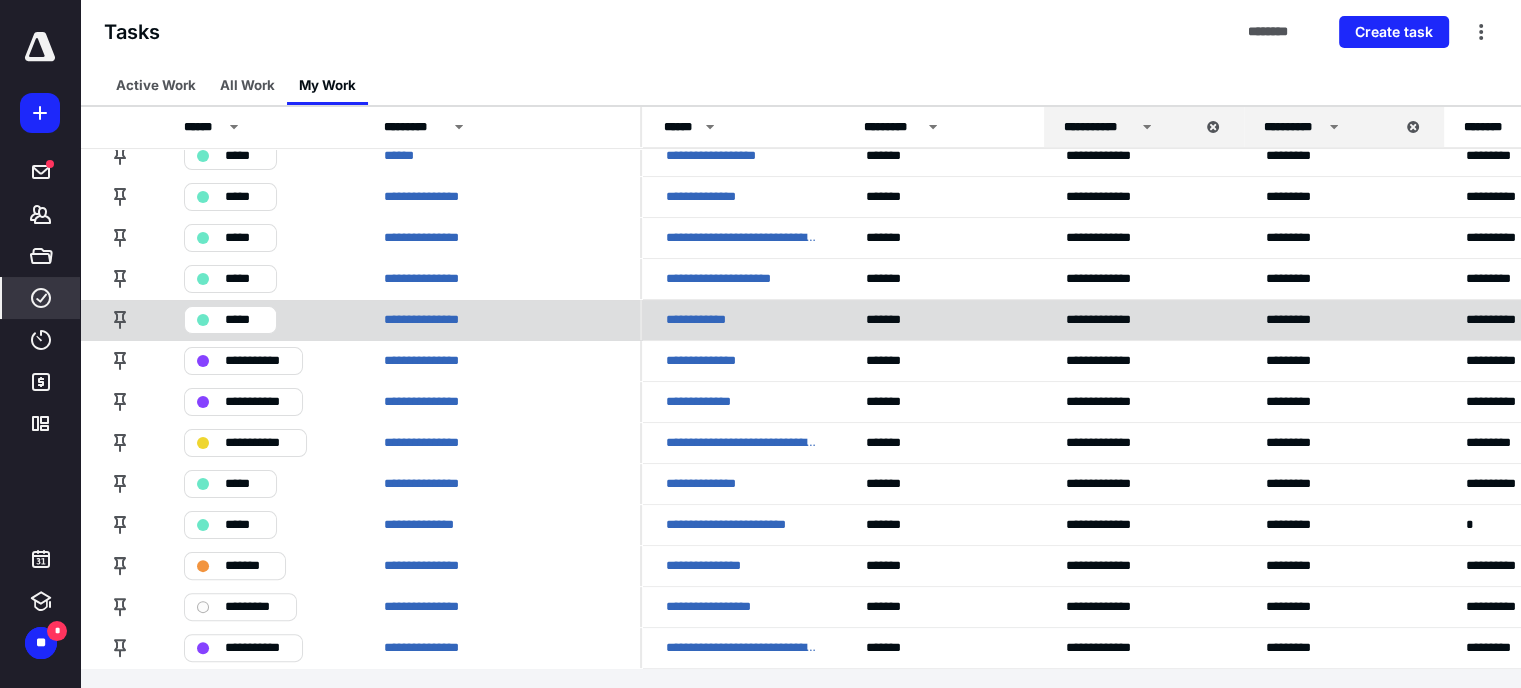 click on "*****" at bounding box center [244, 320] 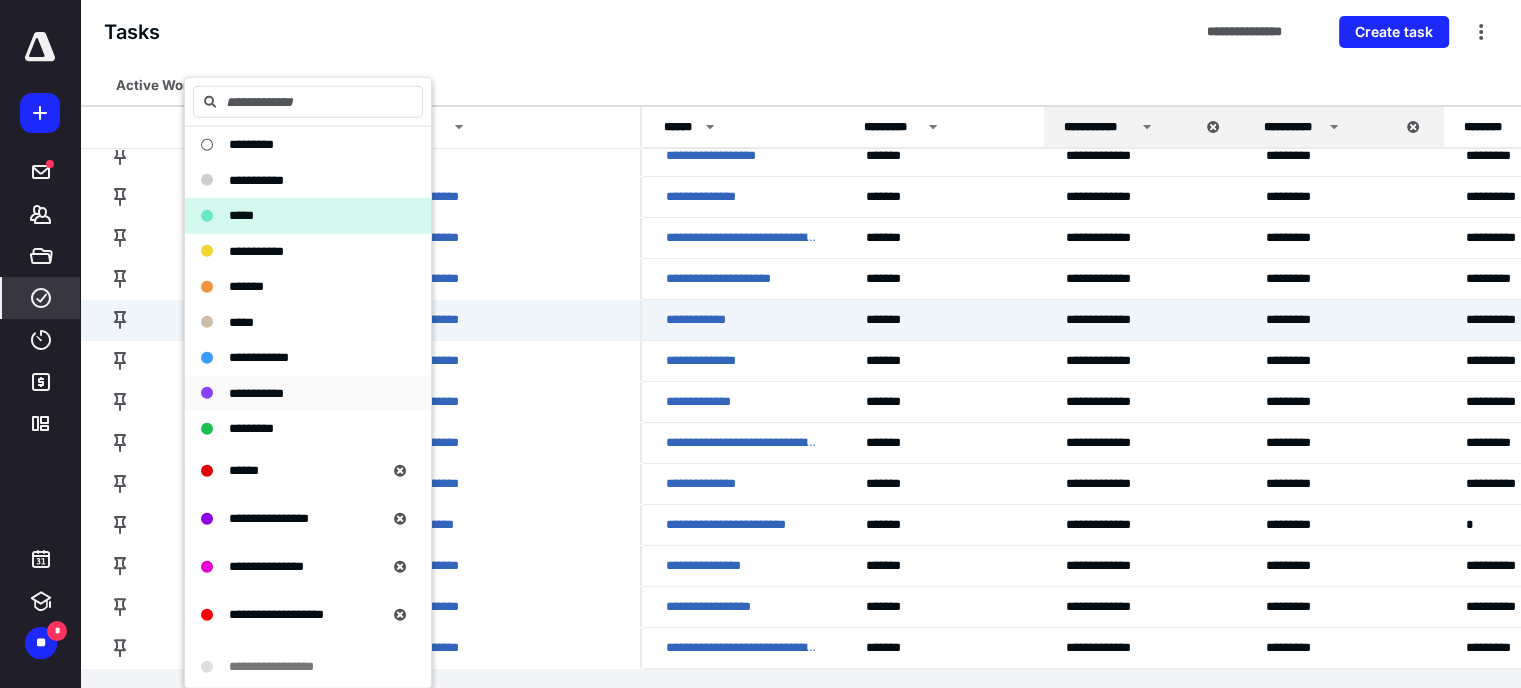 click on "**********" at bounding box center [256, 392] 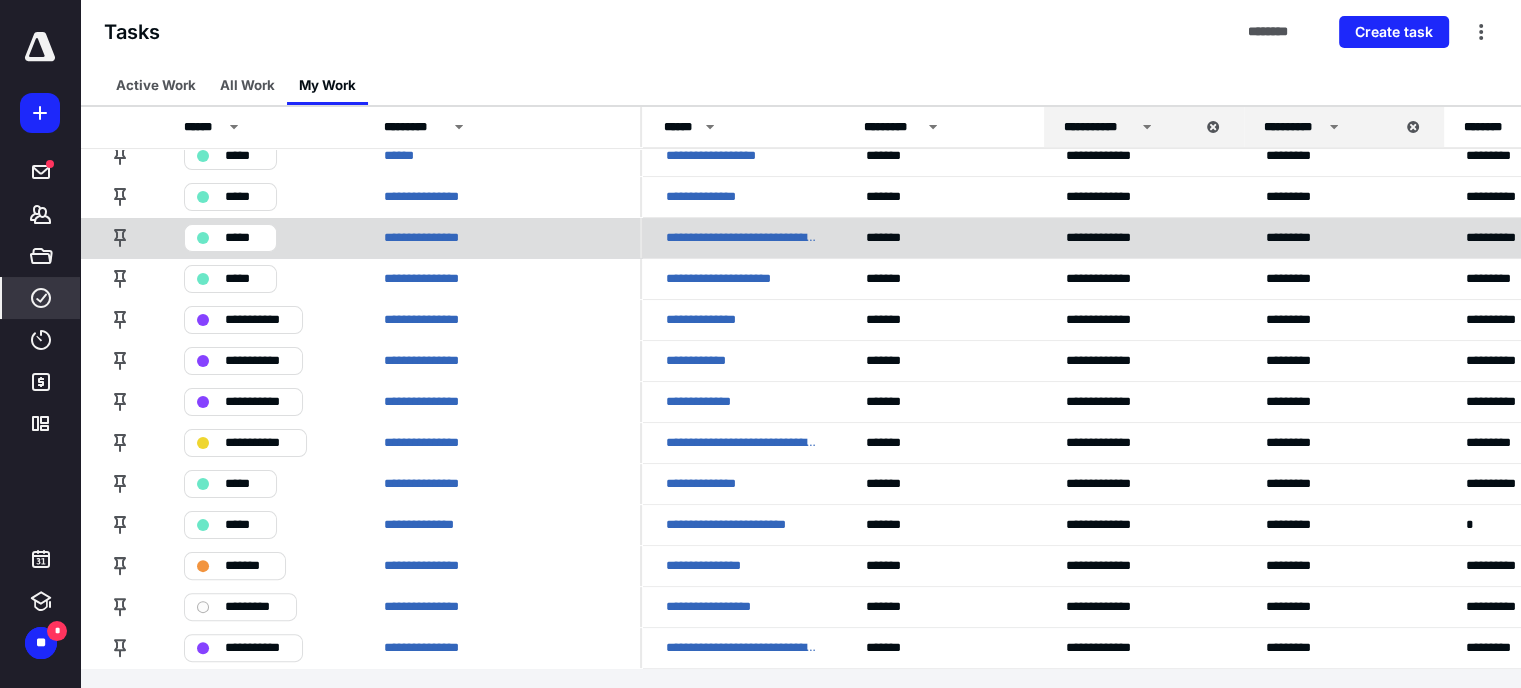 click on "*****" at bounding box center (244, 238) 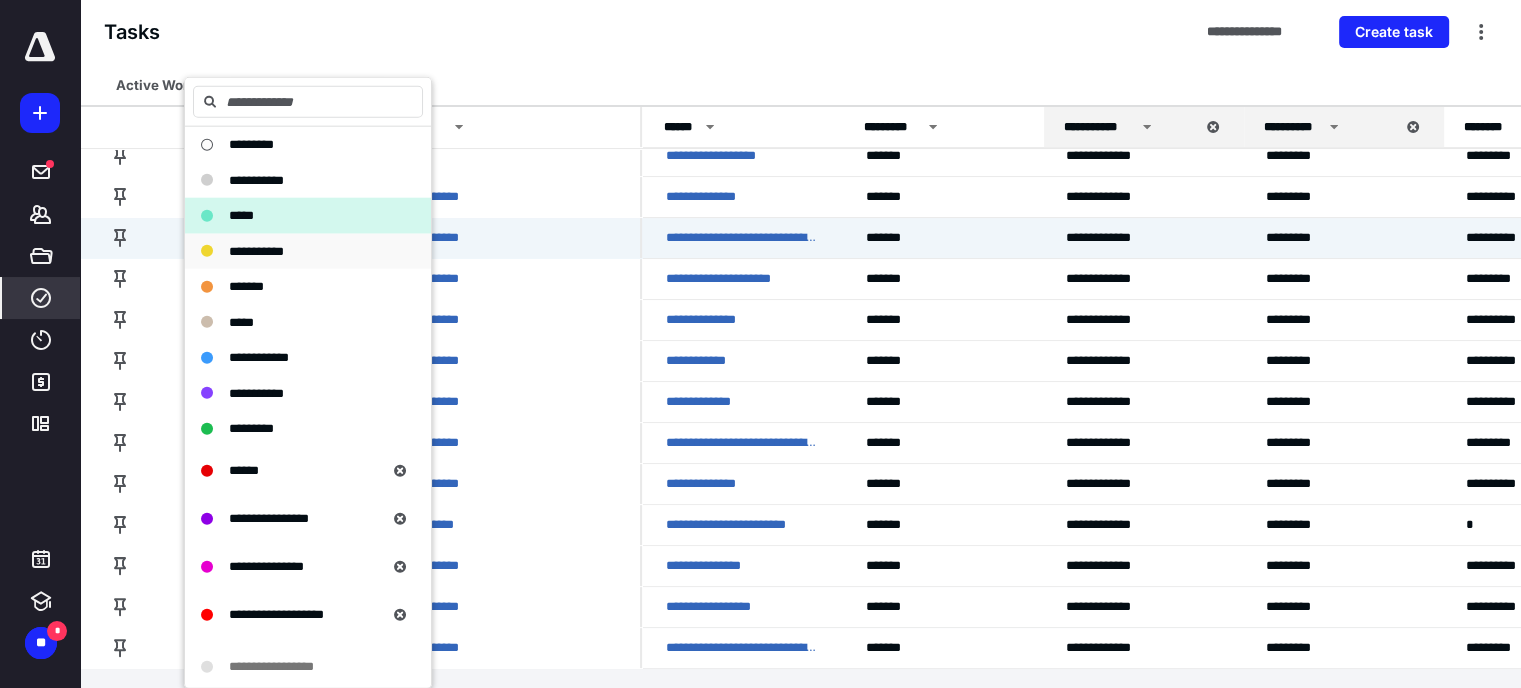 click on "**********" at bounding box center [256, 250] 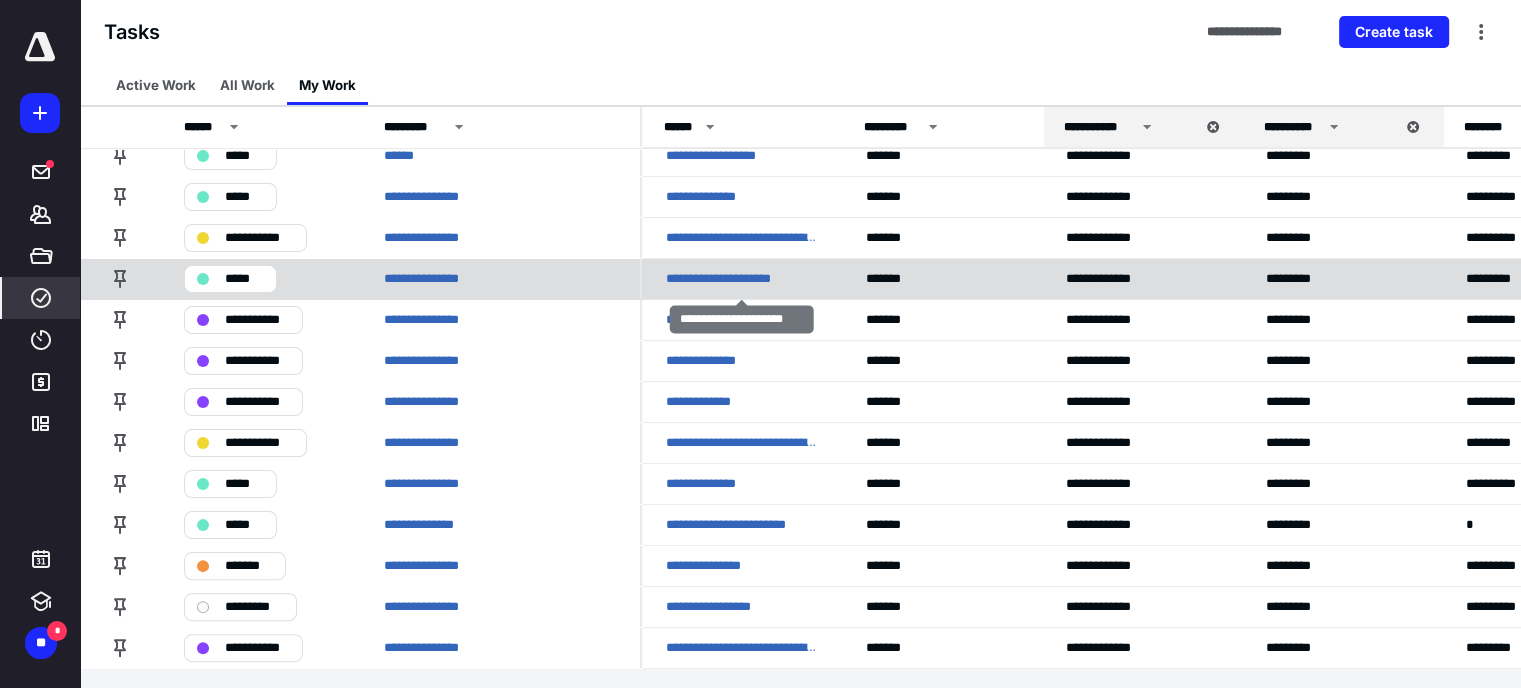 click on "**********" at bounding box center (733, 279) 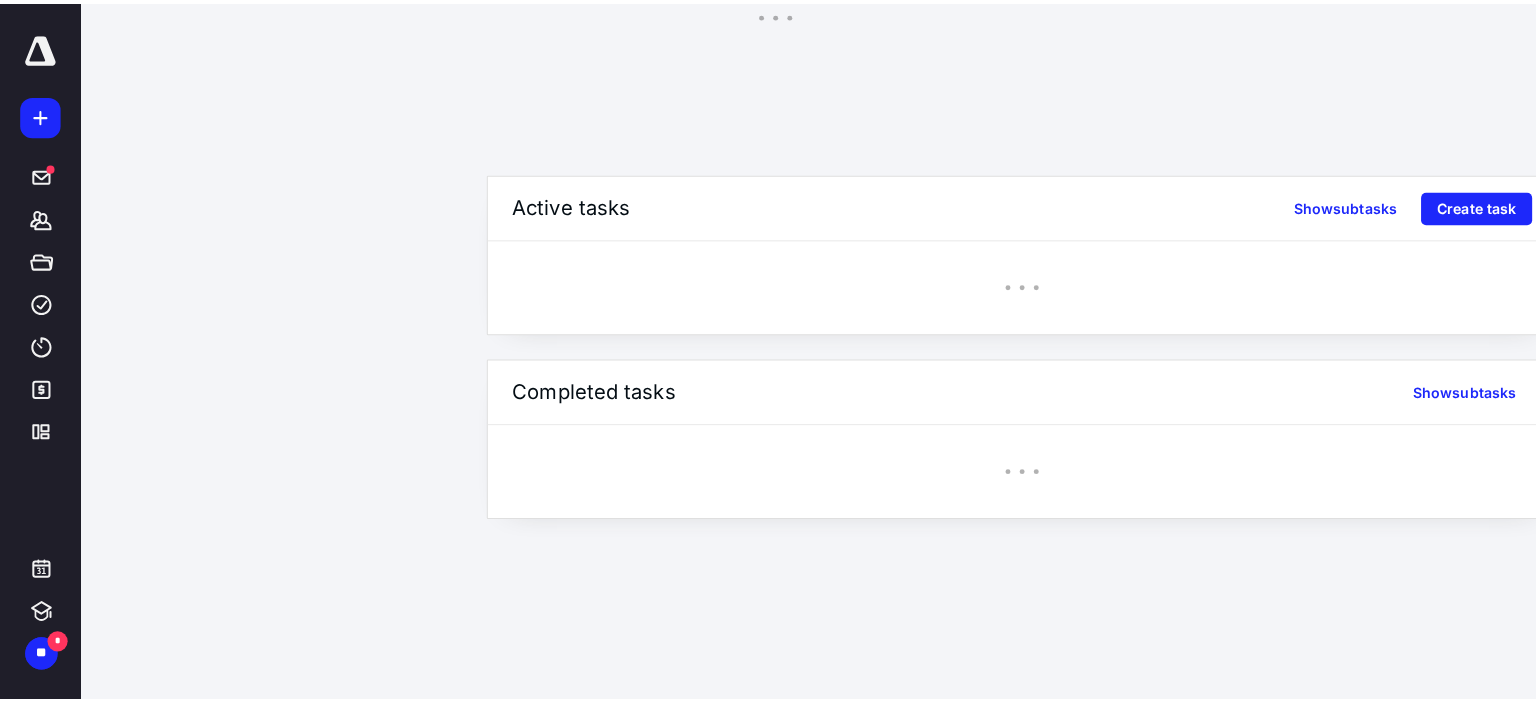 scroll, scrollTop: 0, scrollLeft: 0, axis: both 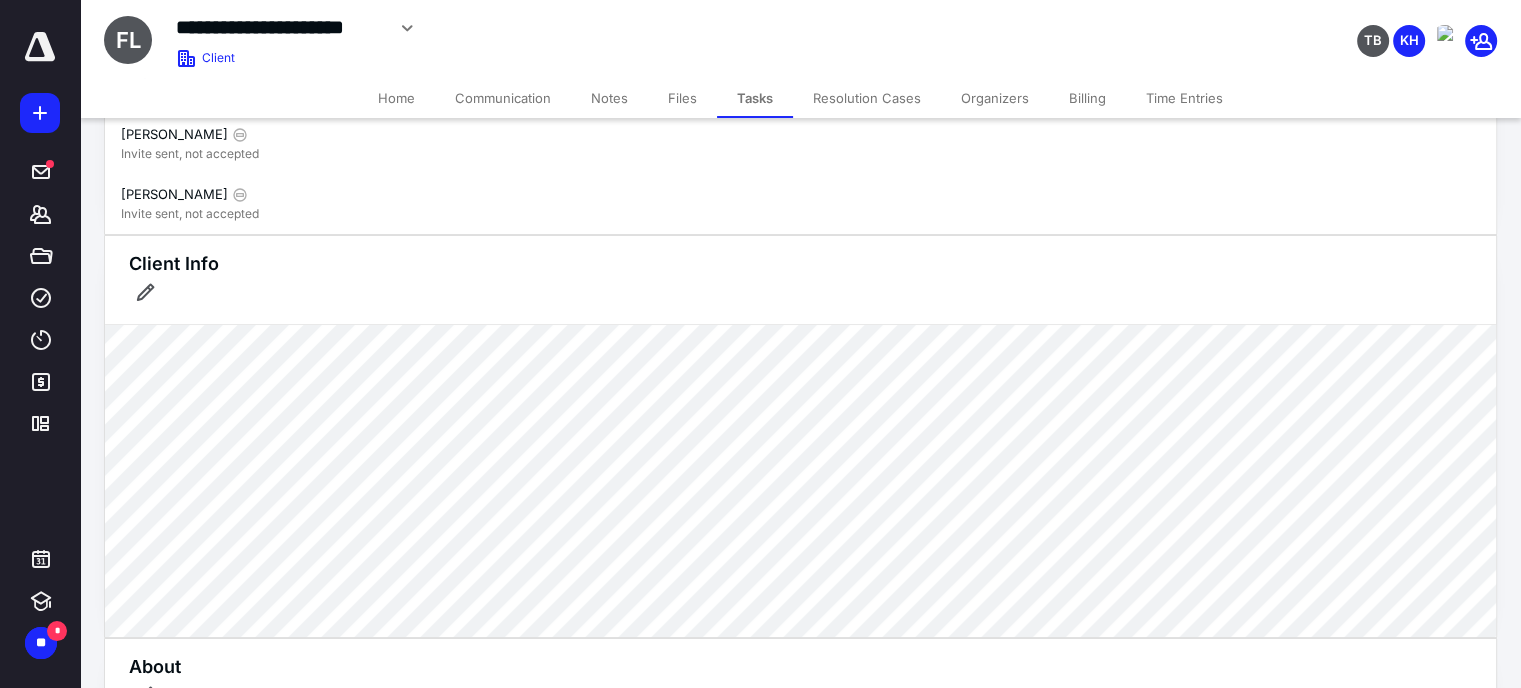 click on "Files" at bounding box center (682, 98) 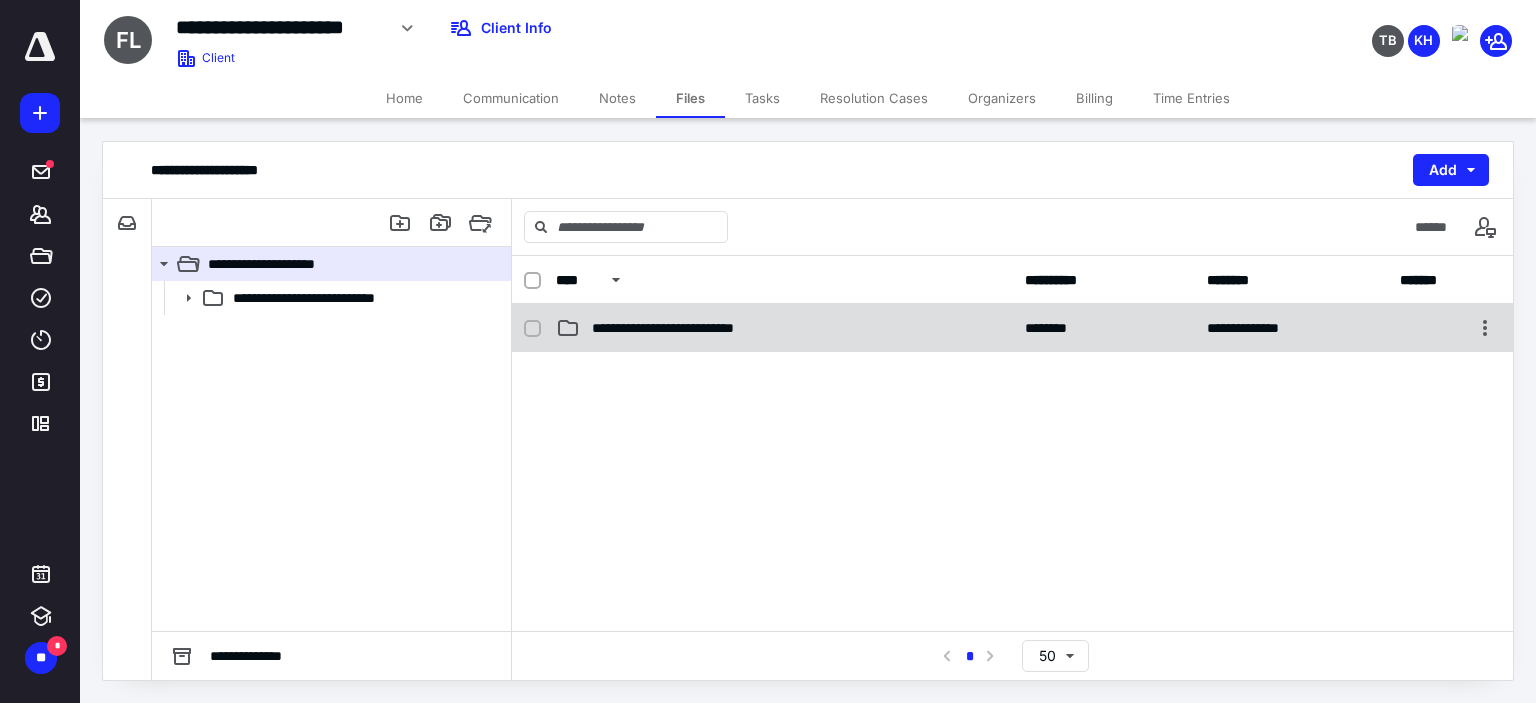 click on "**********" at bounding box center (697, 328) 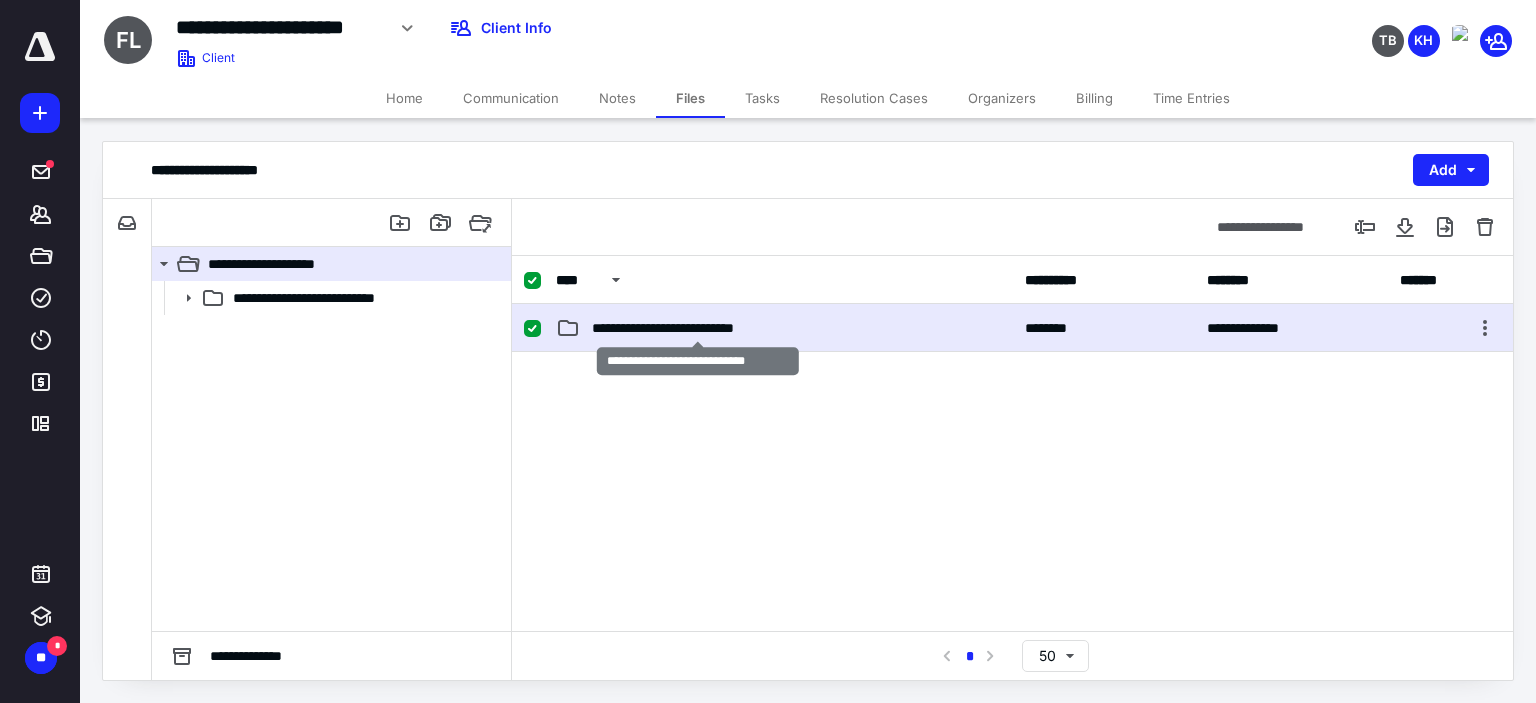 click on "**********" at bounding box center (697, 328) 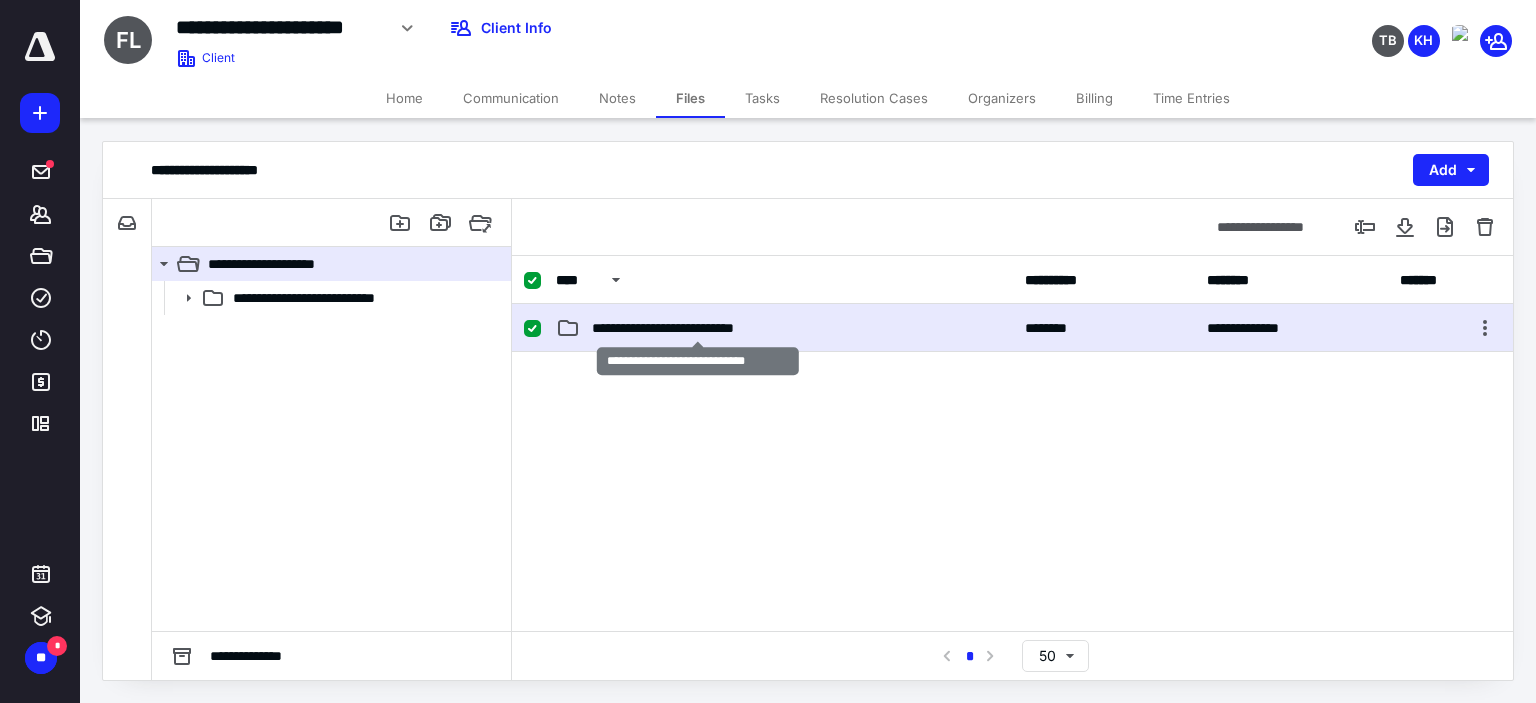 checkbox on "false" 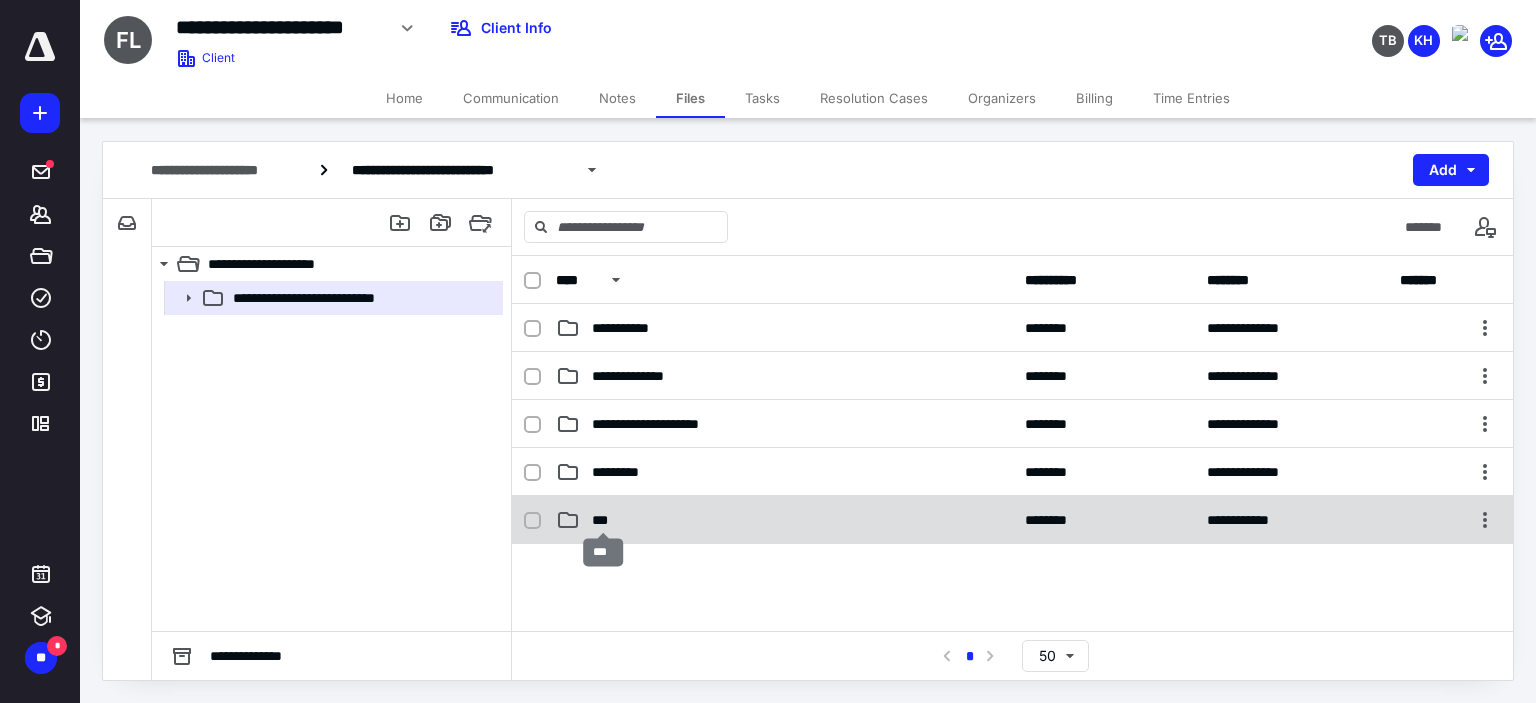 click on "***" at bounding box center [604, 520] 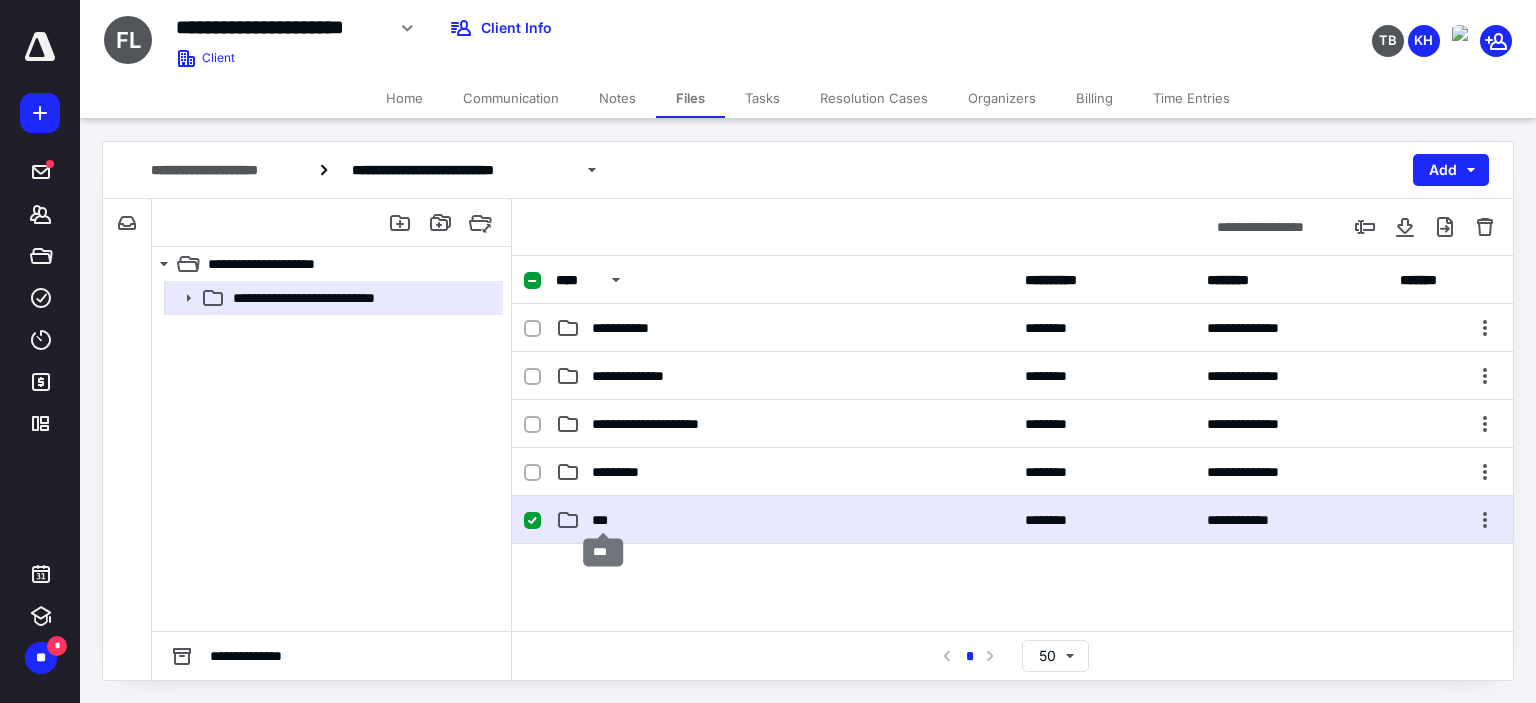 click on "***" at bounding box center (604, 520) 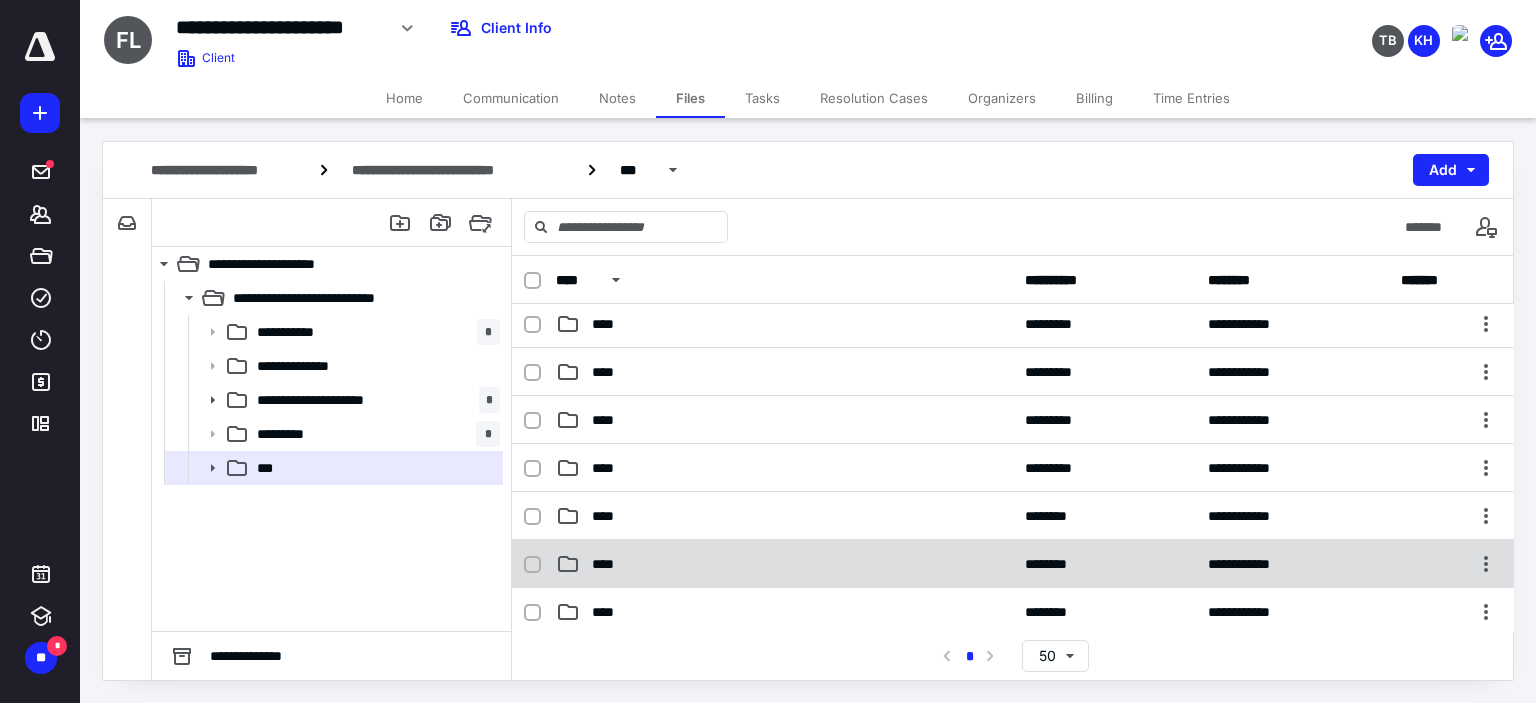 scroll, scrollTop: 200, scrollLeft: 0, axis: vertical 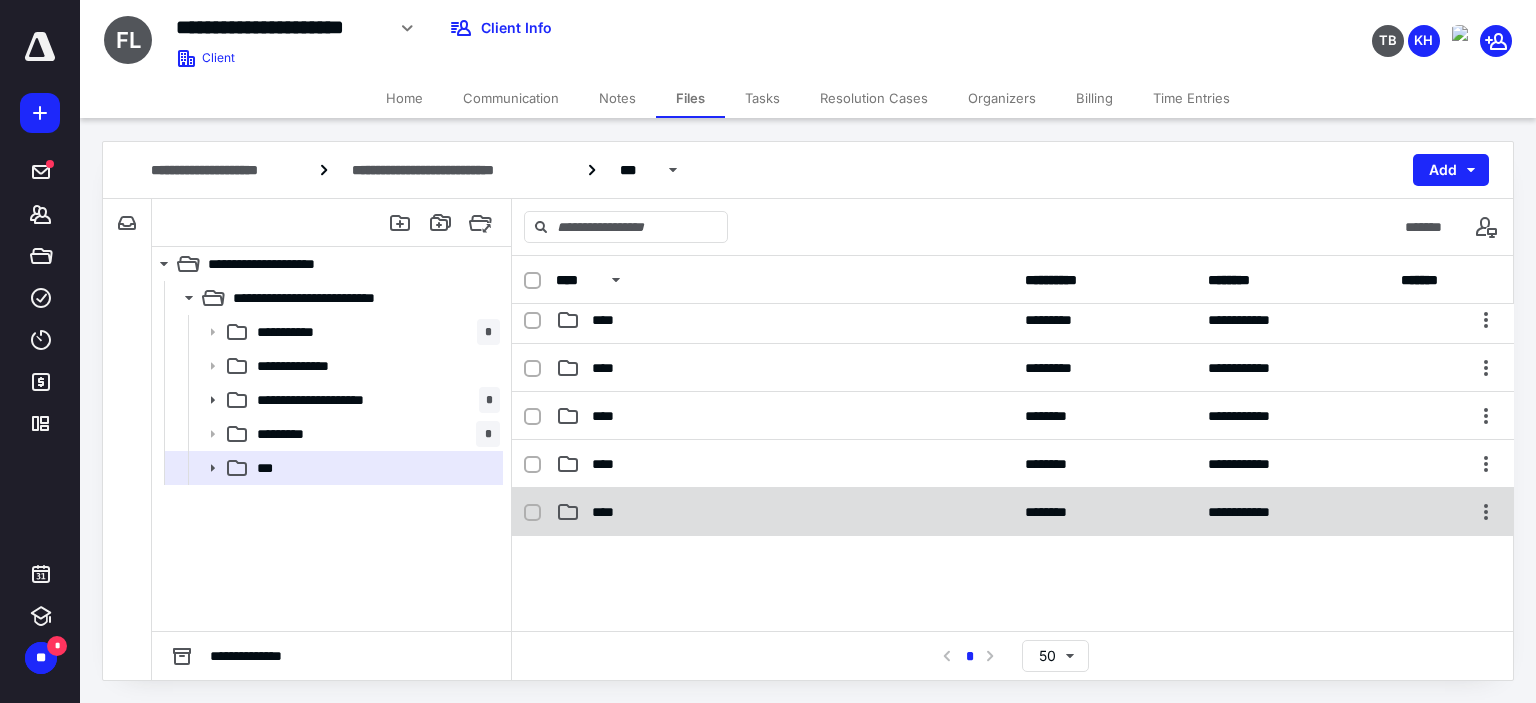 click on "****" at bounding box center [609, 512] 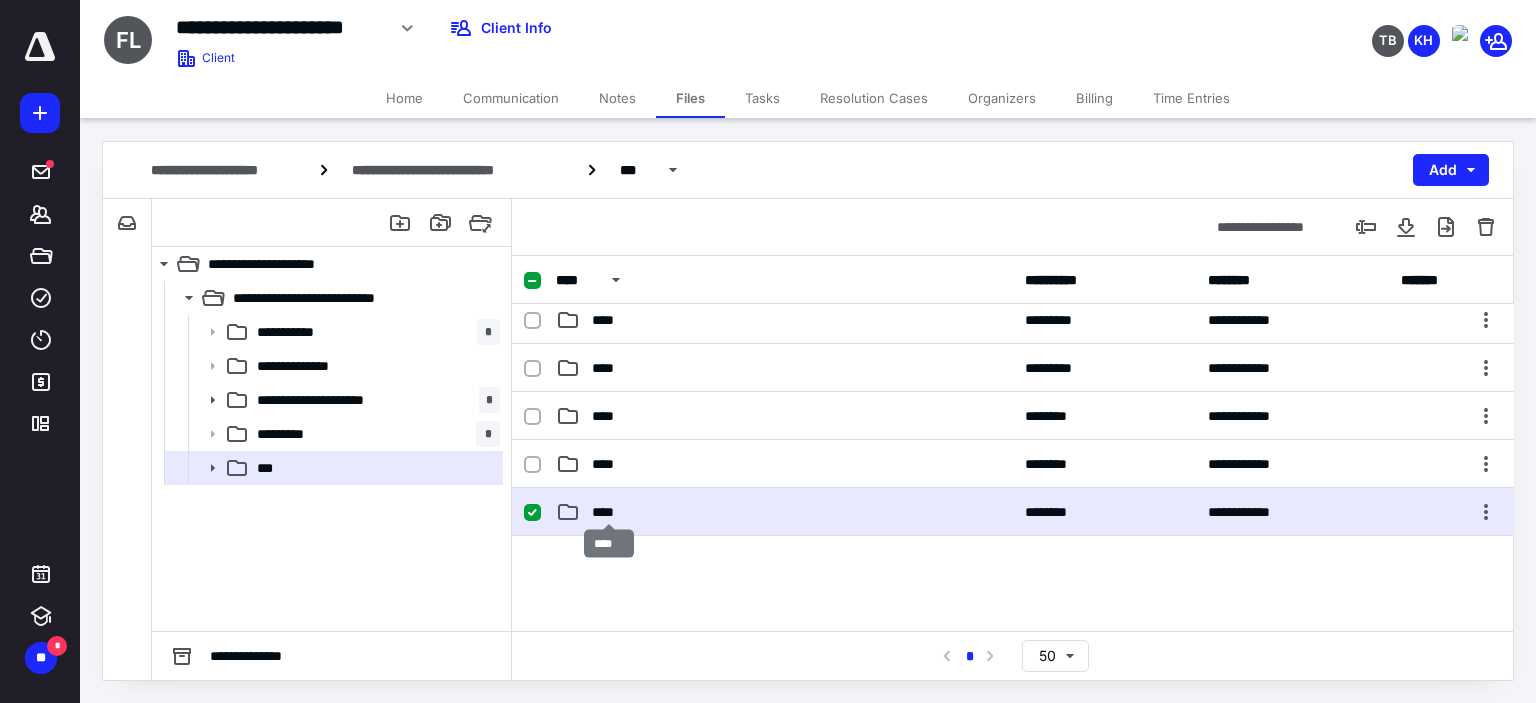 click on "****" at bounding box center [609, 512] 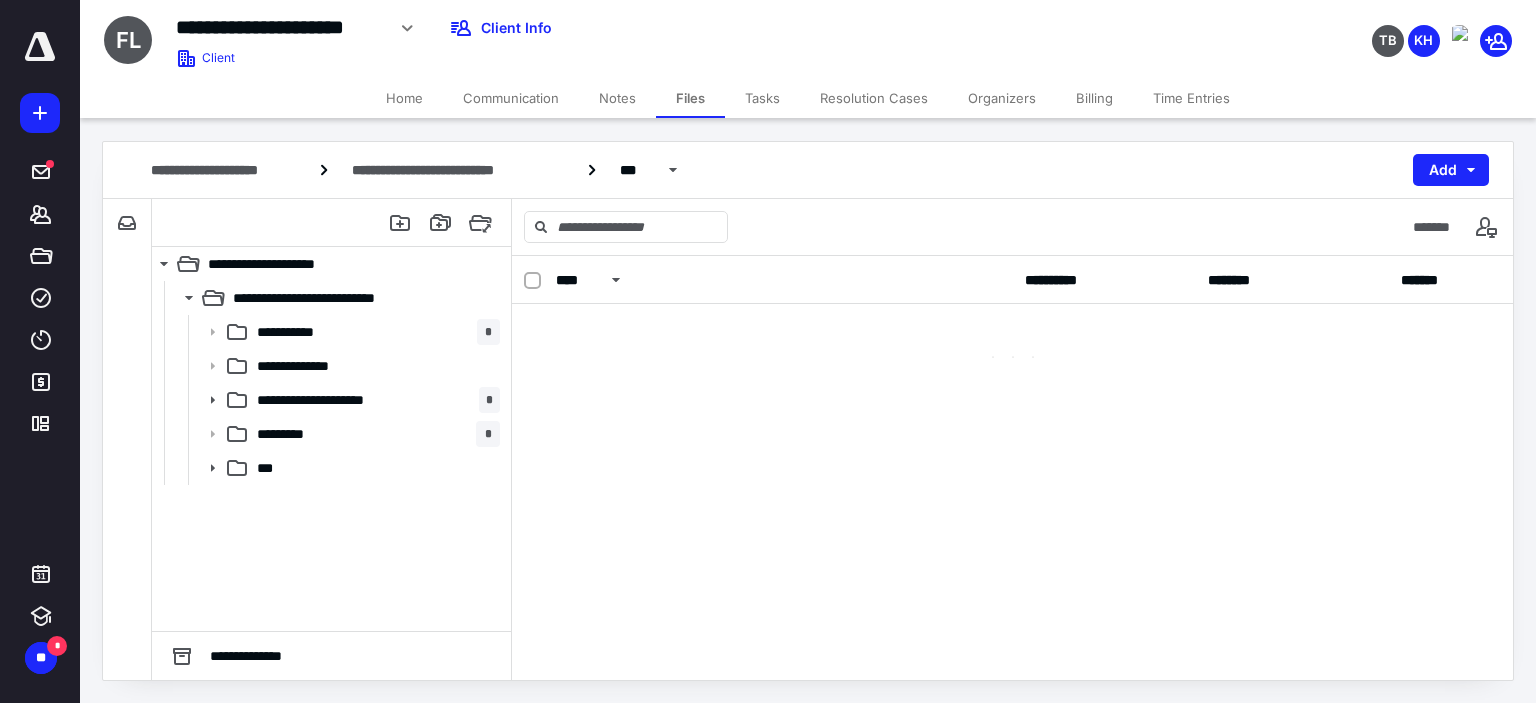 scroll, scrollTop: 0, scrollLeft: 0, axis: both 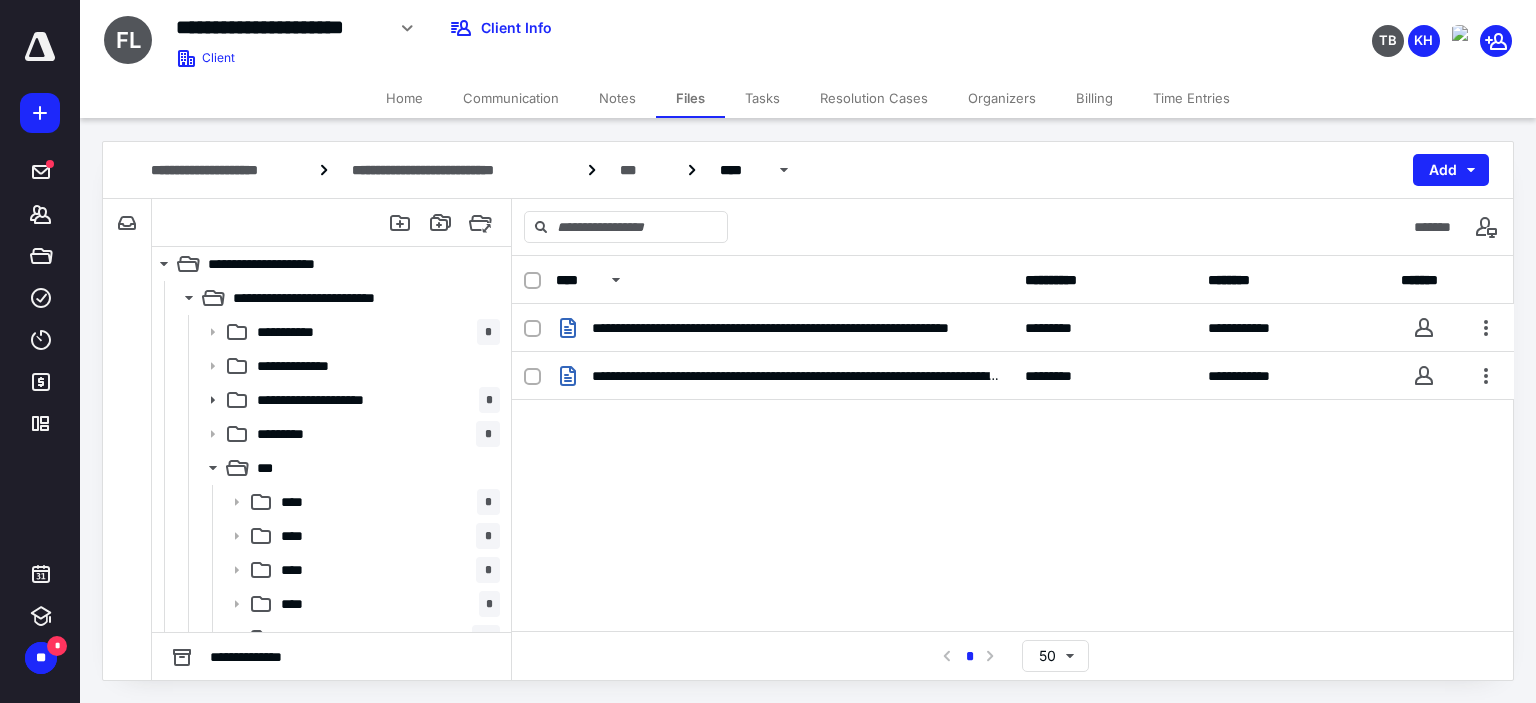 click on "Communication" at bounding box center [511, 98] 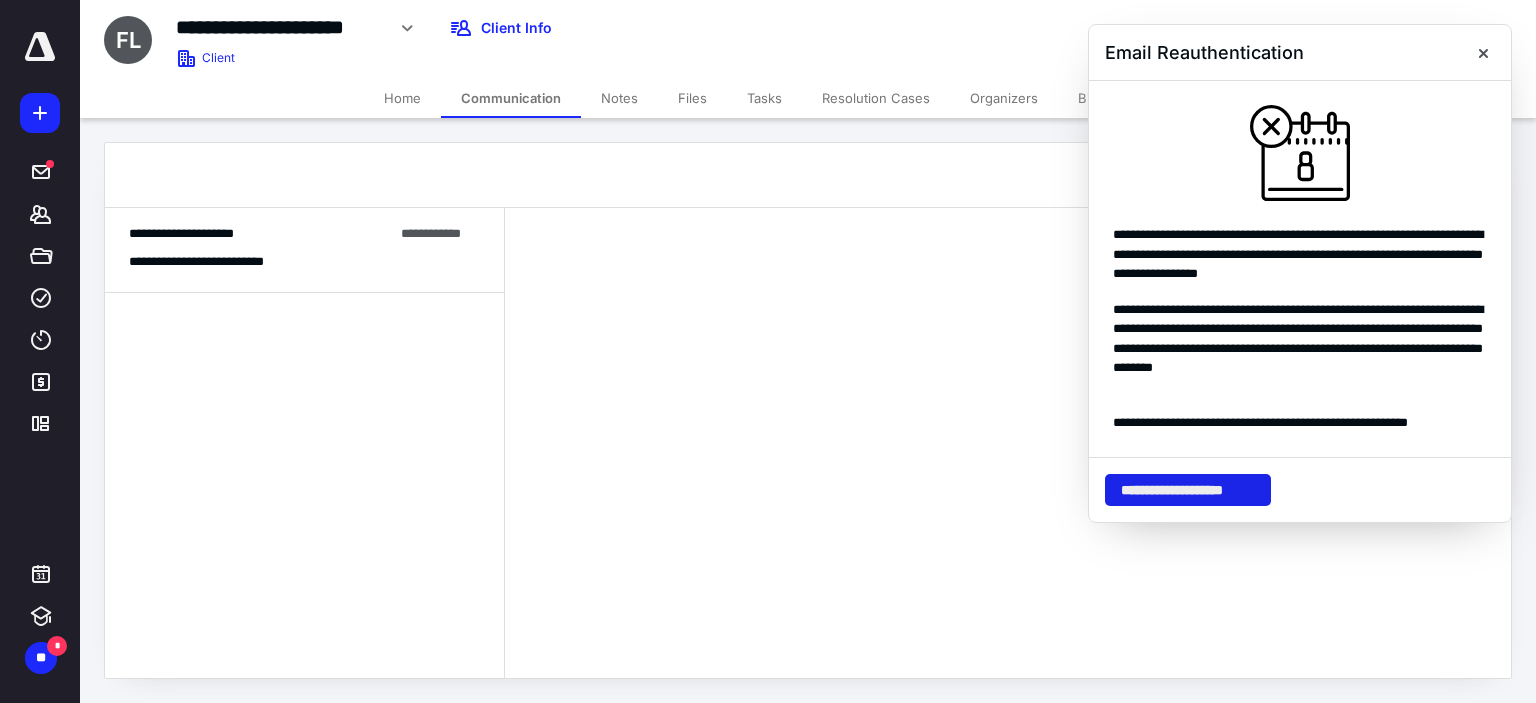 click on "**********" at bounding box center (1188, 490) 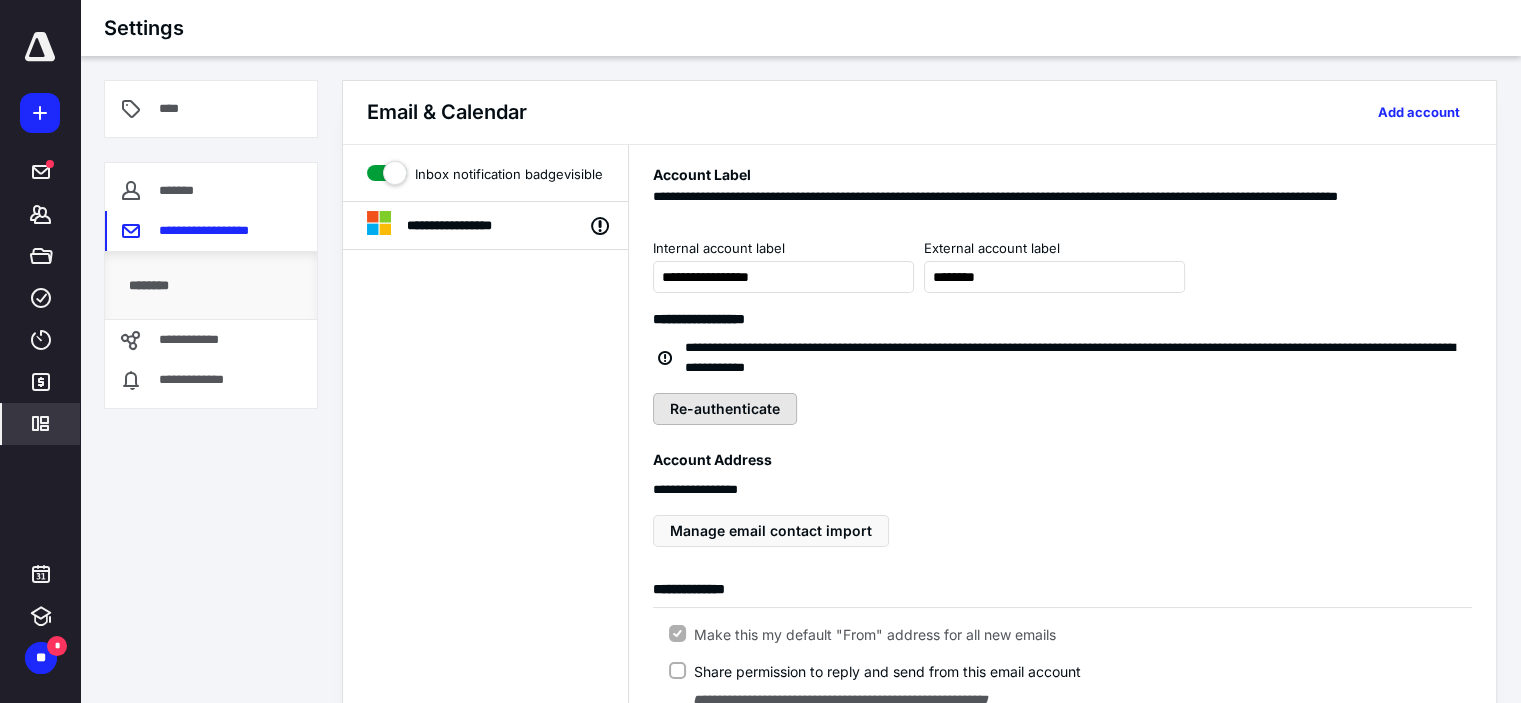 click on "Re-authenticate" at bounding box center (725, 409) 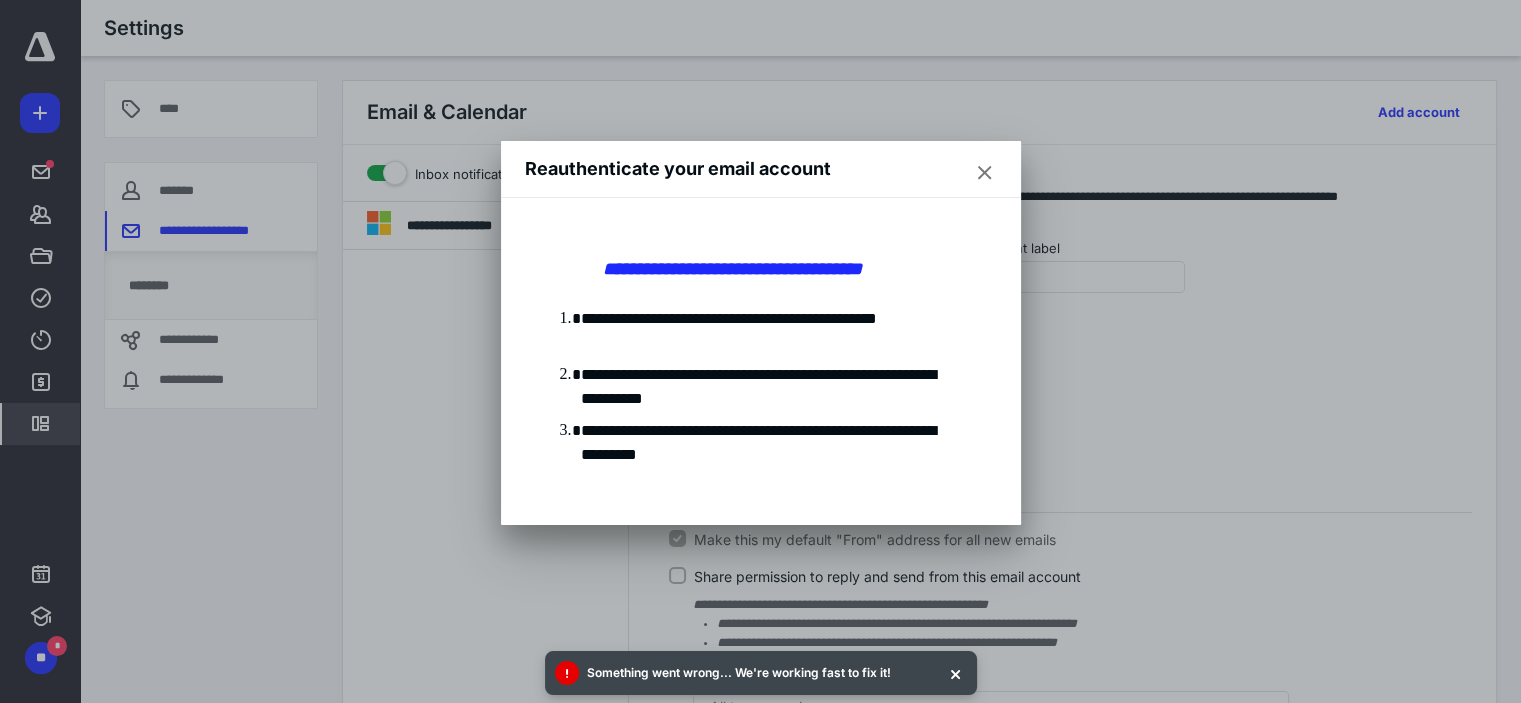 click at bounding box center [985, 173] 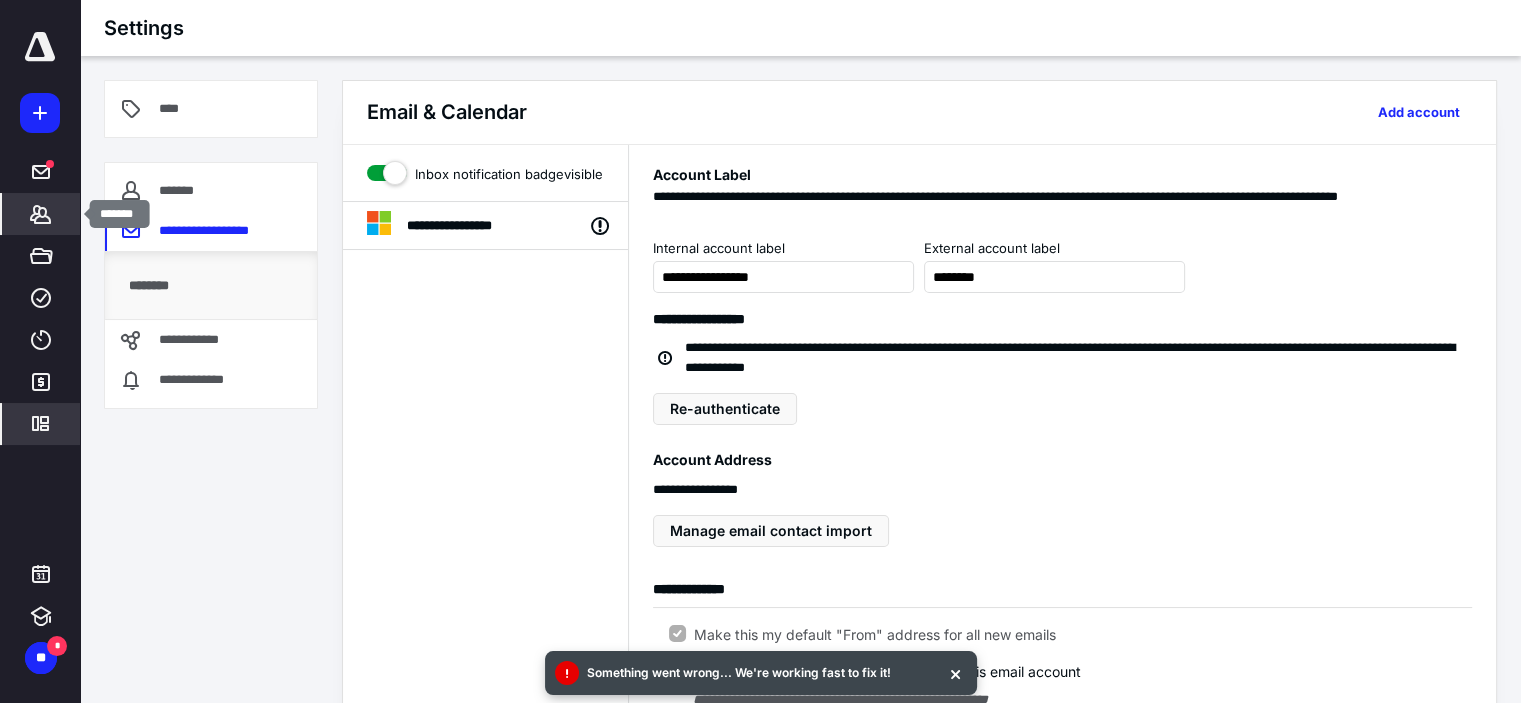 click 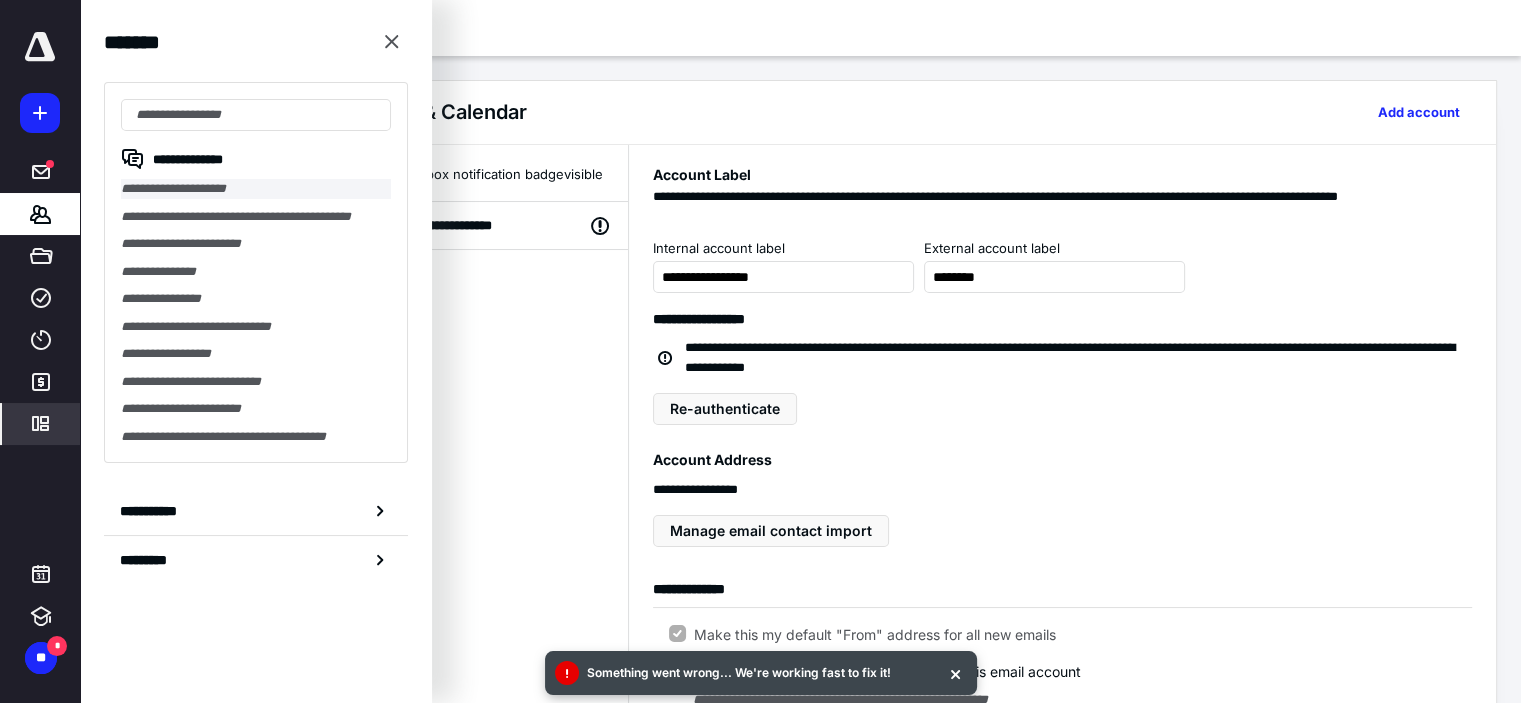 click on "**********" at bounding box center [256, 189] 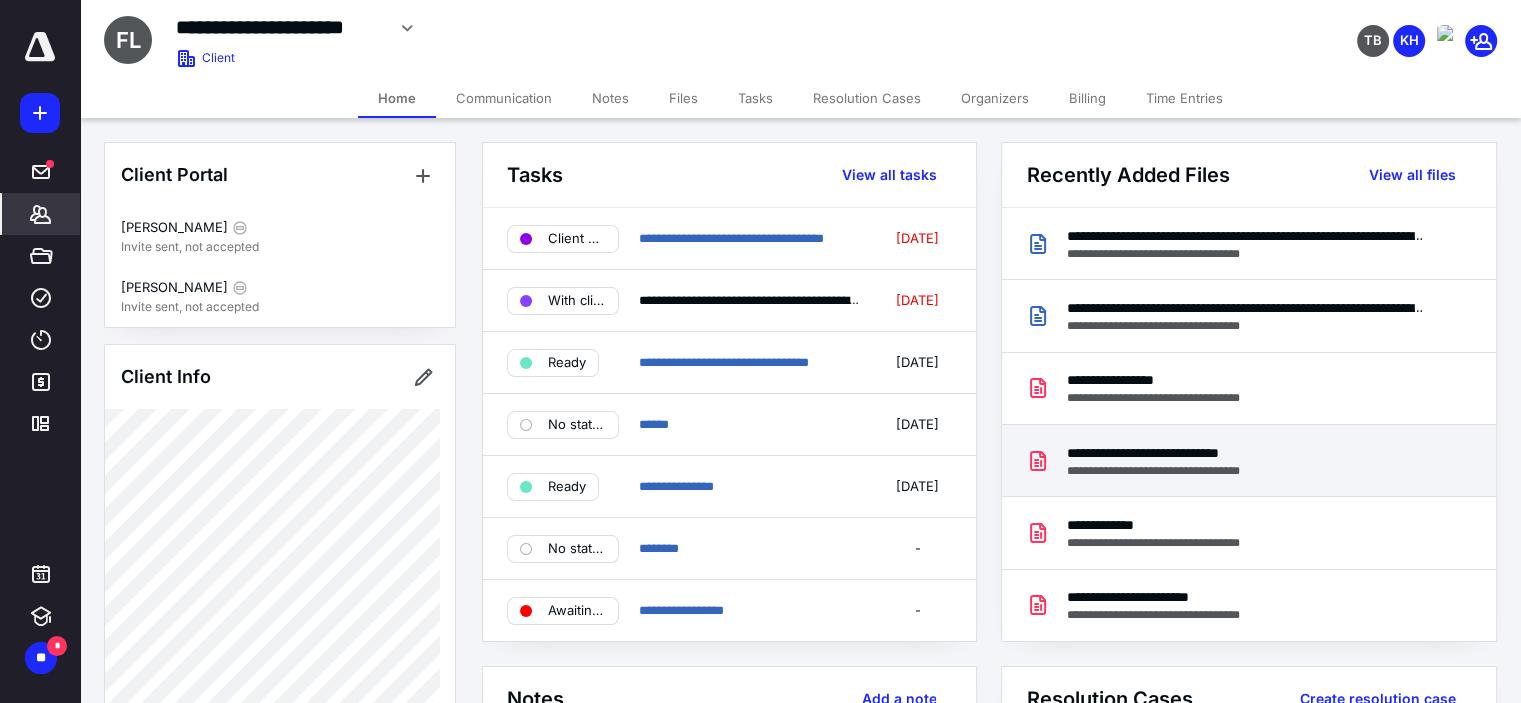 scroll, scrollTop: 100, scrollLeft: 0, axis: vertical 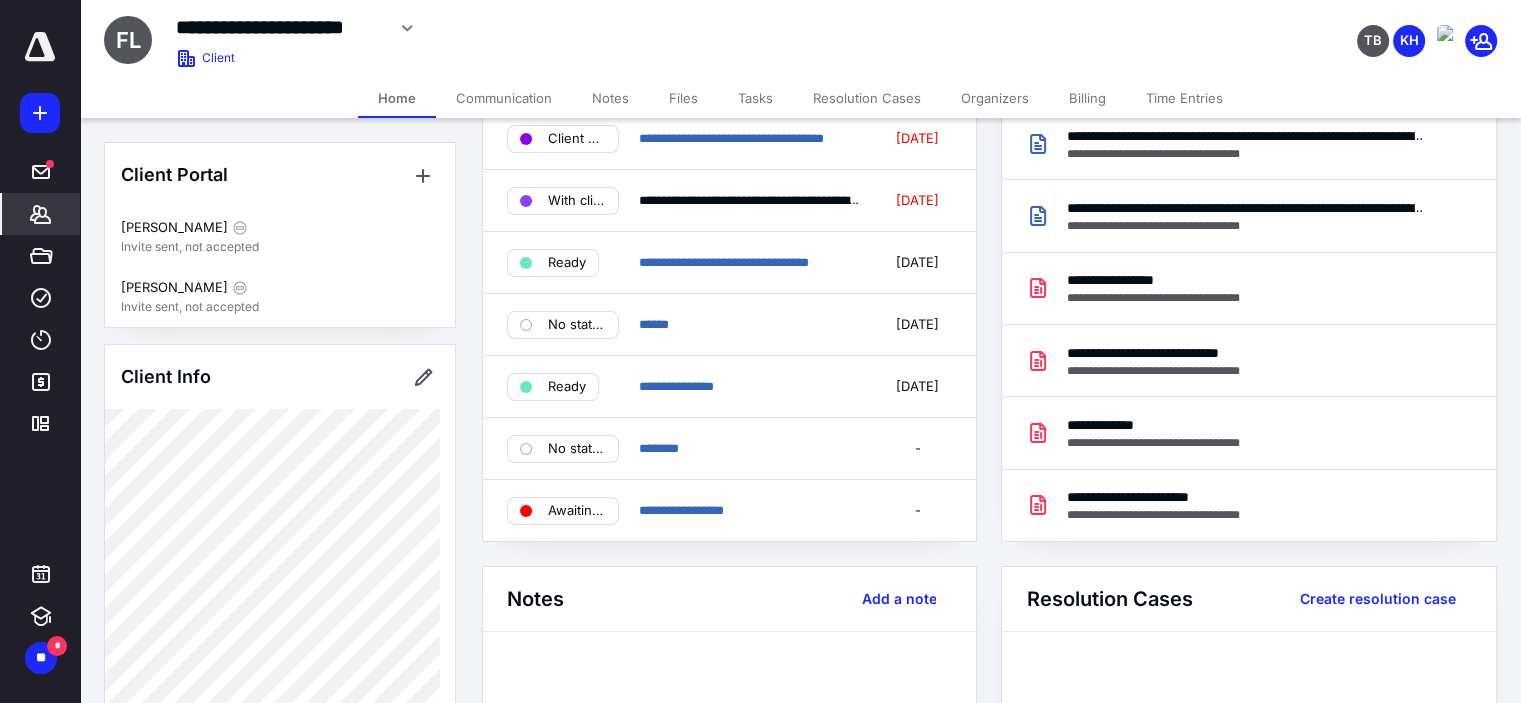 click on "Files" at bounding box center [683, 98] 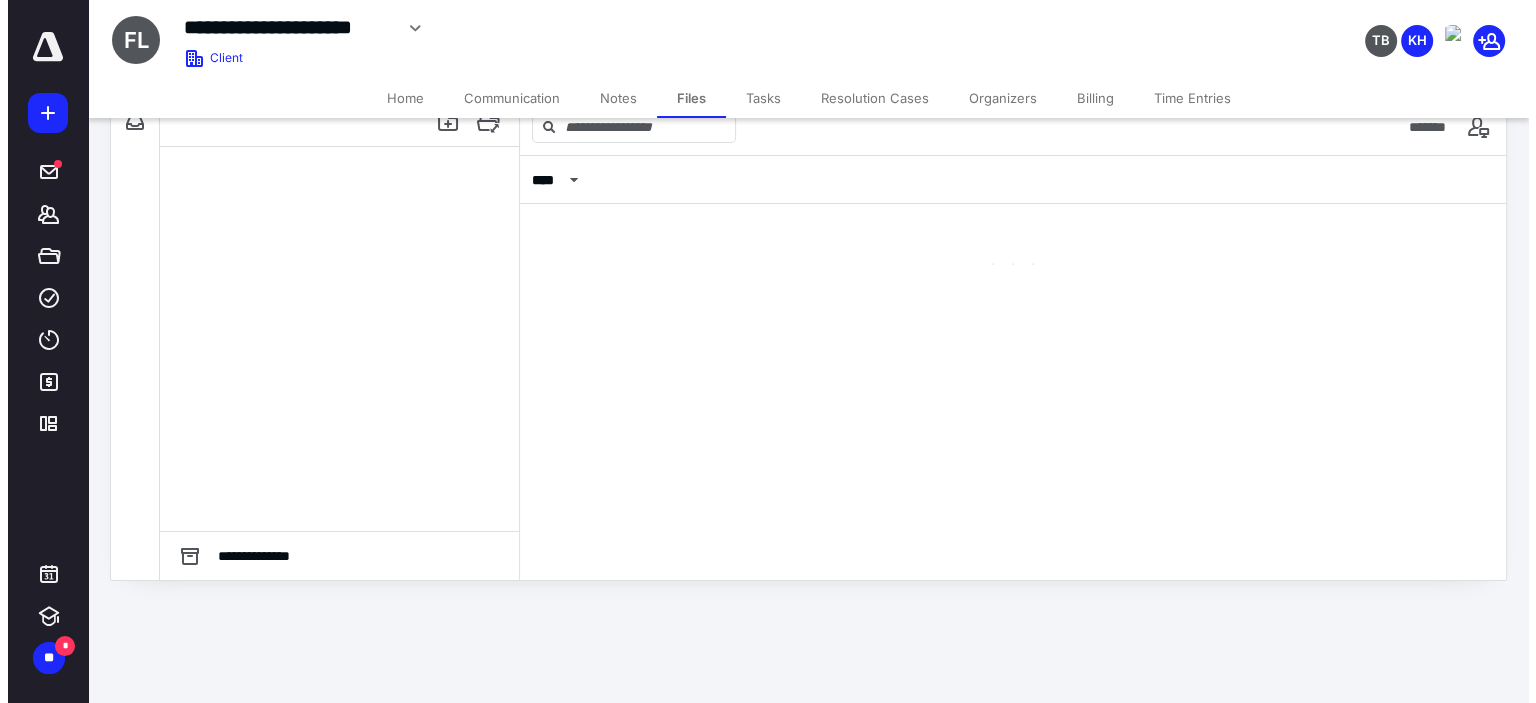 scroll, scrollTop: 0, scrollLeft: 0, axis: both 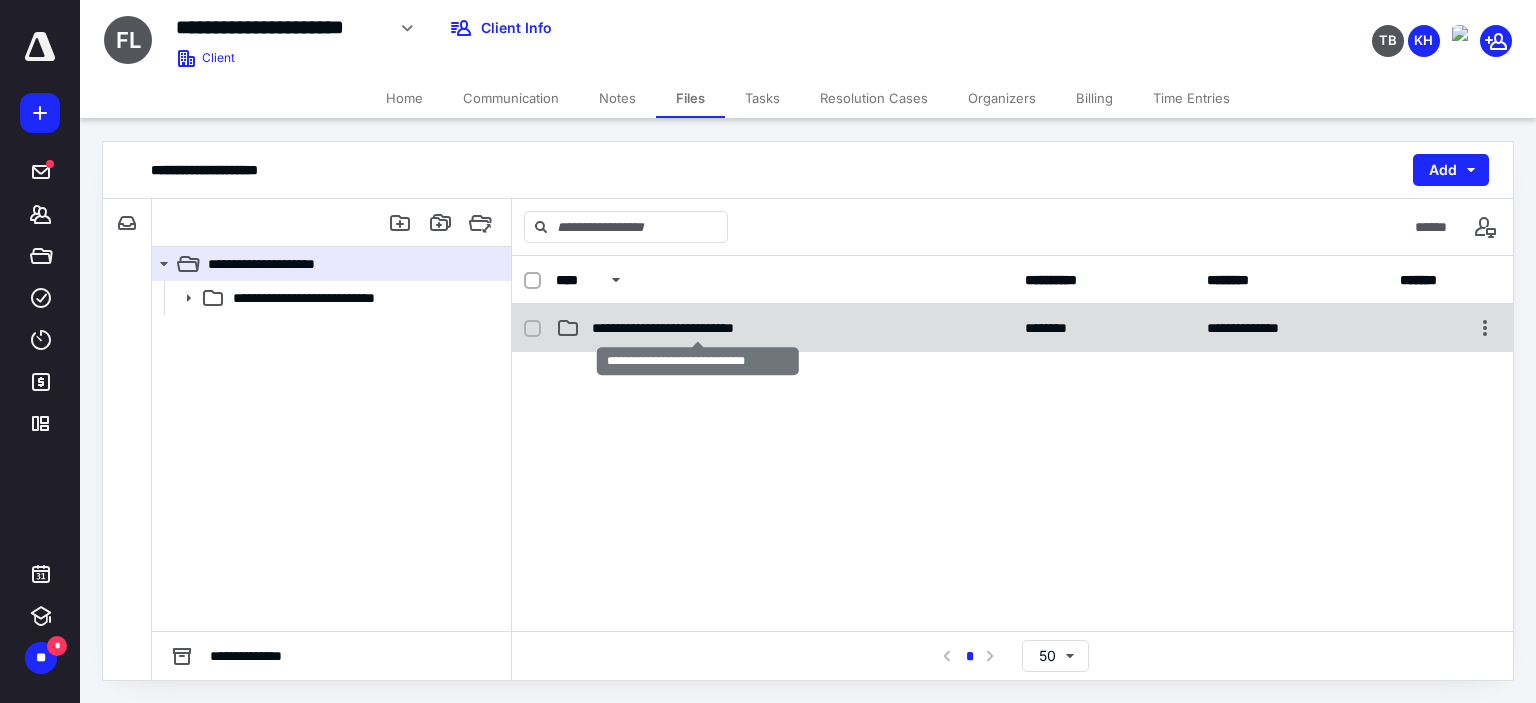 click on "**********" at bounding box center [697, 328] 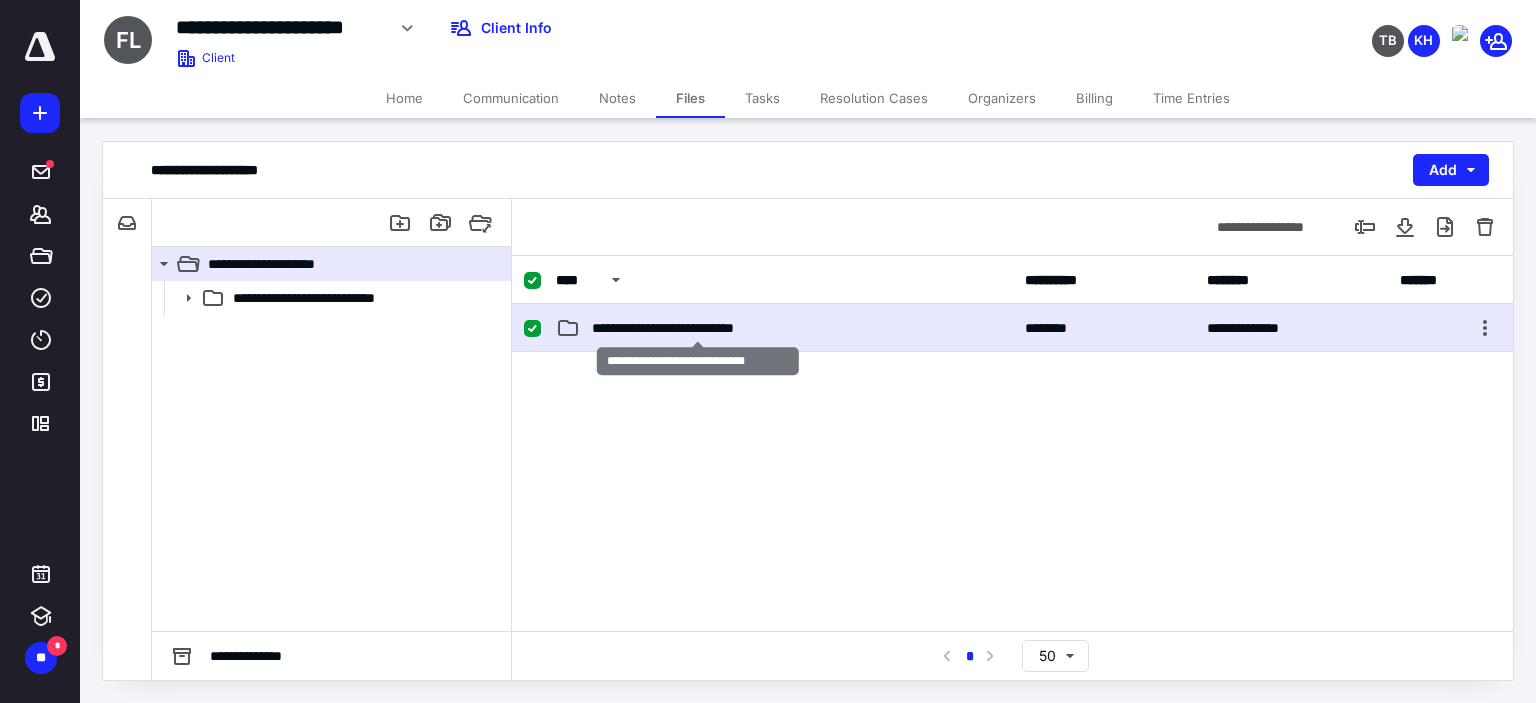 click on "**********" at bounding box center [697, 328] 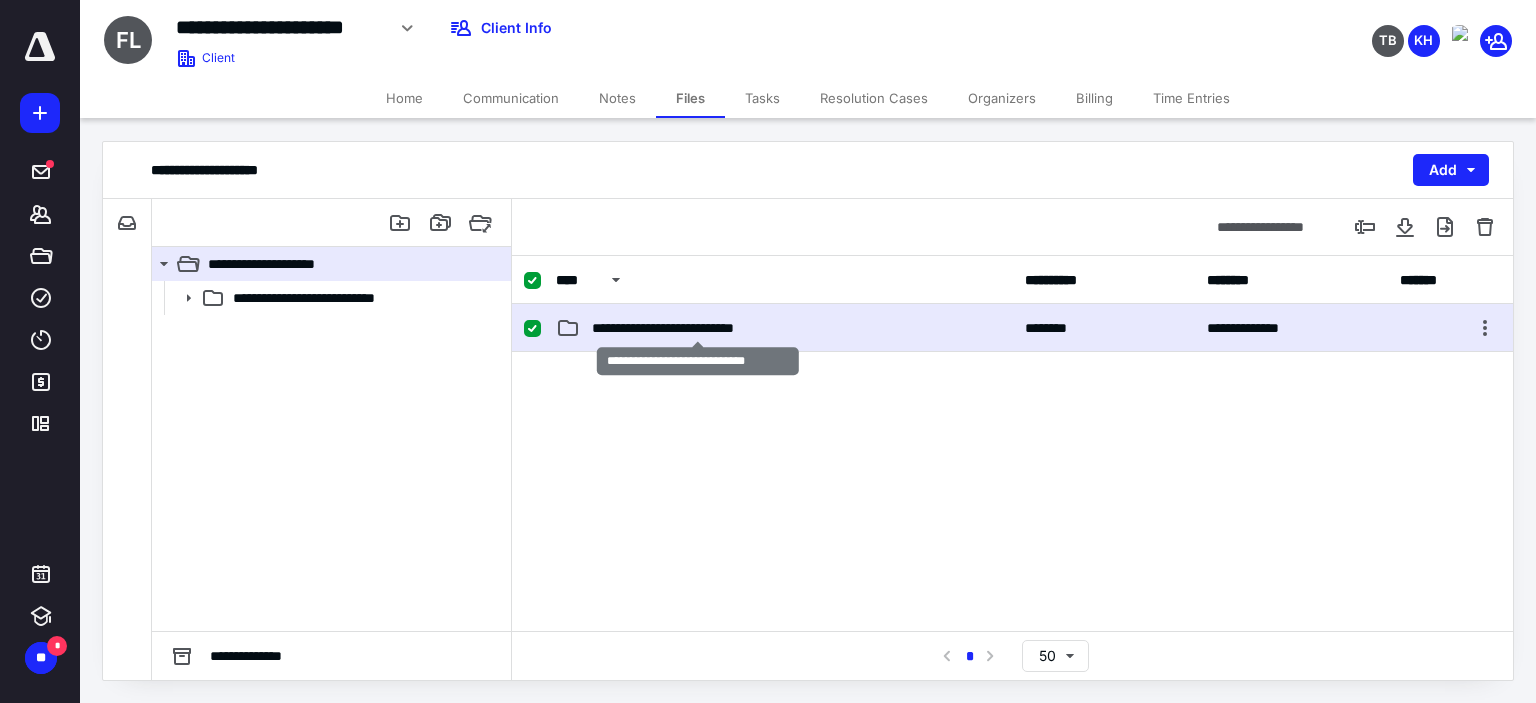 checkbox on "false" 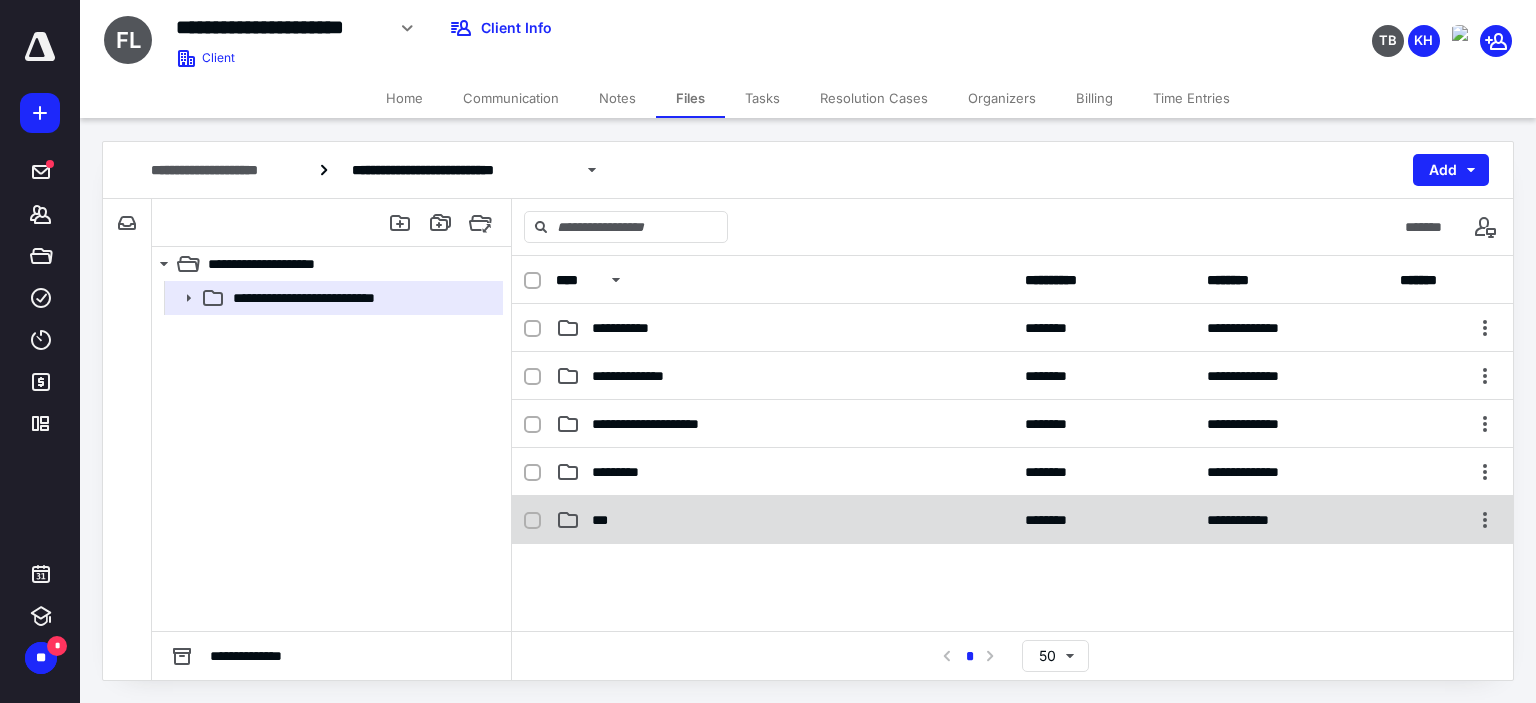 click on "***" at bounding box center (784, 520) 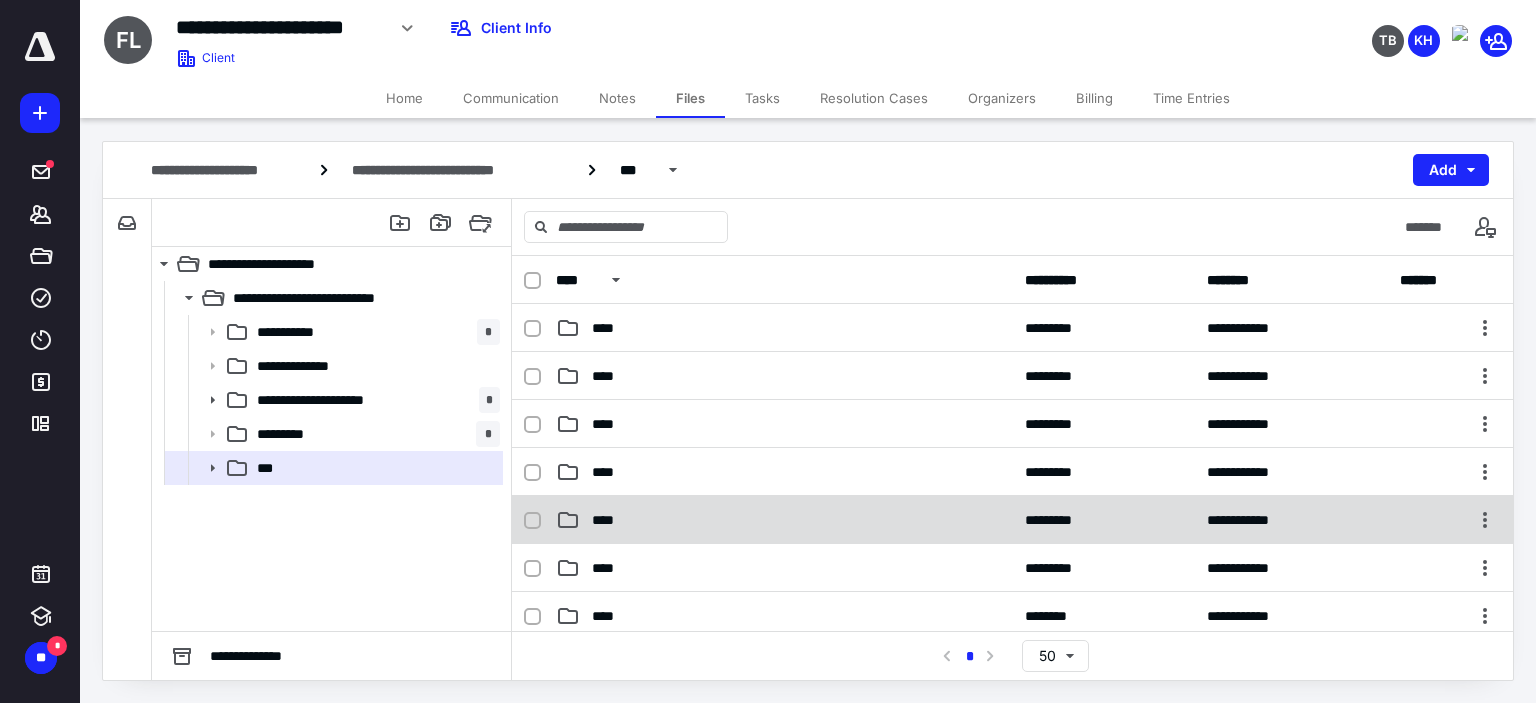 scroll, scrollTop: 100, scrollLeft: 0, axis: vertical 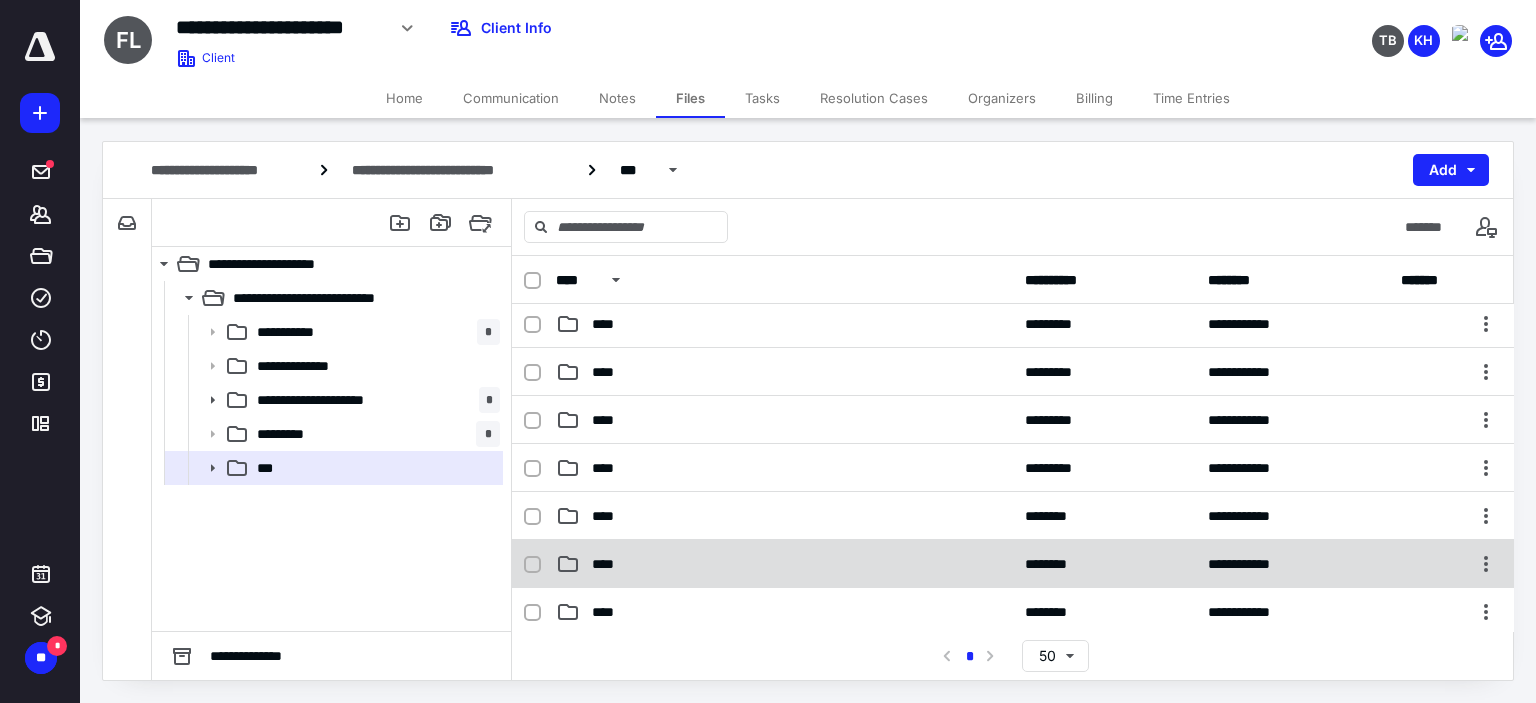 click on "****" at bounding box center [784, 564] 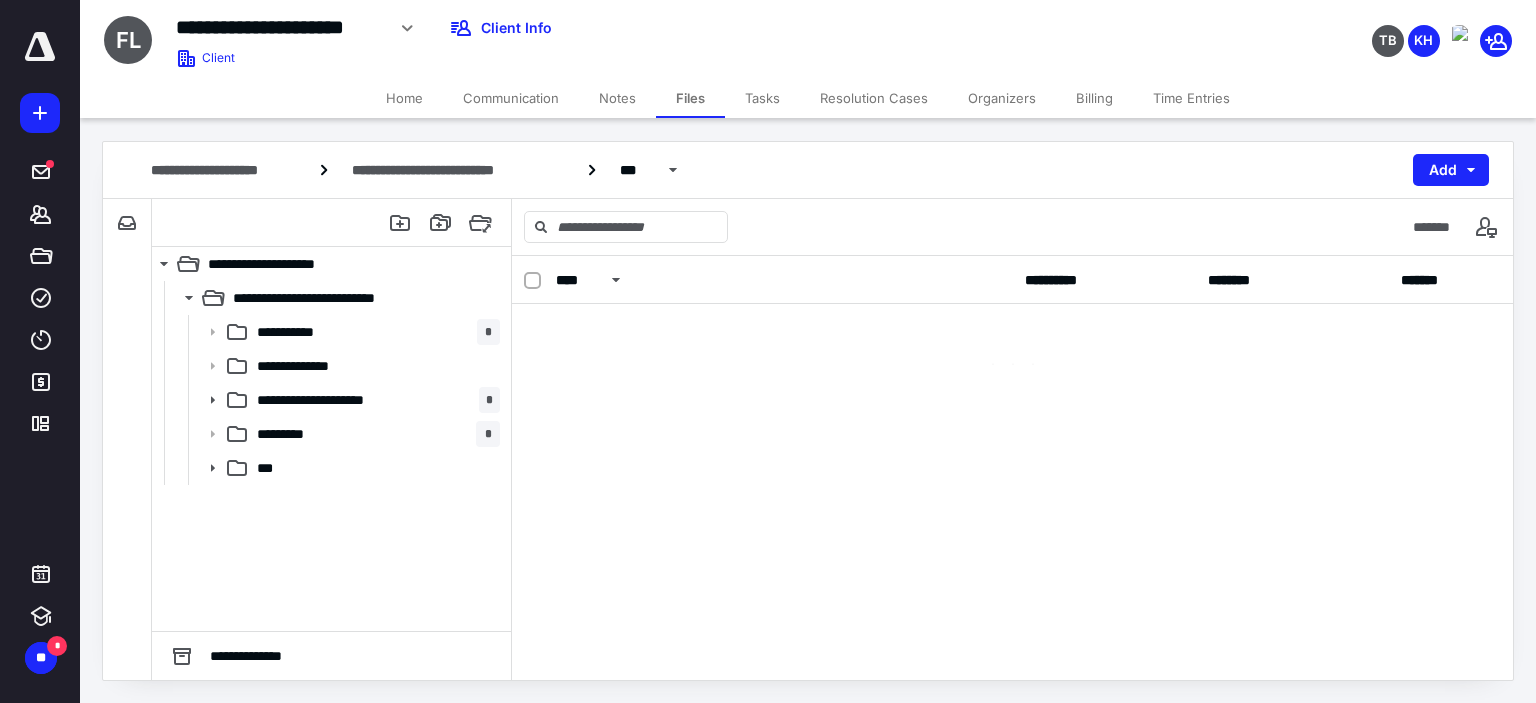 scroll, scrollTop: 0, scrollLeft: 0, axis: both 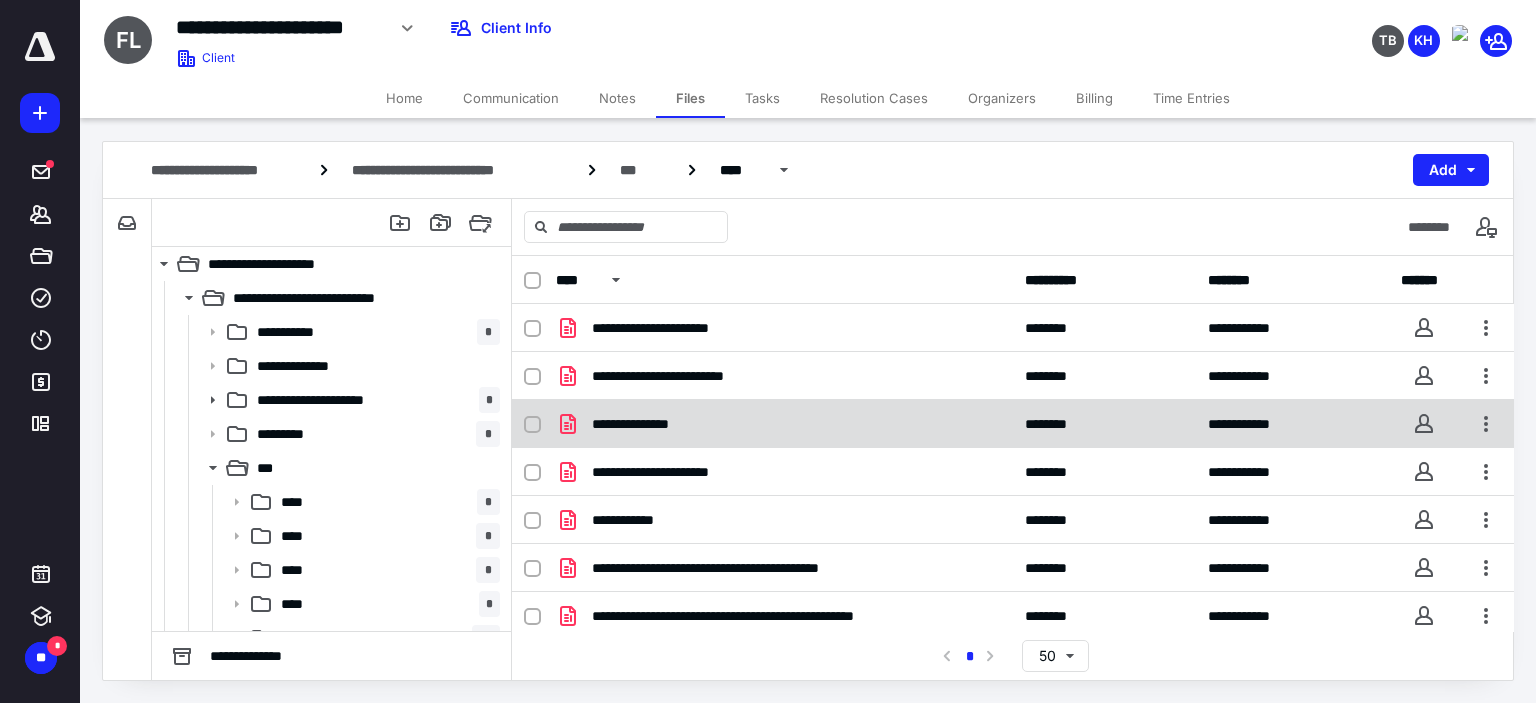 click on "**********" at bounding box center [648, 424] 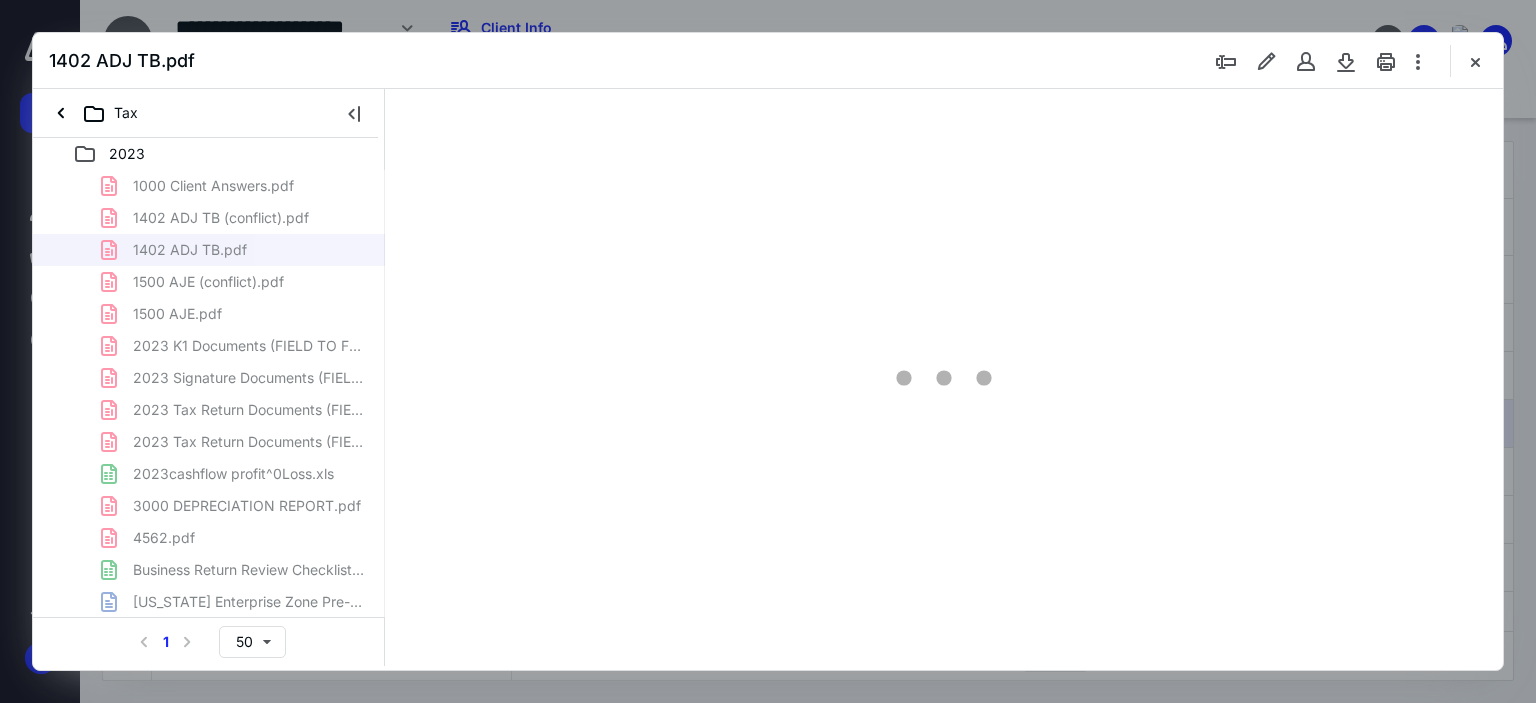 scroll, scrollTop: 0, scrollLeft: 0, axis: both 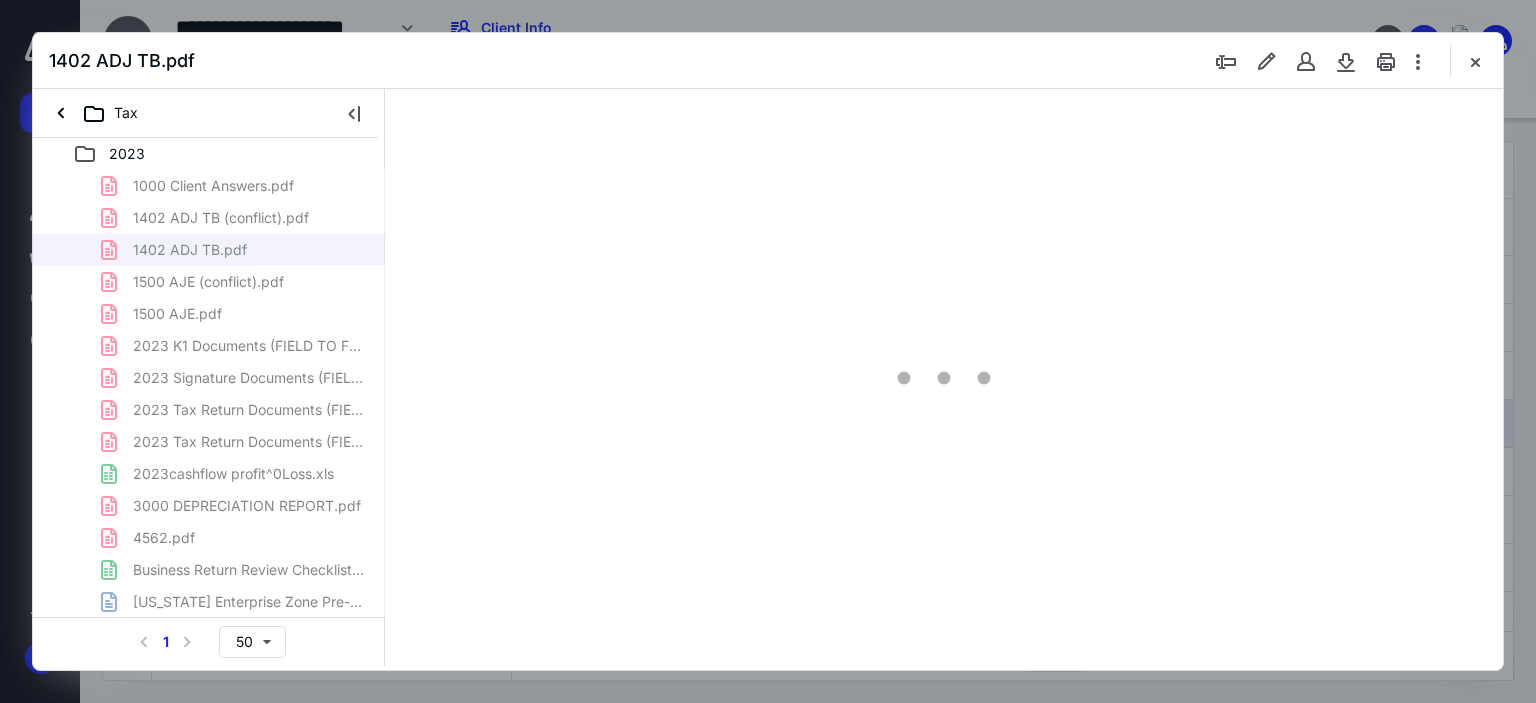 type on "179" 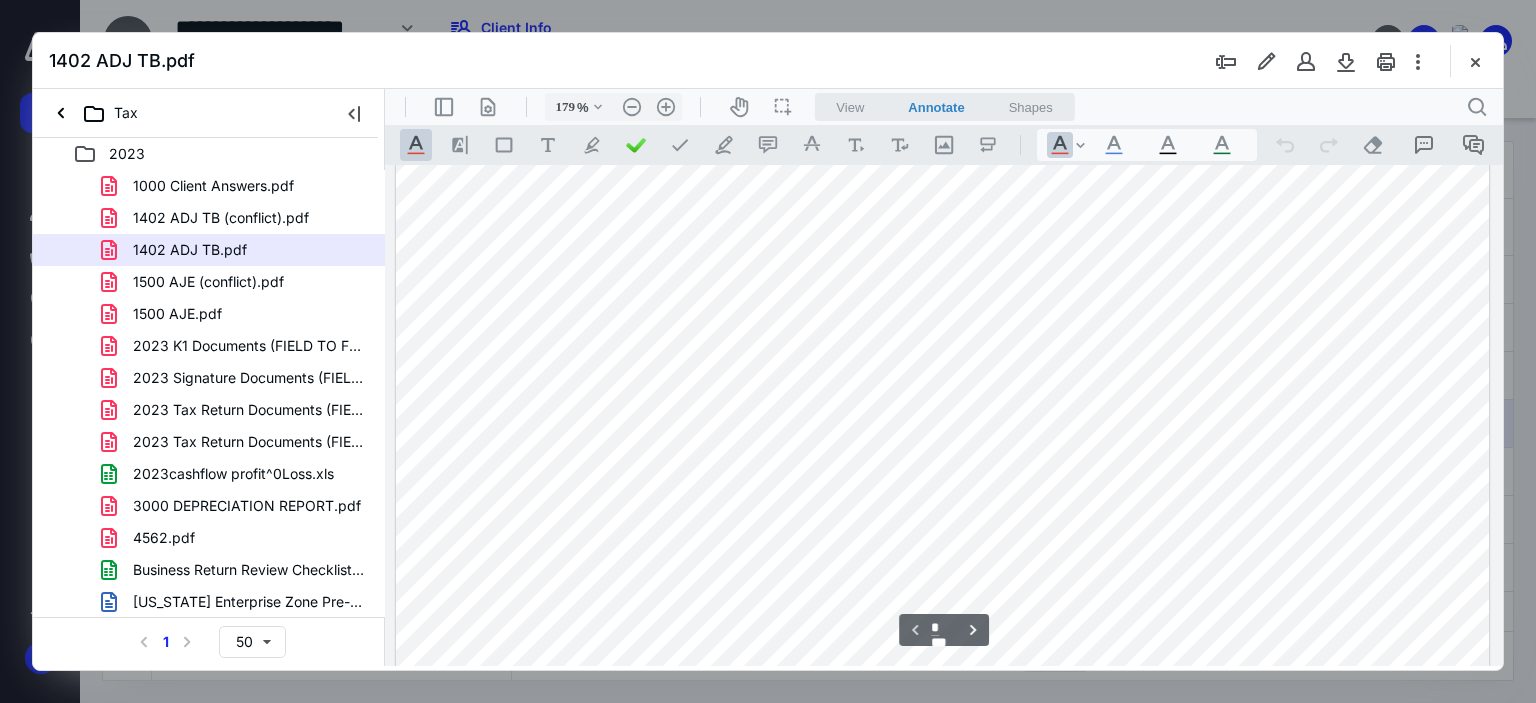 scroll, scrollTop: 0, scrollLeft: 0, axis: both 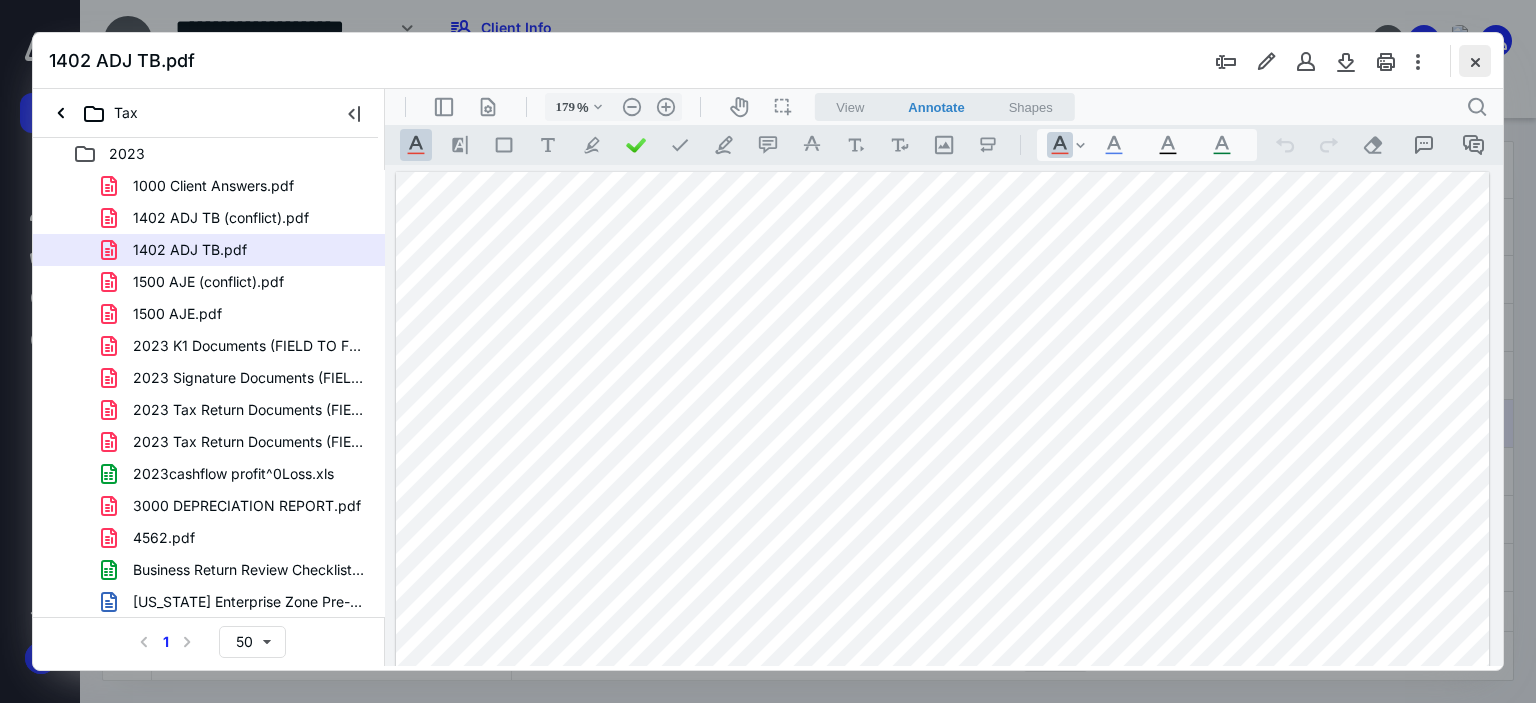 click at bounding box center [1475, 61] 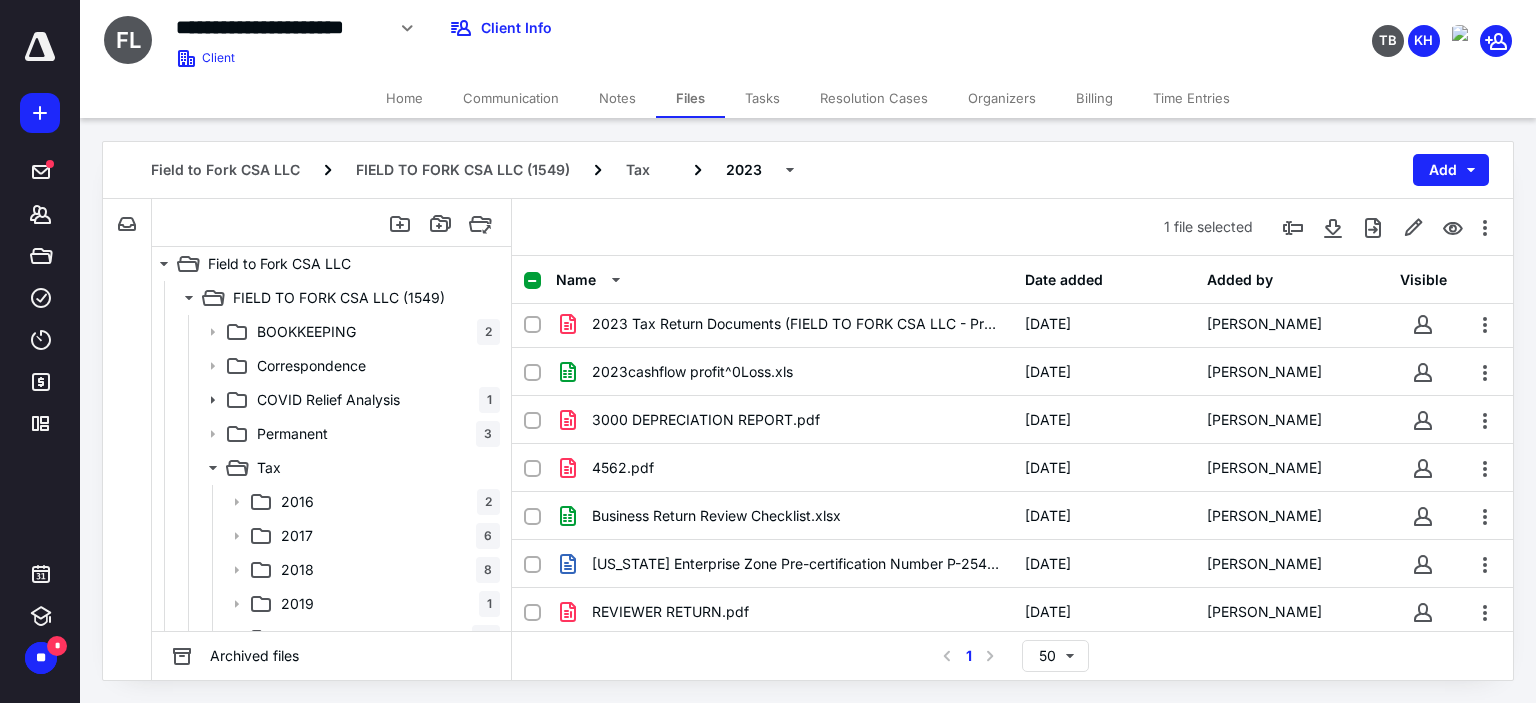 scroll, scrollTop: 88, scrollLeft: 0, axis: vertical 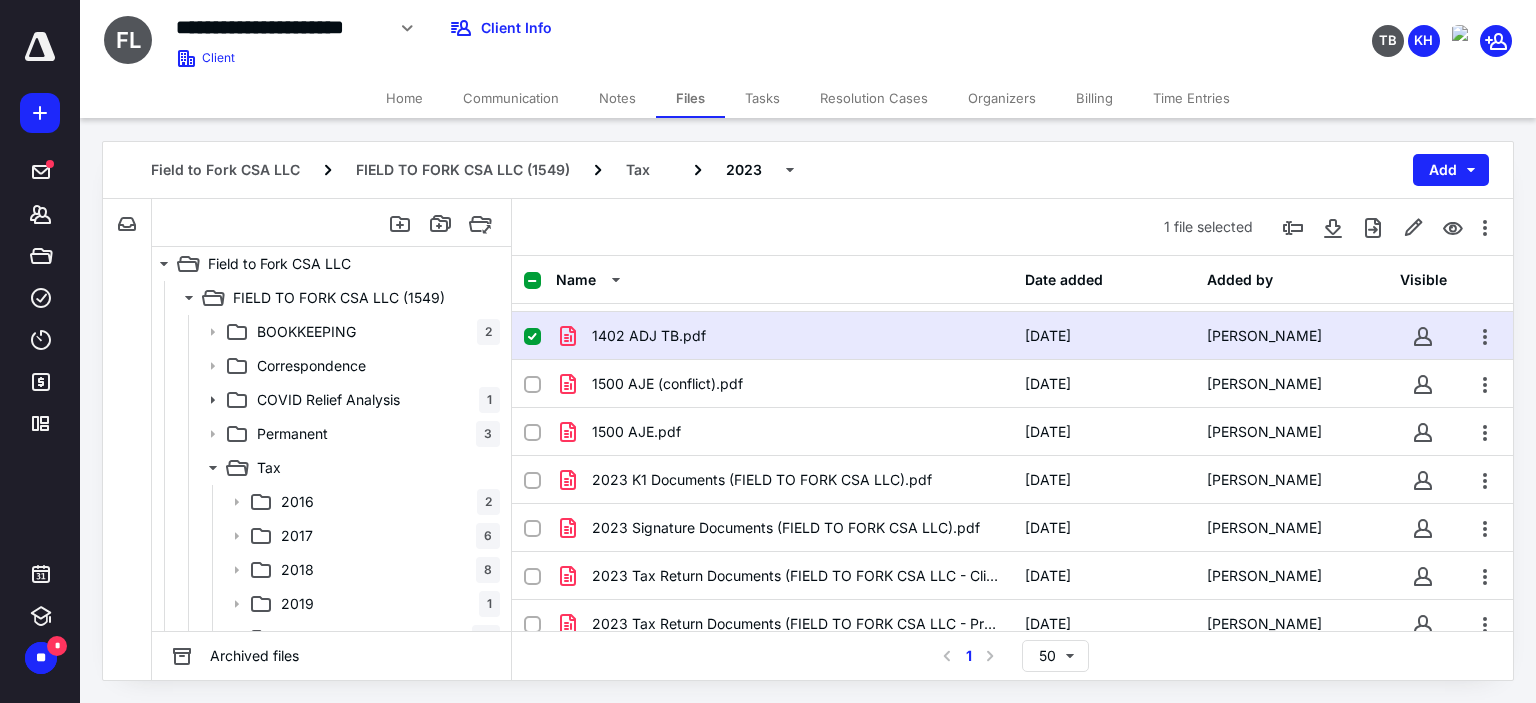 click on "Communication" at bounding box center (511, 98) 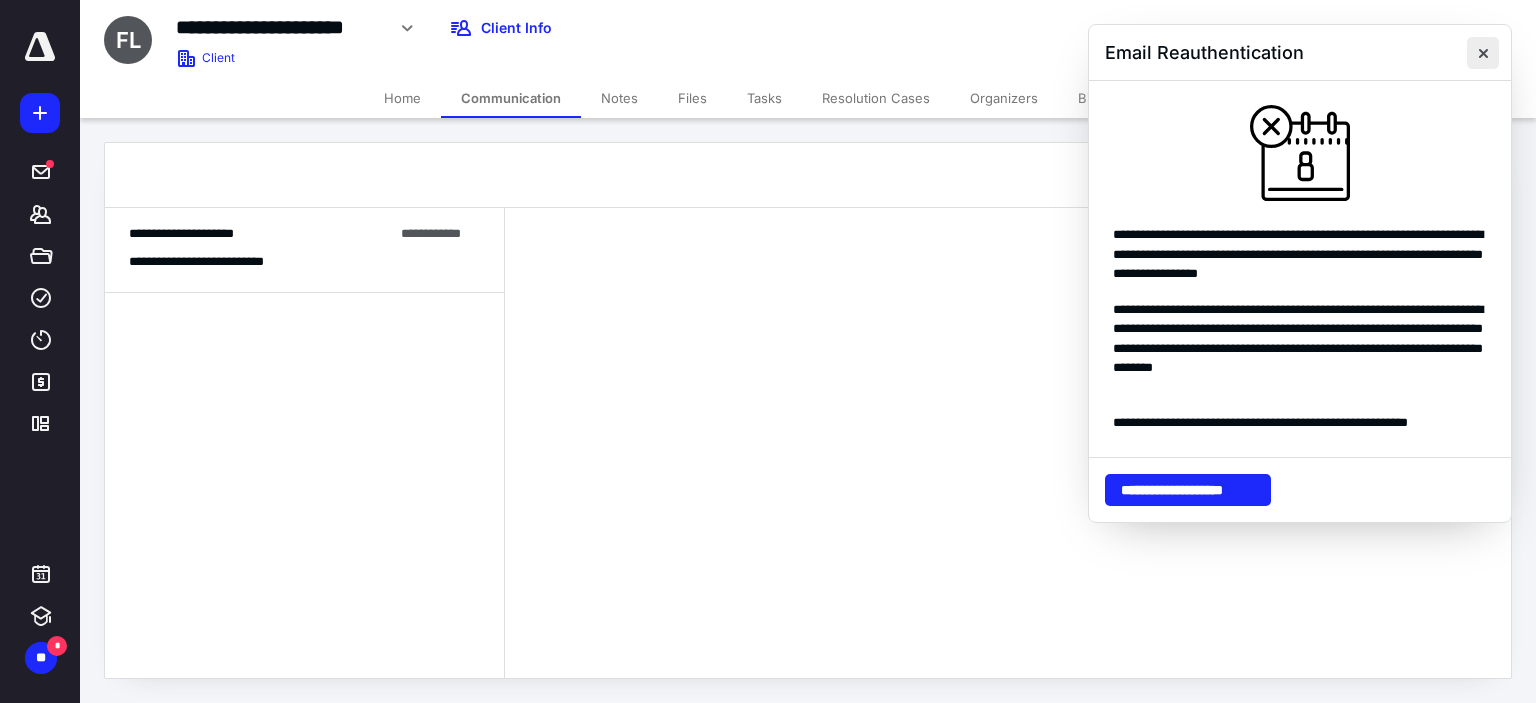 click at bounding box center (1483, 53) 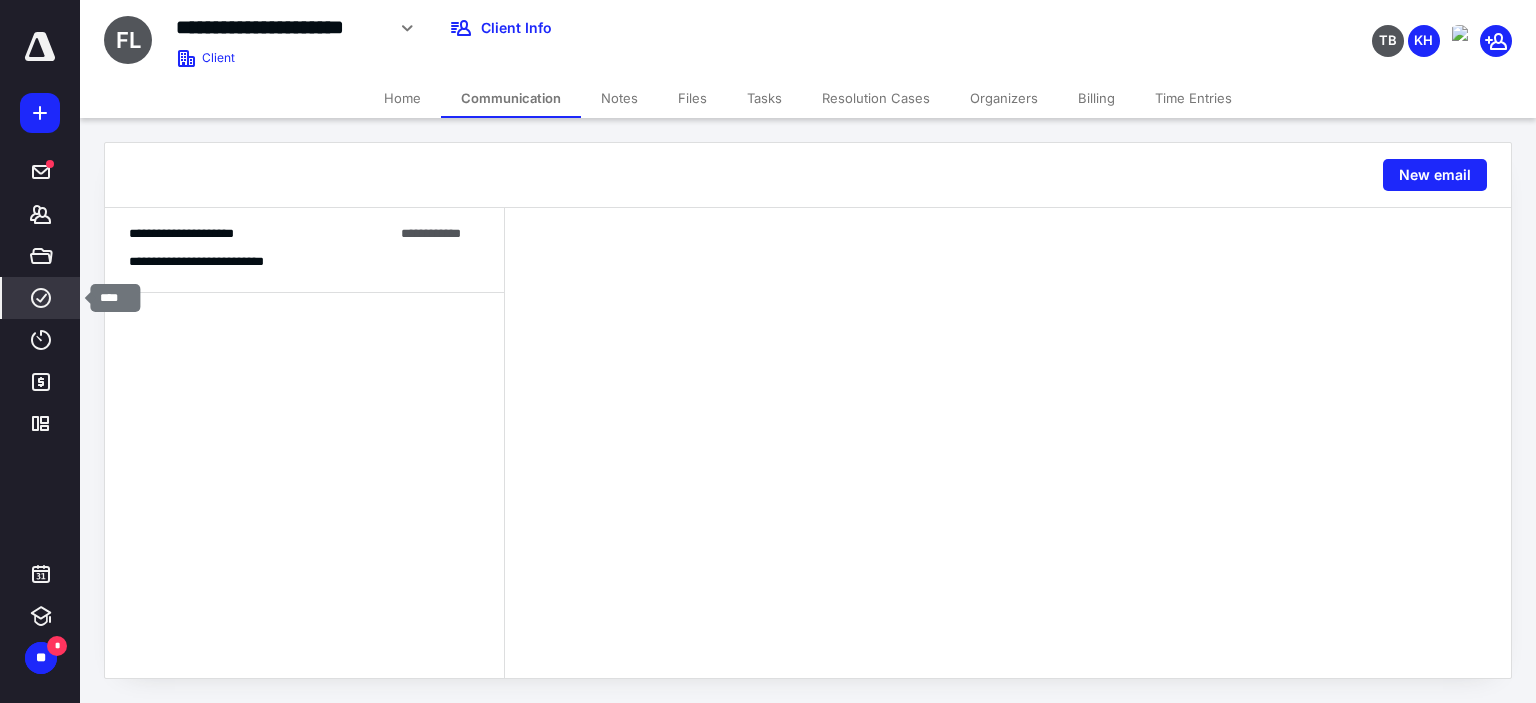 click 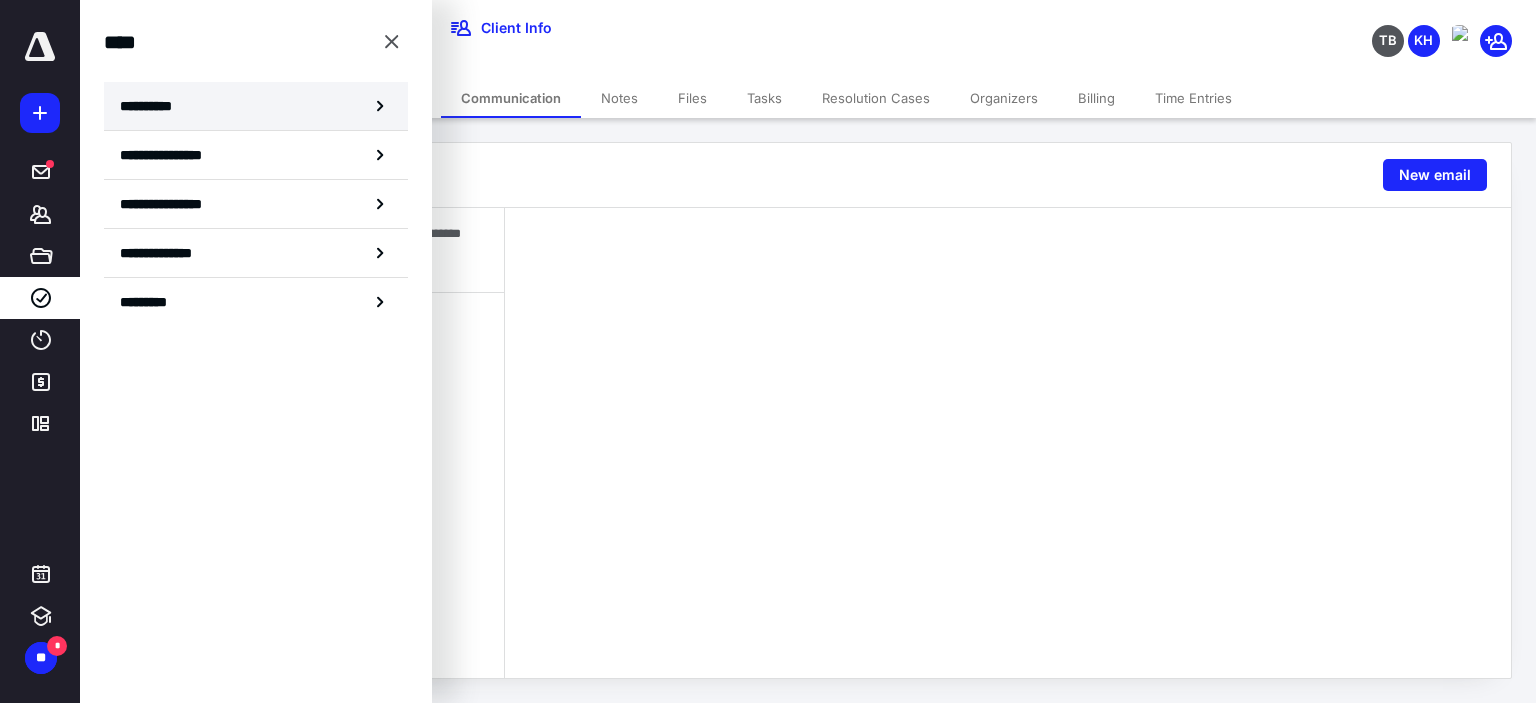 click on "**********" at bounding box center (153, 106) 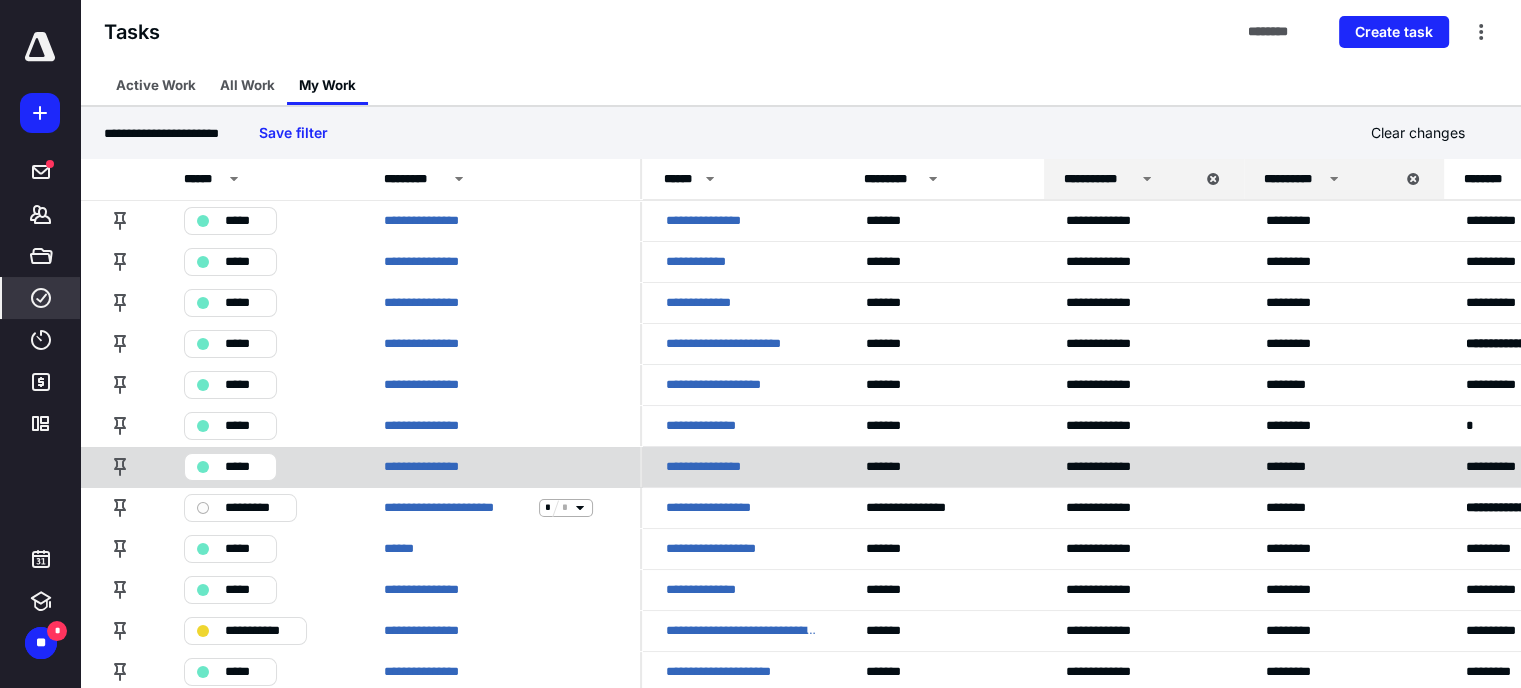 click on "**********" at bounding box center [714, 467] 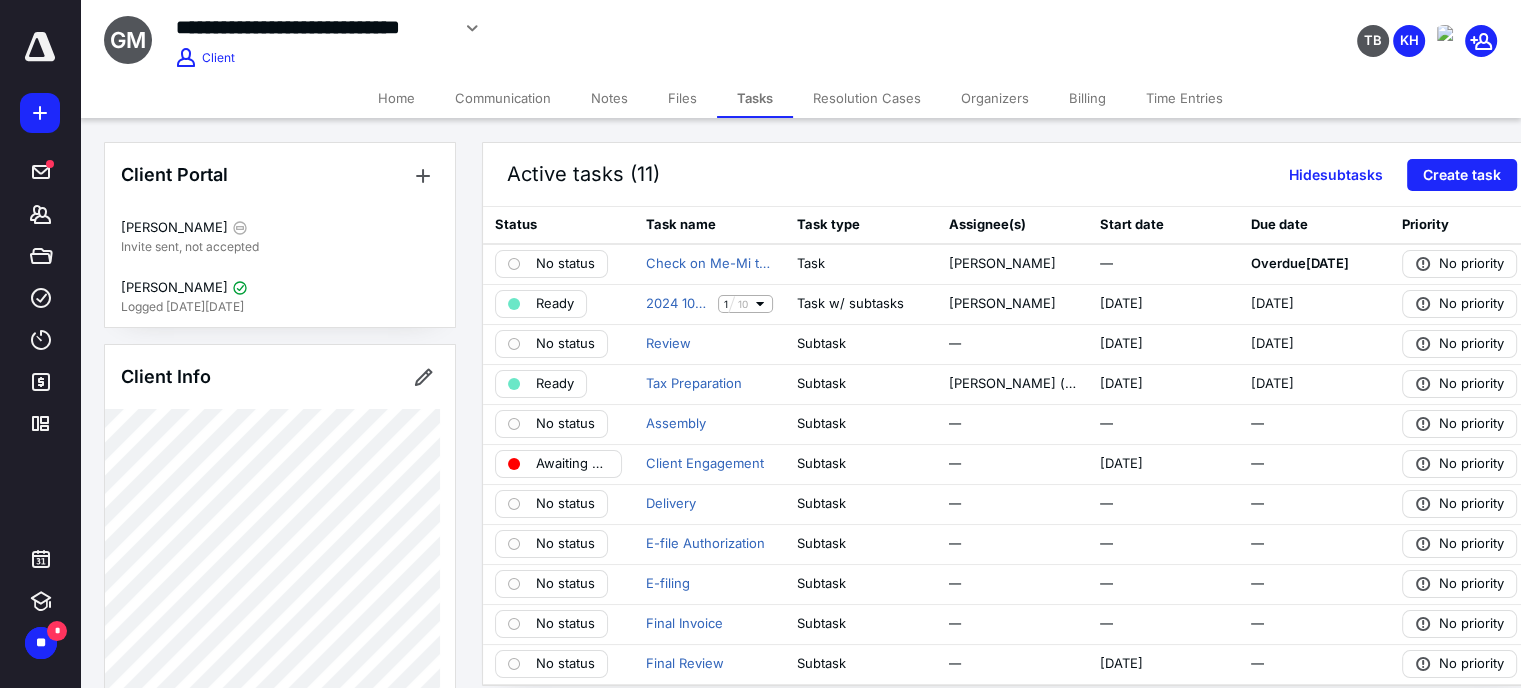 click on "Files" at bounding box center (682, 98) 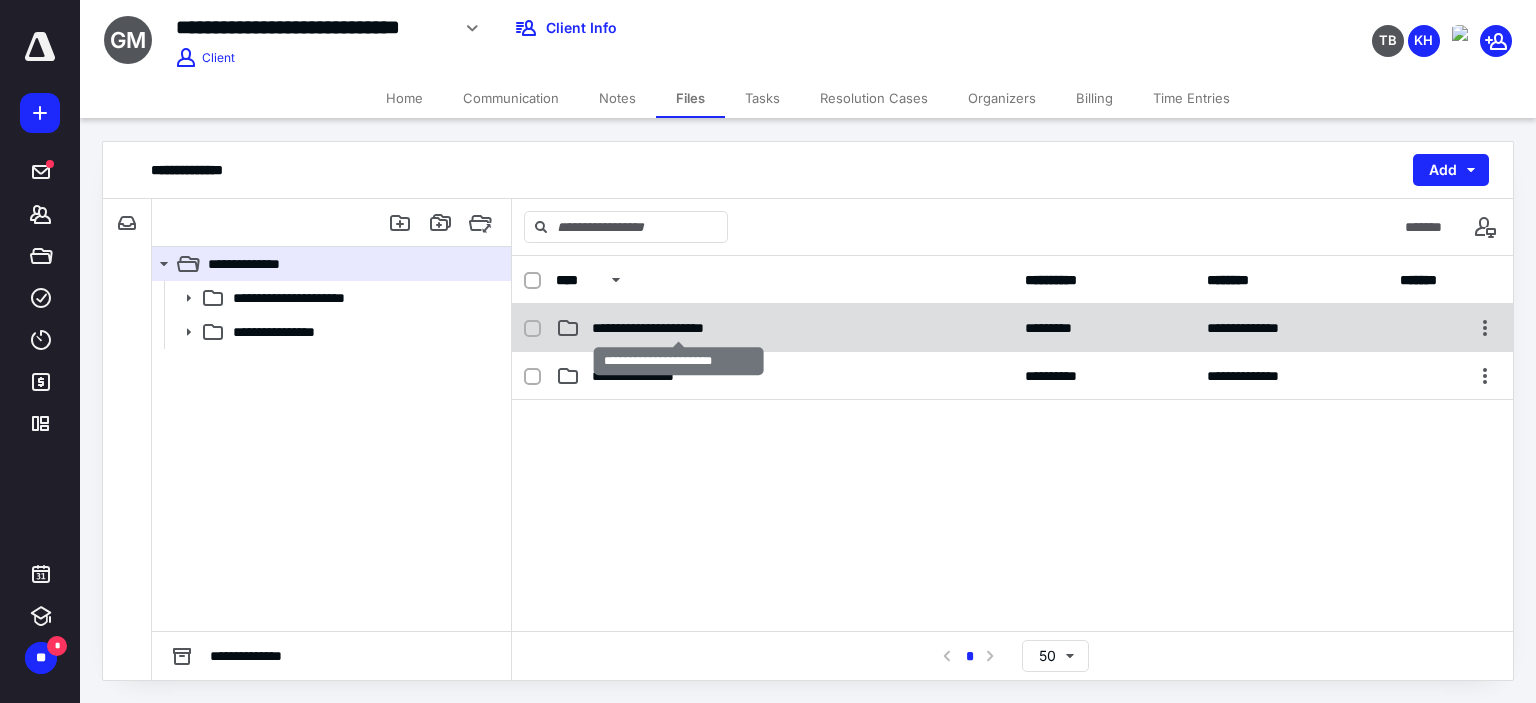 click on "**********" at bounding box center [679, 328] 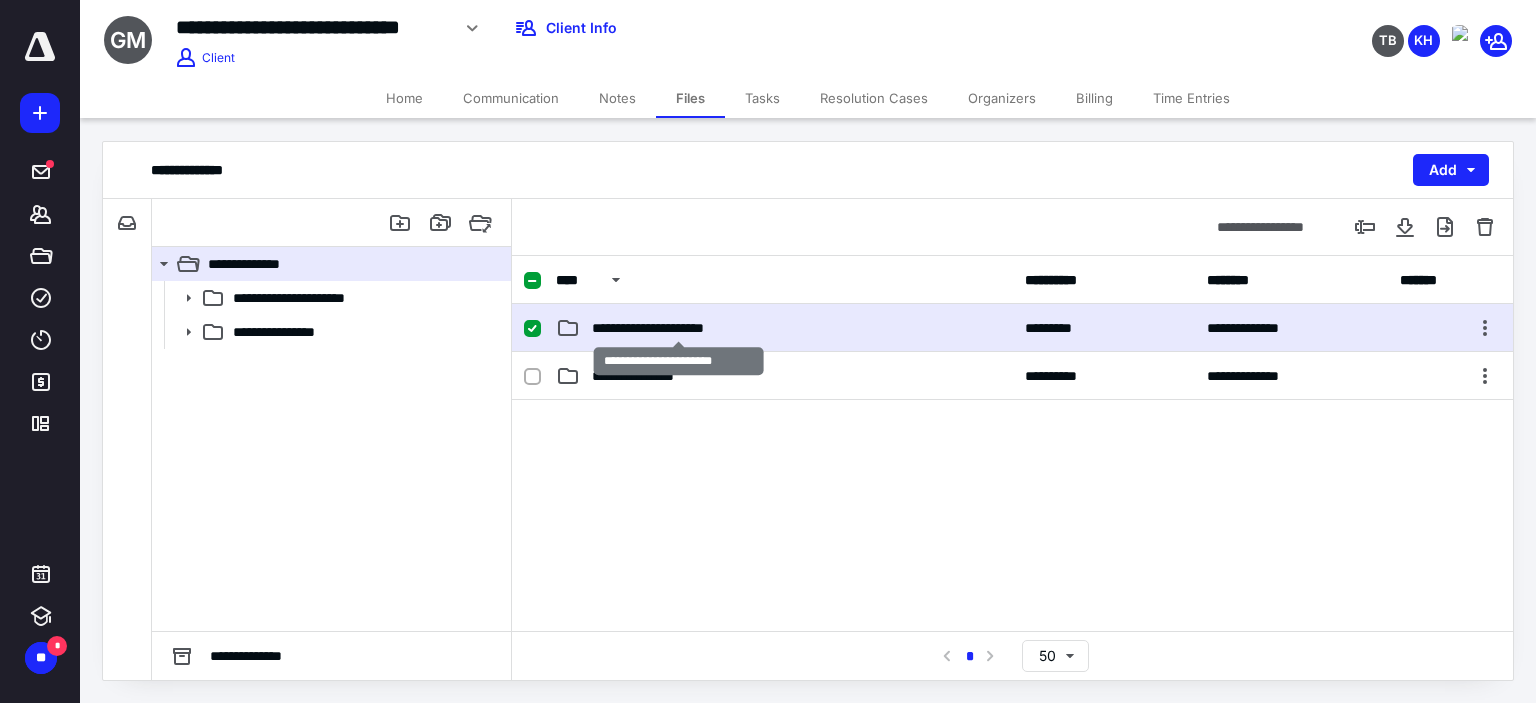 click on "**********" at bounding box center [679, 328] 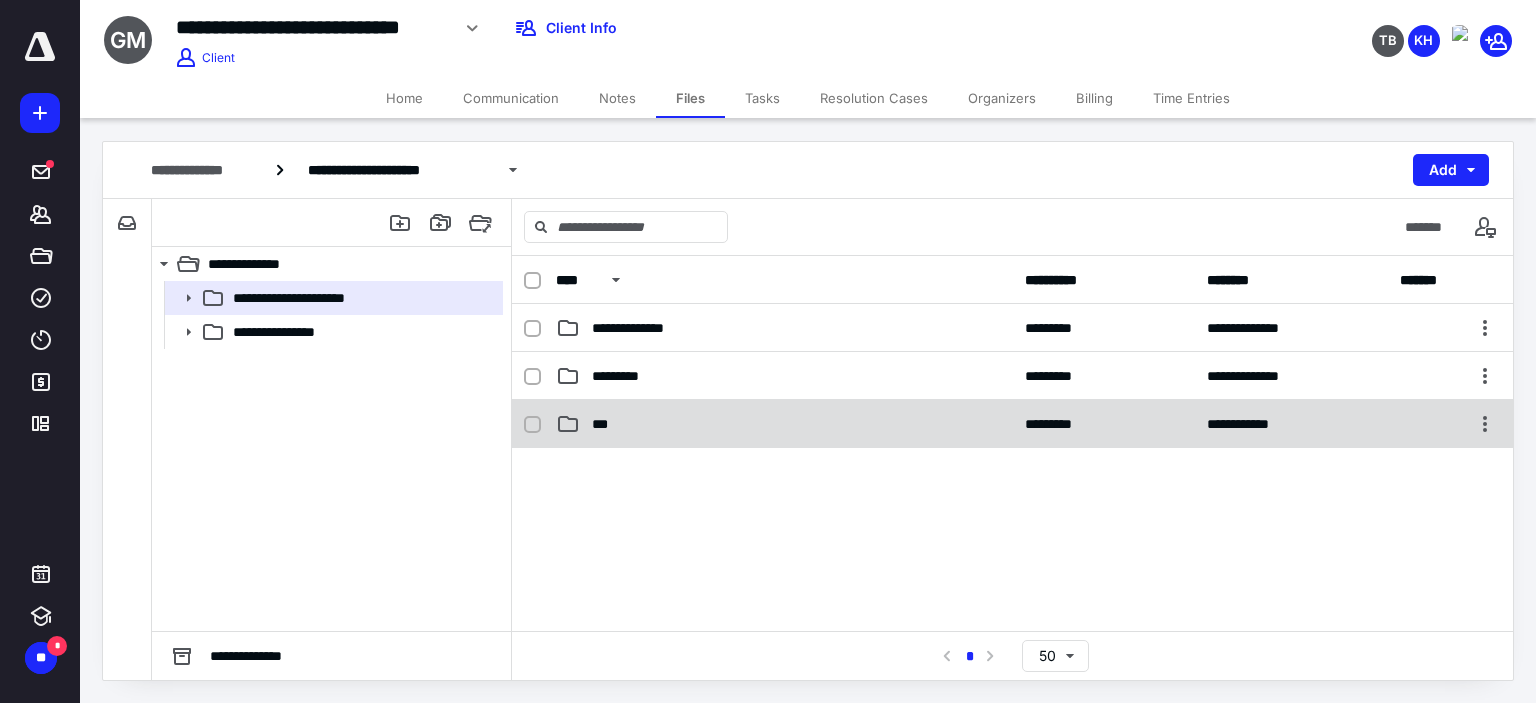 click on "***" at bounding box center [605, 424] 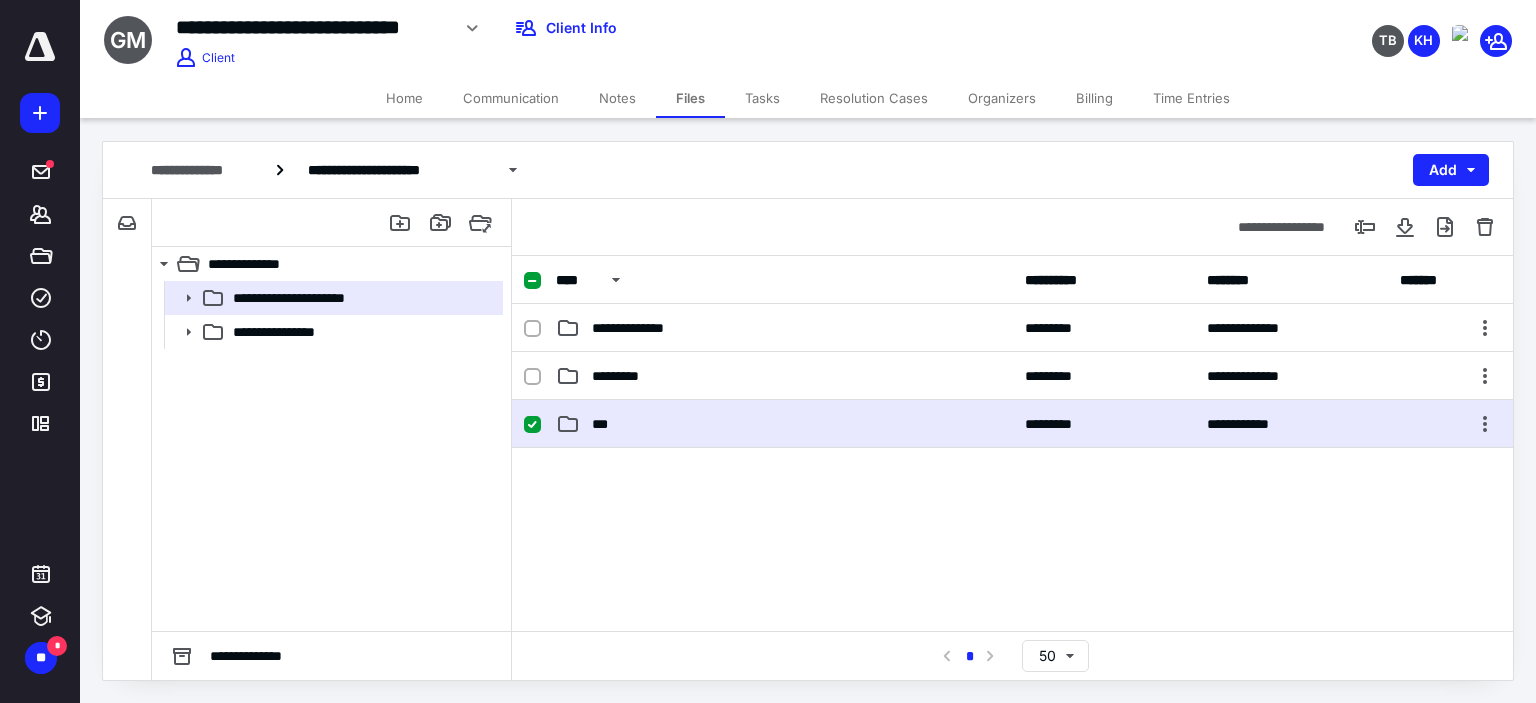click on "***" at bounding box center (605, 424) 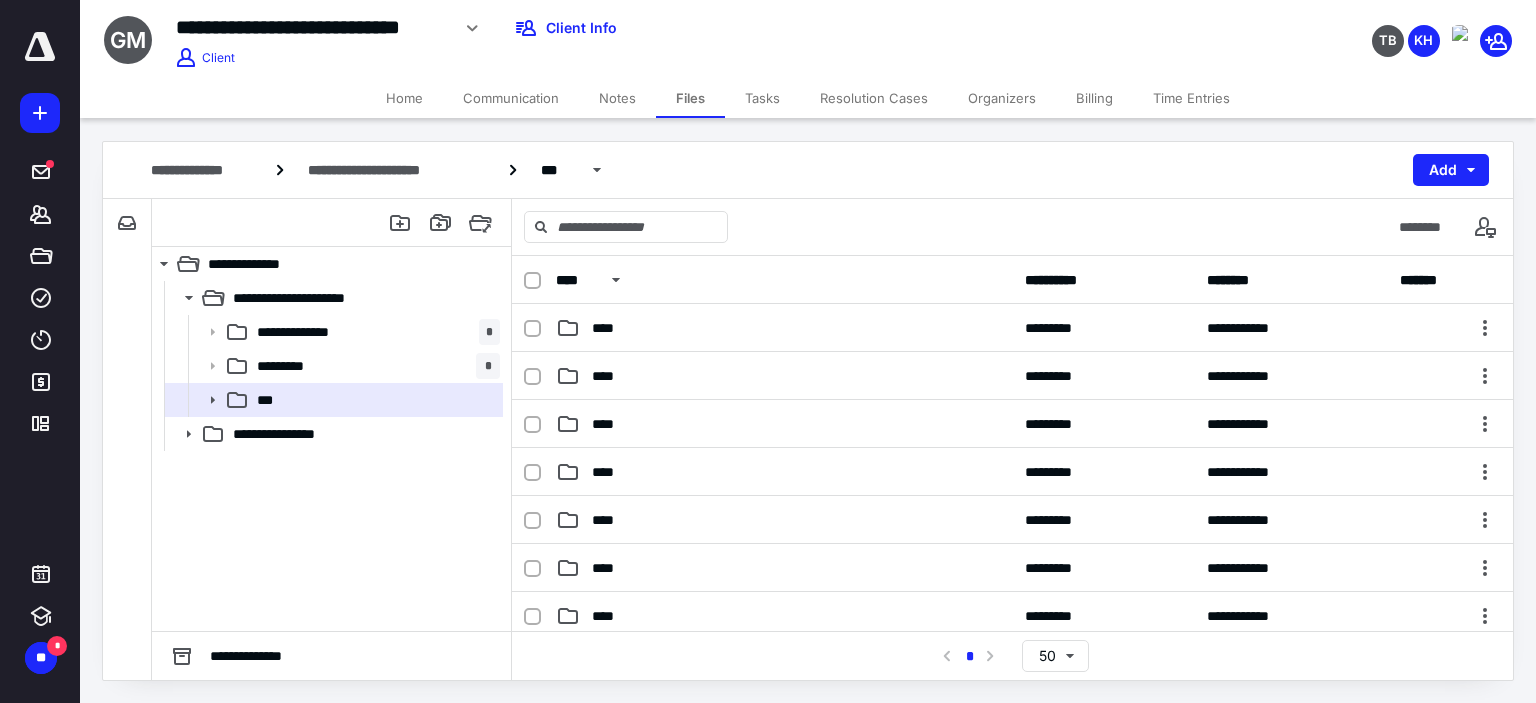 scroll, scrollTop: 600, scrollLeft: 0, axis: vertical 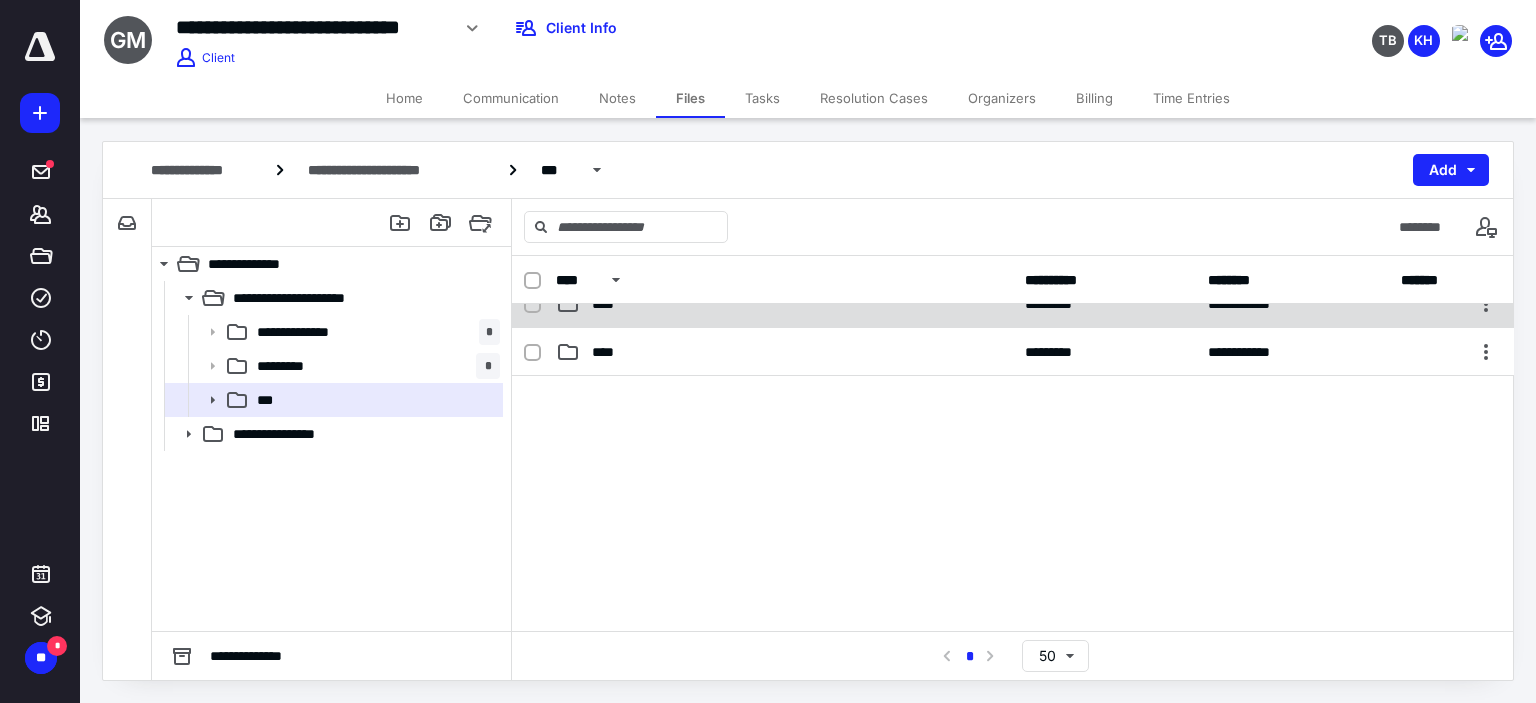 click on "****" at bounding box center (609, 304) 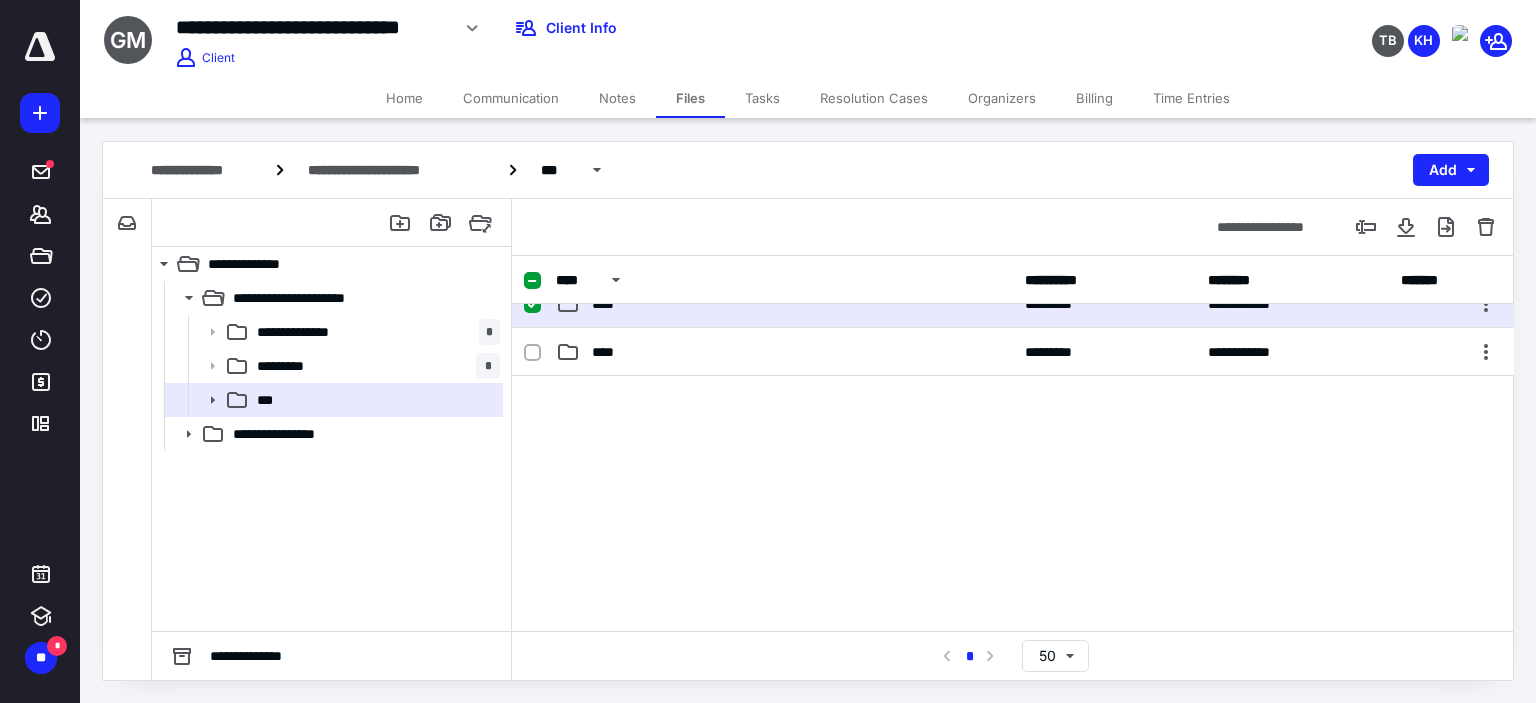 click on "****" at bounding box center (609, 304) 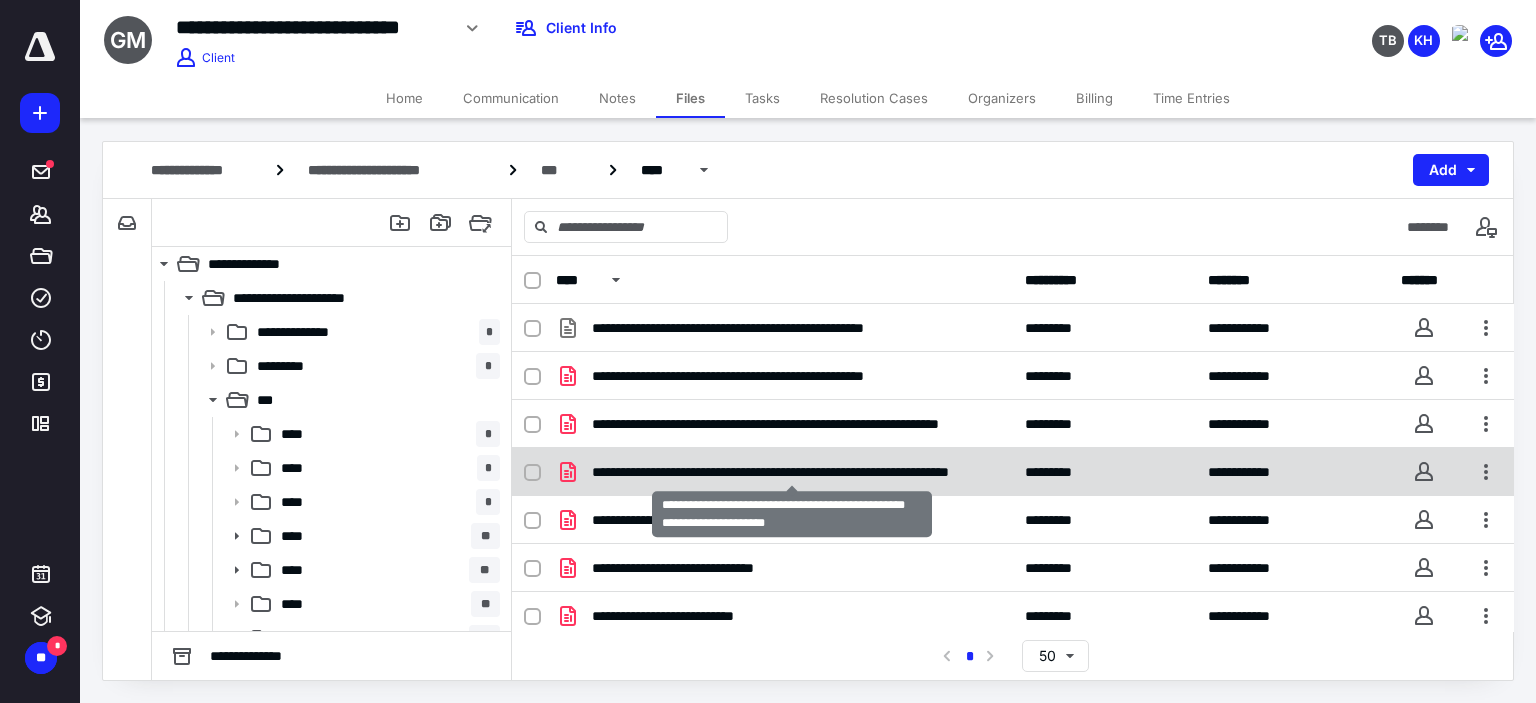 click on "**********" at bounding box center (792, 472) 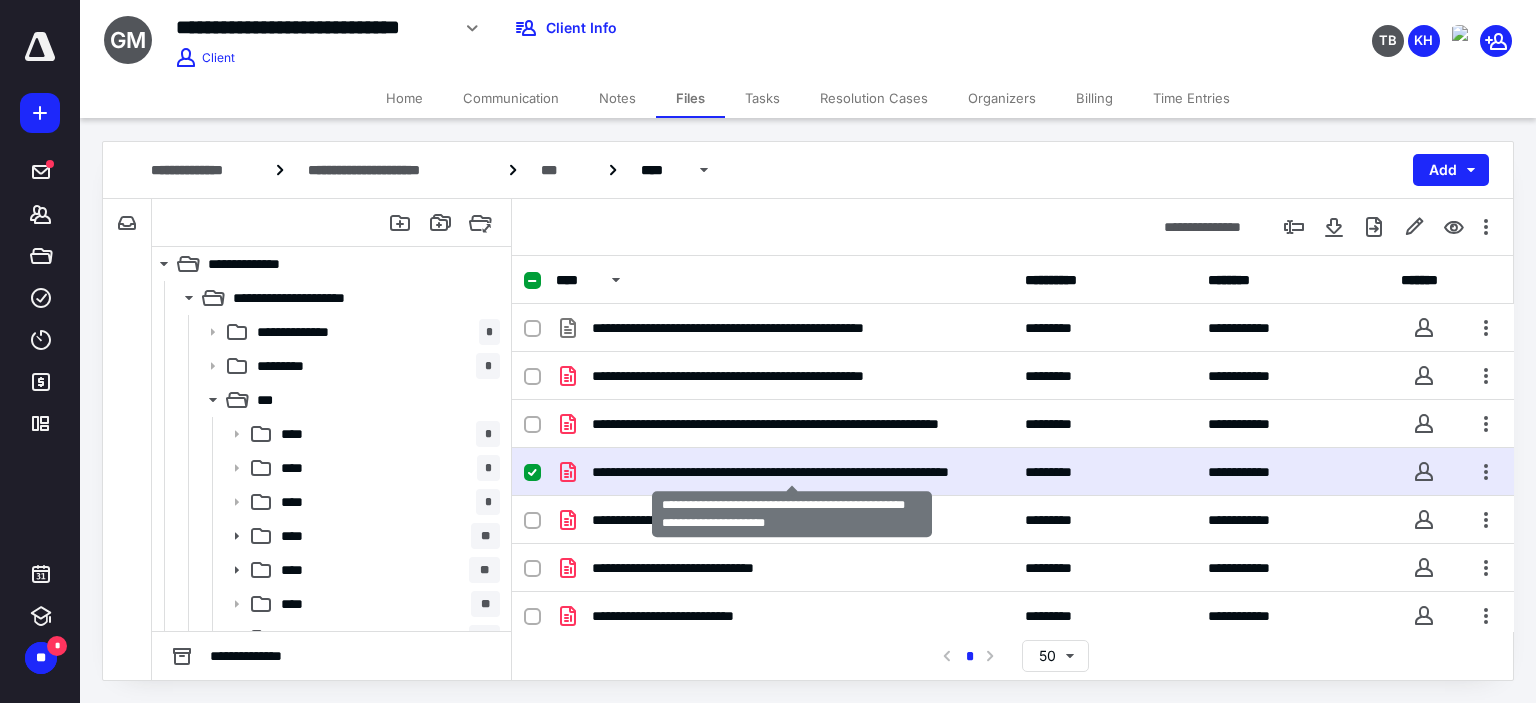 click on "**********" at bounding box center [792, 472] 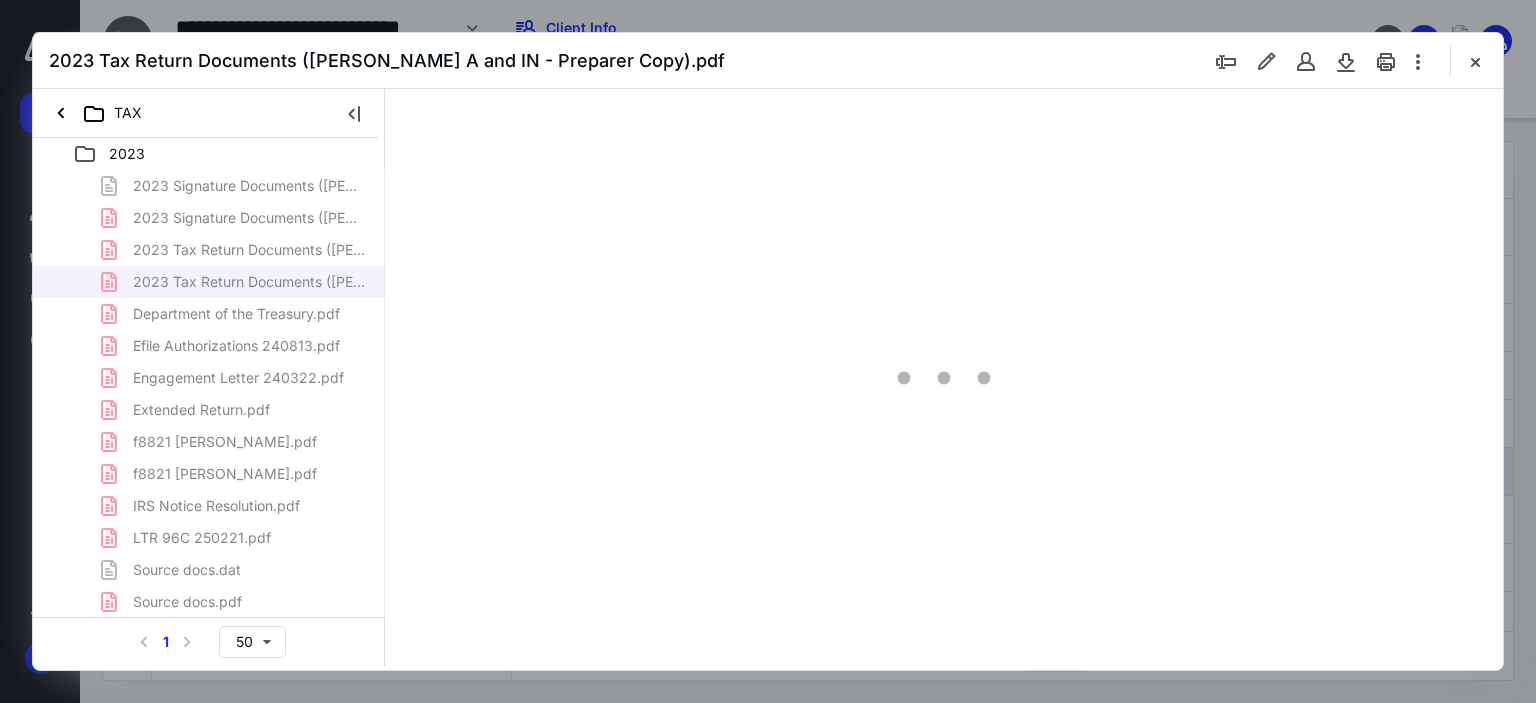 scroll, scrollTop: 0, scrollLeft: 0, axis: both 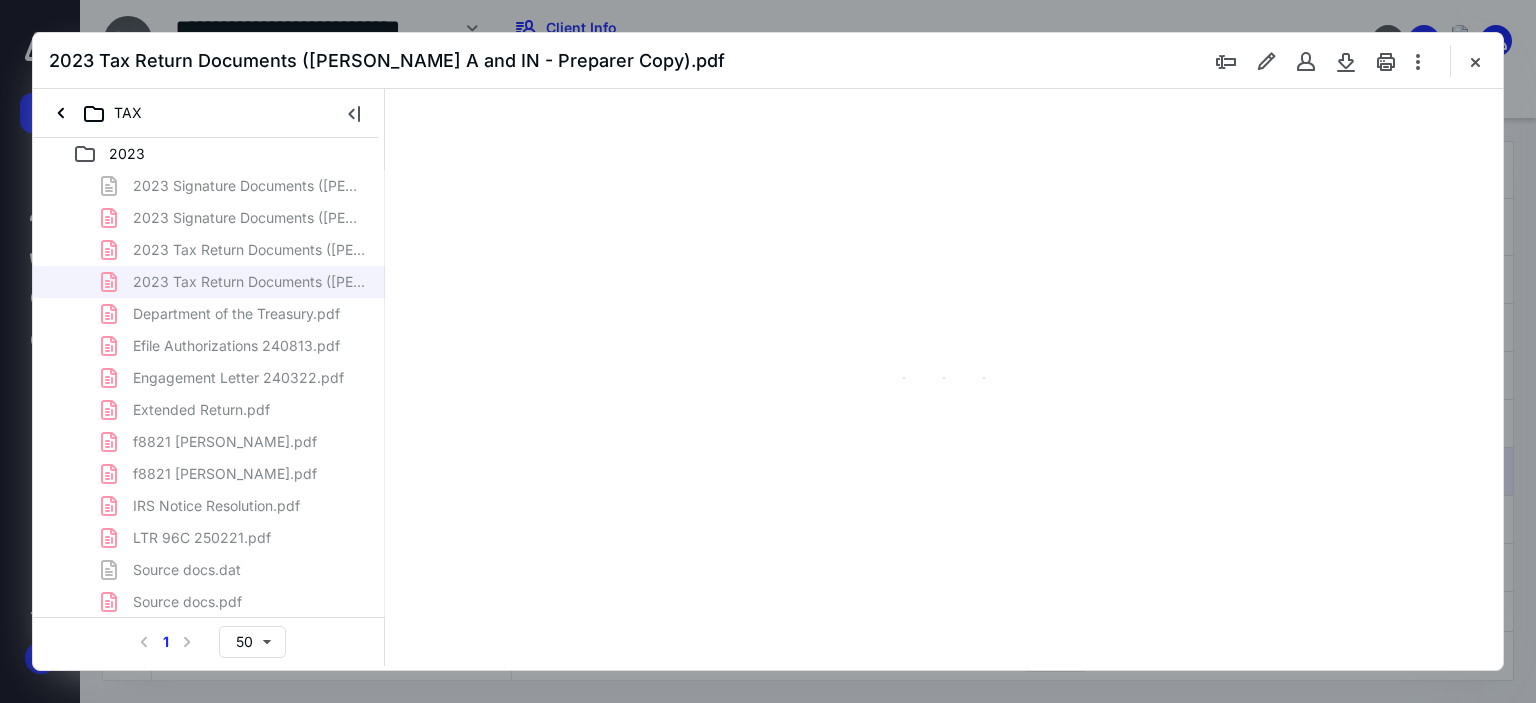type on "179" 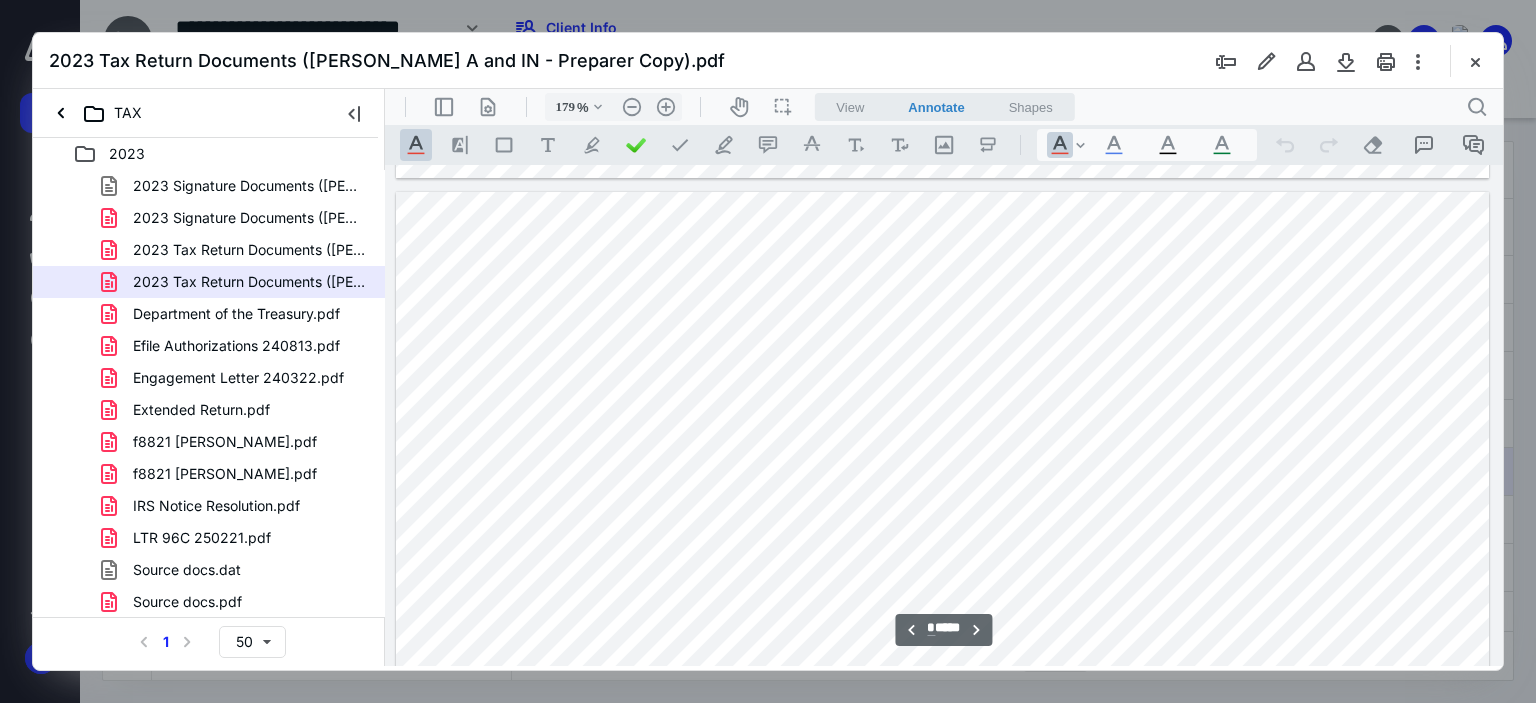 scroll, scrollTop: 10083, scrollLeft: 0, axis: vertical 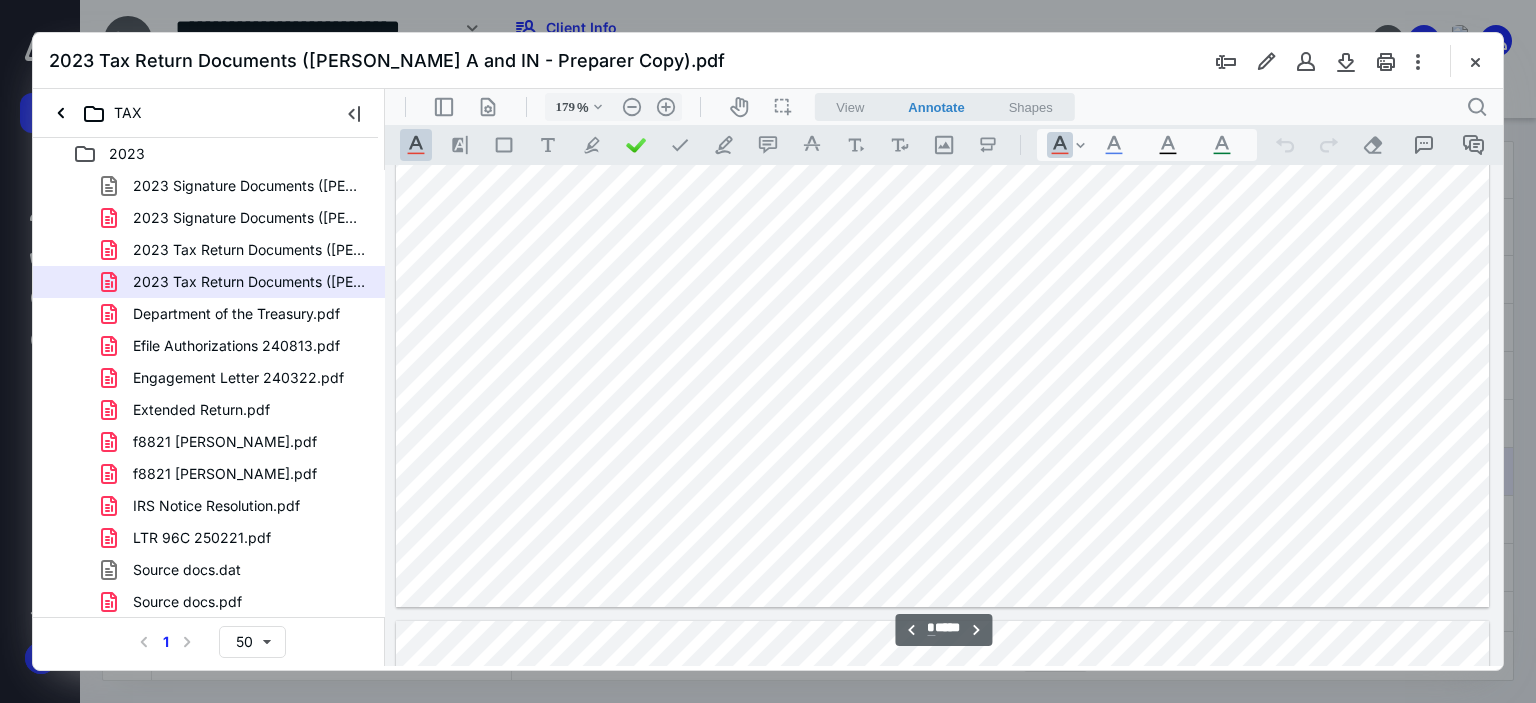 type on "*" 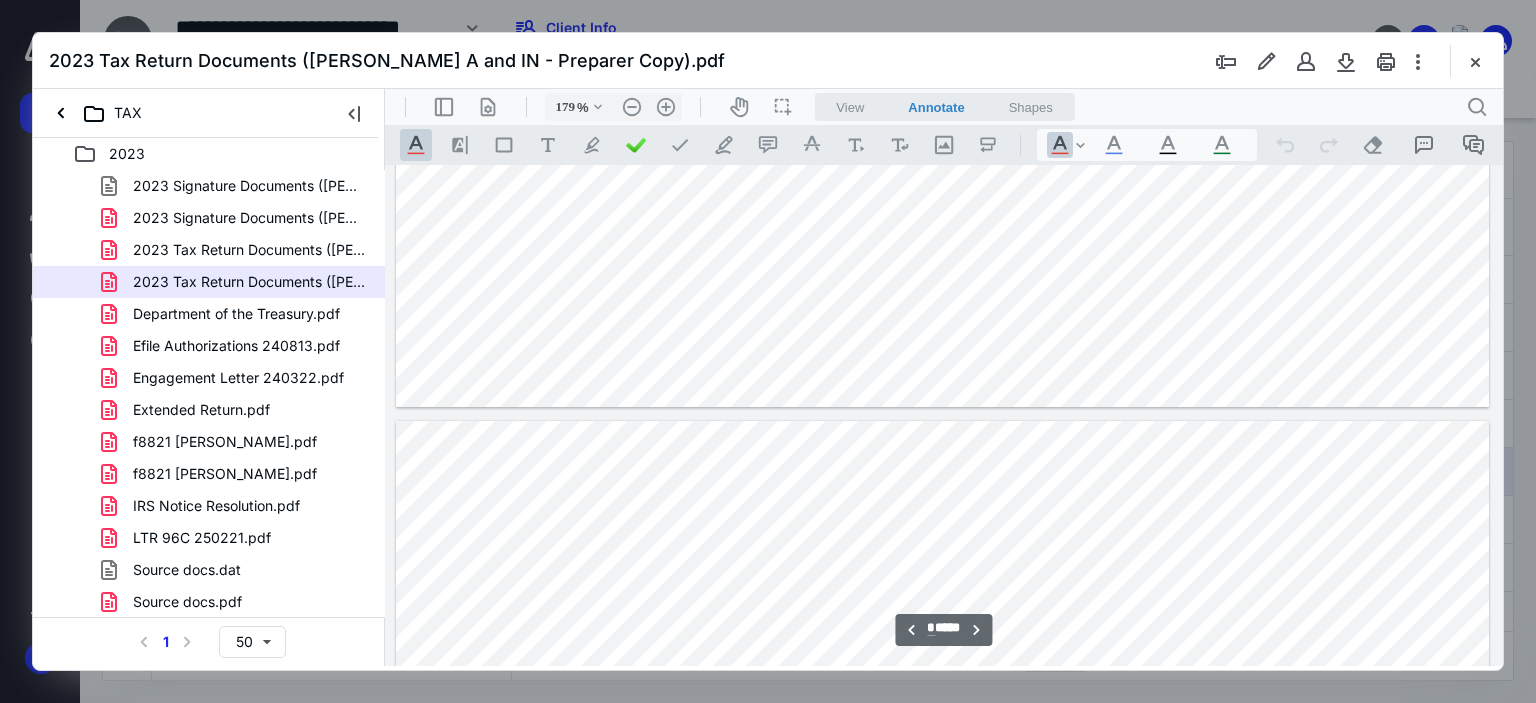 scroll, scrollTop: 11283, scrollLeft: 0, axis: vertical 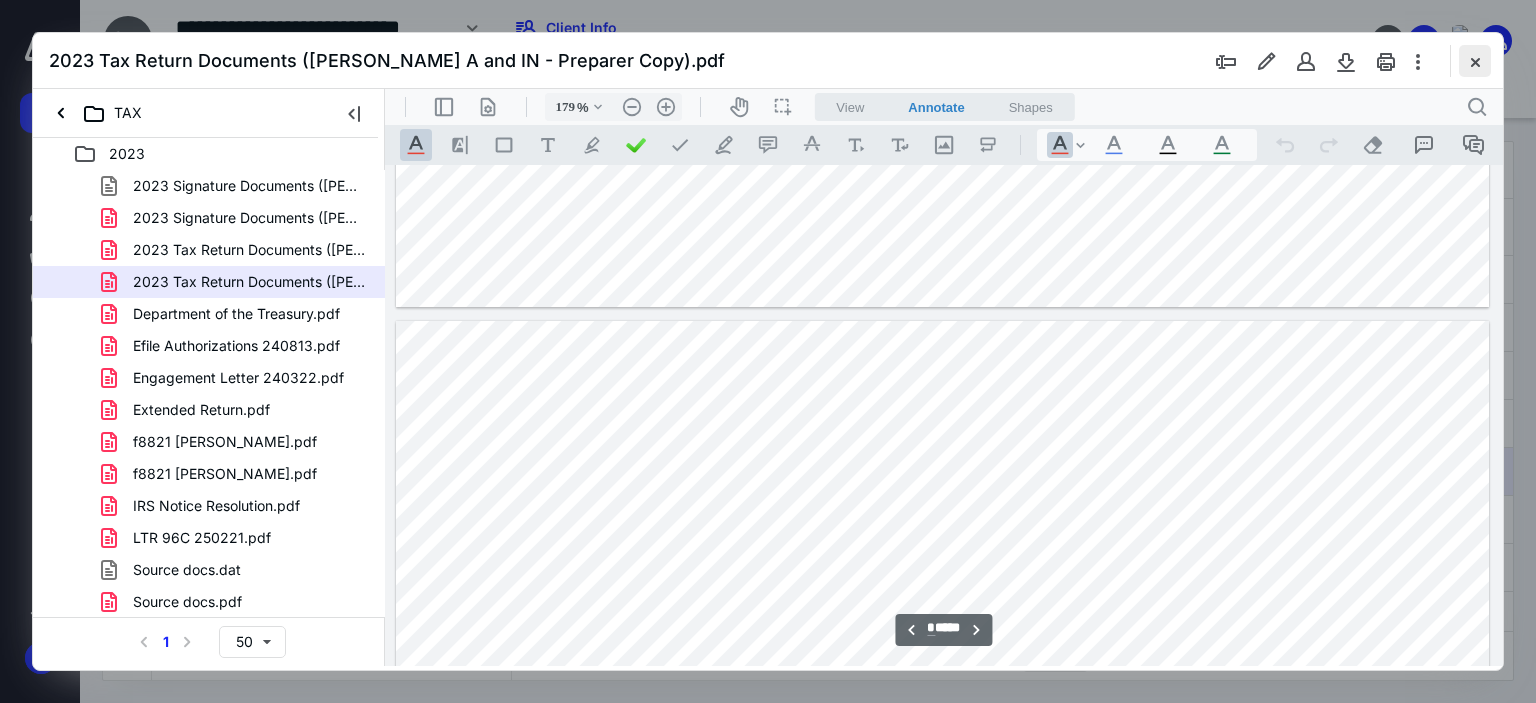 click at bounding box center [1475, 61] 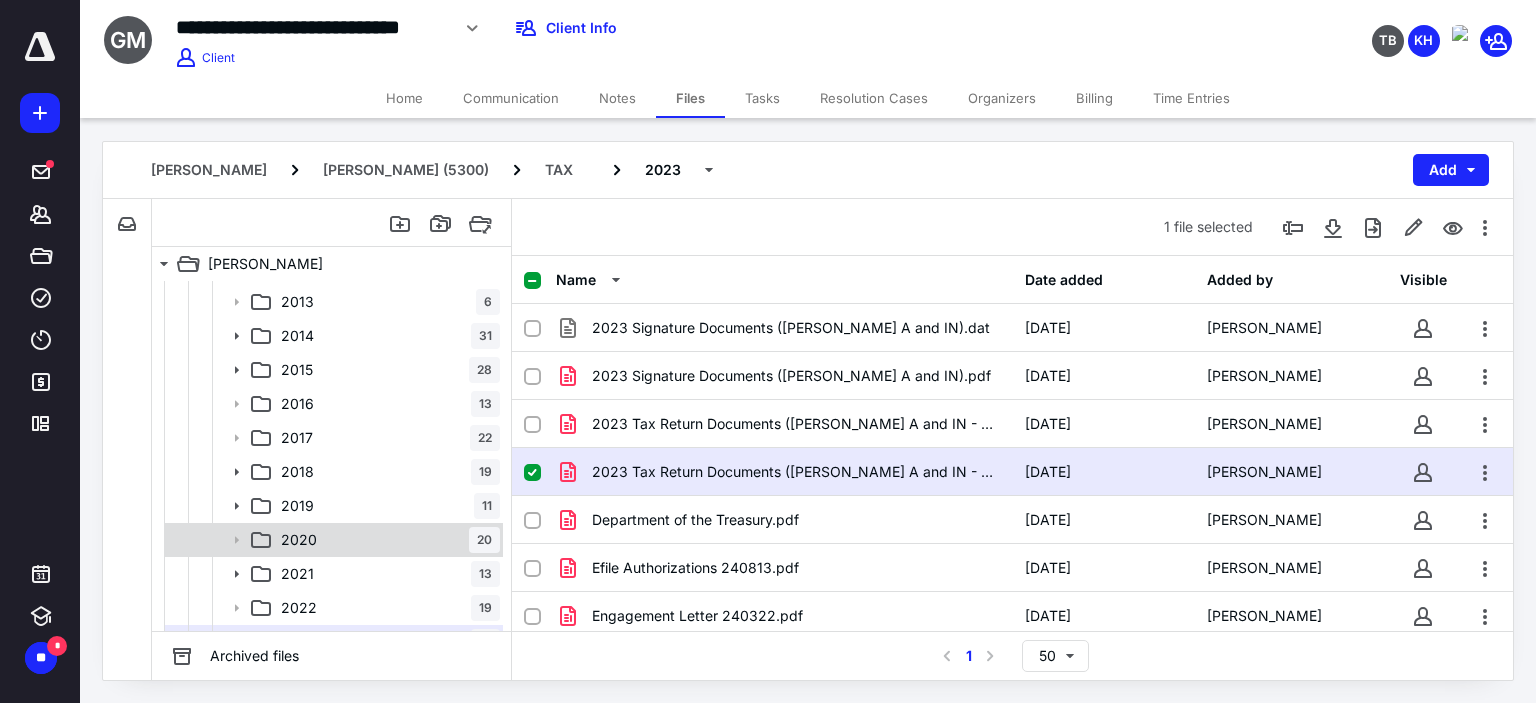 scroll, scrollTop: 294, scrollLeft: 0, axis: vertical 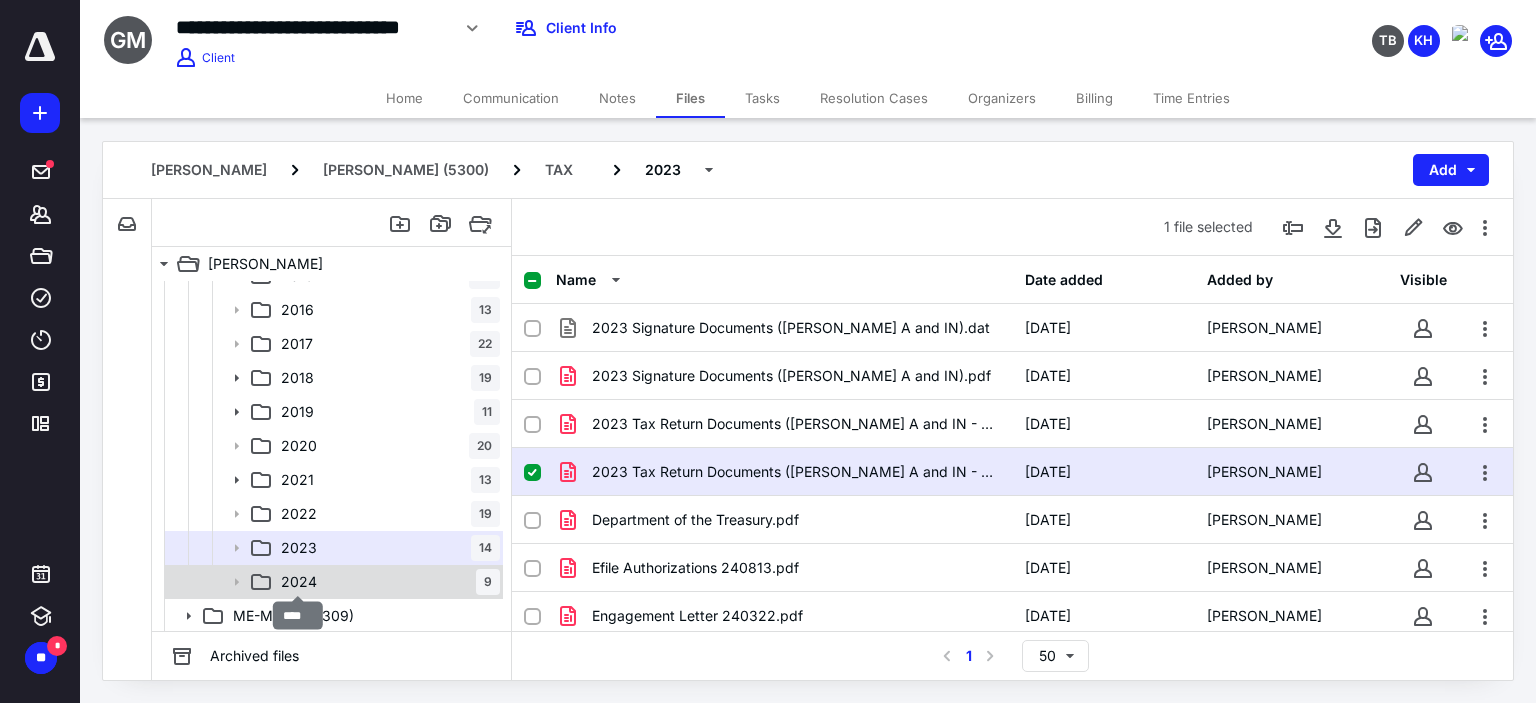 click on "2024" at bounding box center [299, 582] 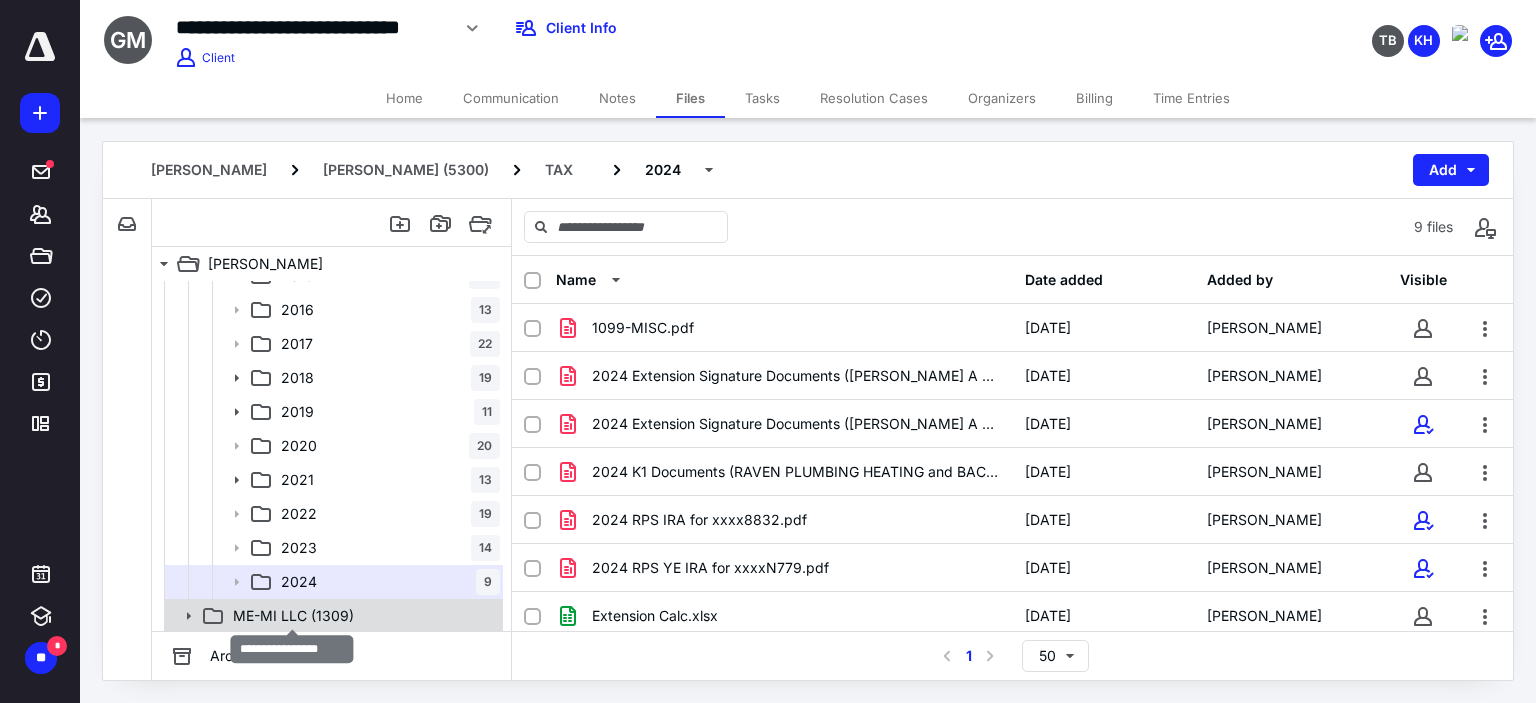 click on "ME-MI LLC (1309)" at bounding box center (293, 616) 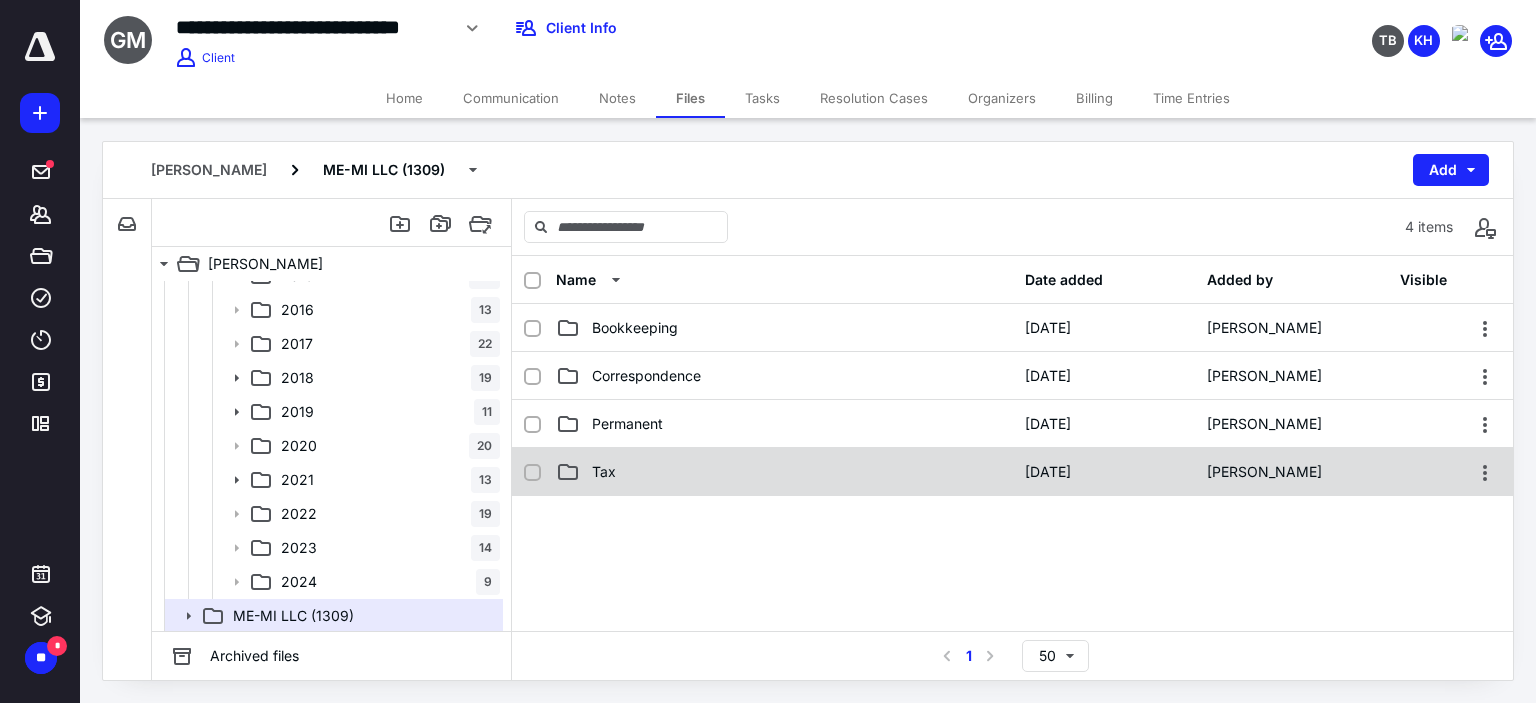 click on "Tax" at bounding box center [784, 472] 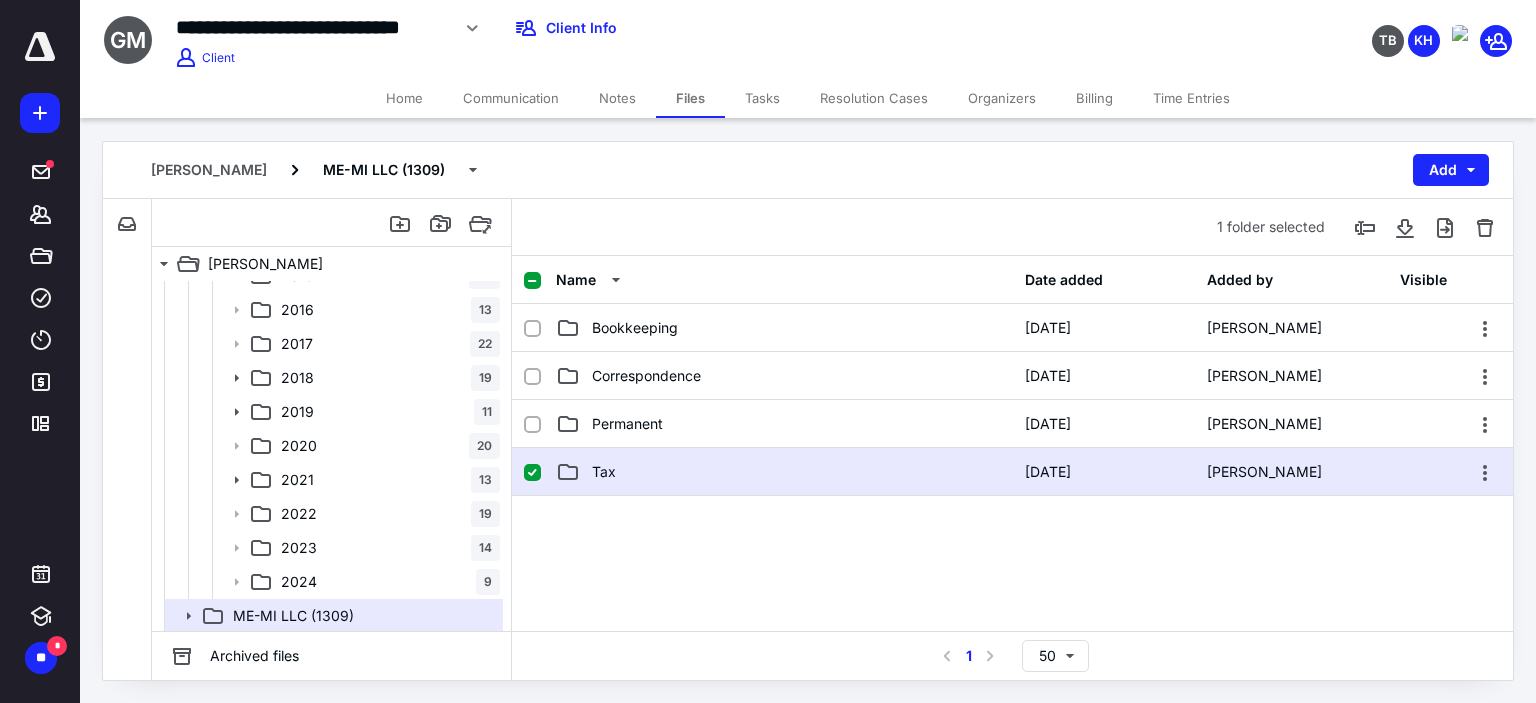 click on "Tax" at bounding box center [784, 472] 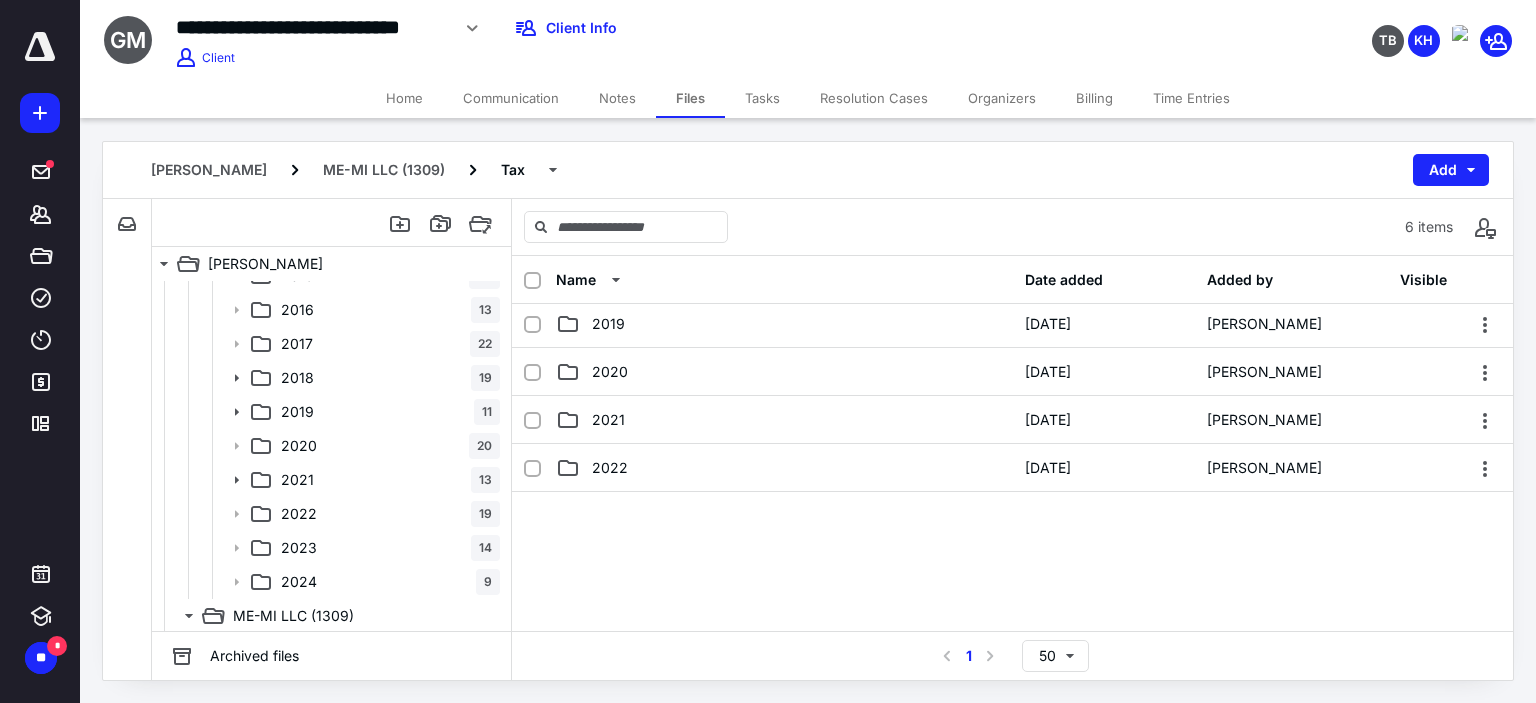 scroll, scrollTop: 0, scrollLeft: 0, axis: both 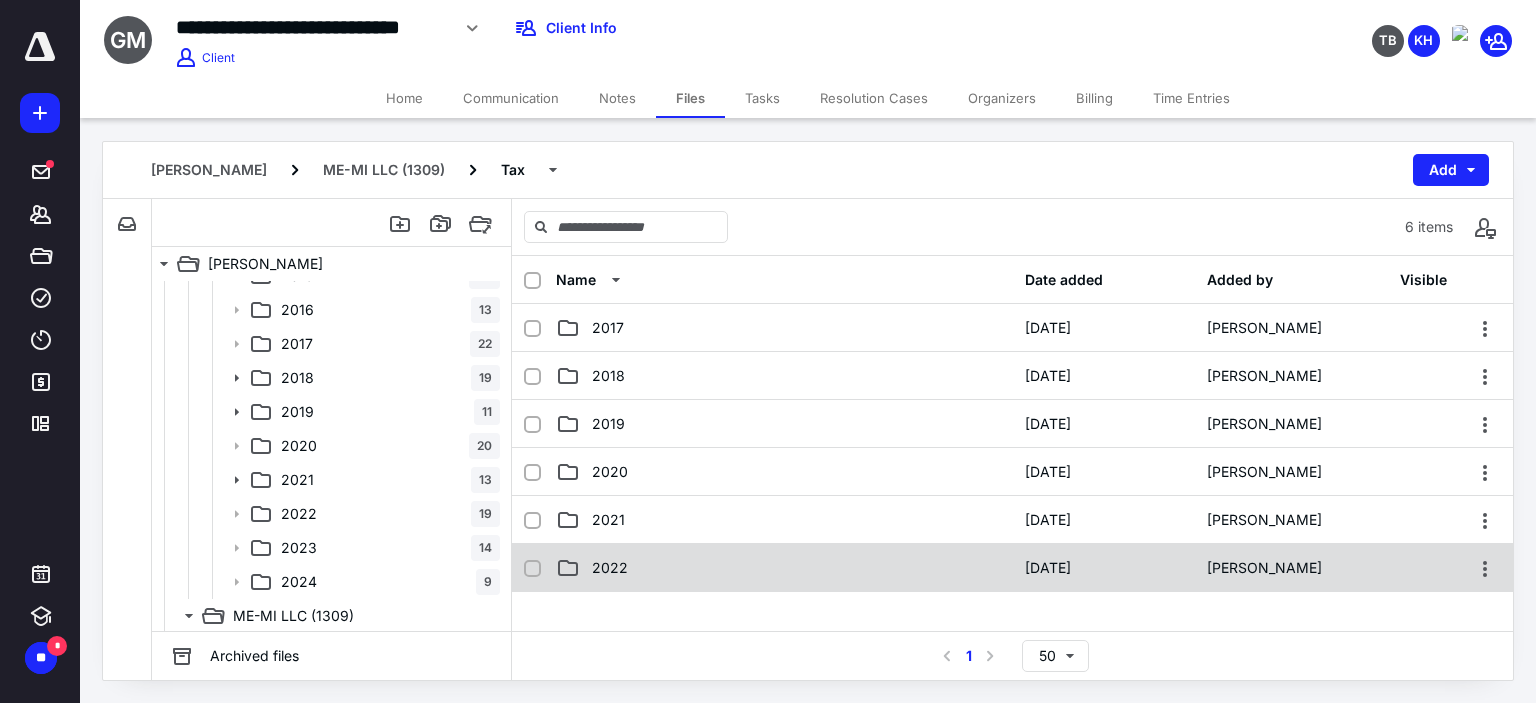 click on "2022" at bounding box center [610, 568] 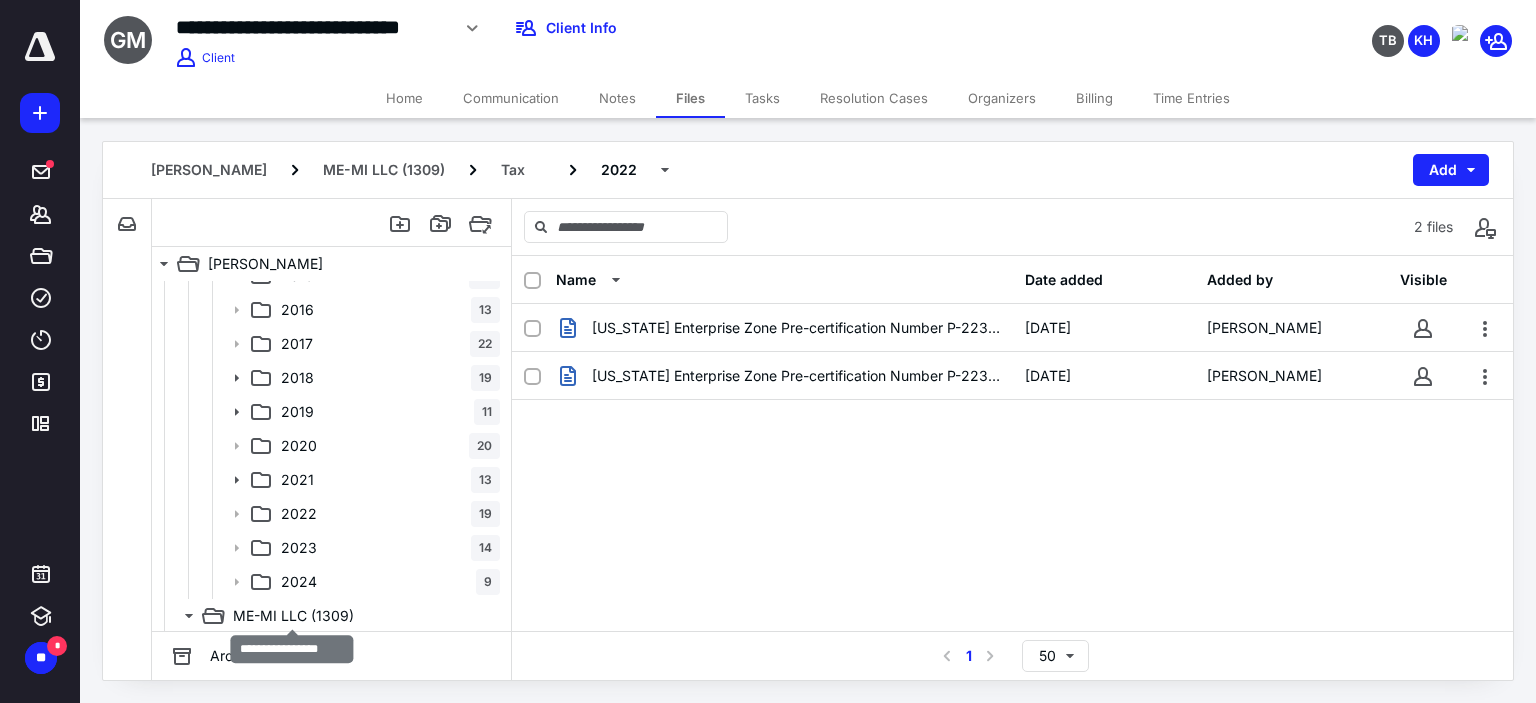 click on "ME-MI LLC (1309)" at bounding box center [293, 616] 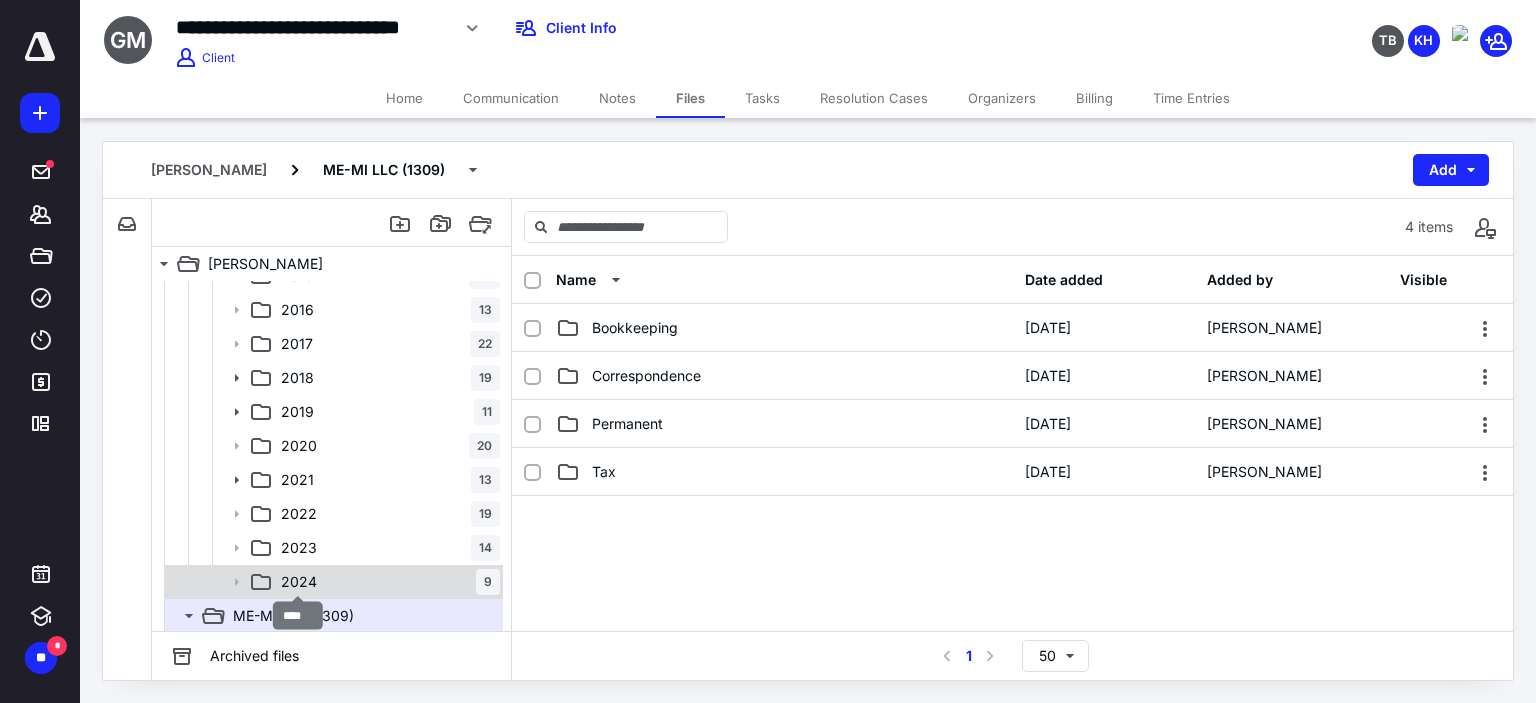 click on "2024" at bounding box center (299, 582) 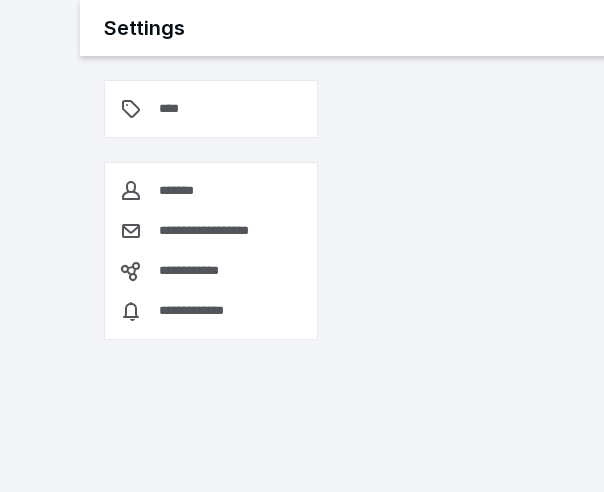 scroll, scrollTop: 0, scrollLeft: 0, axis: both 